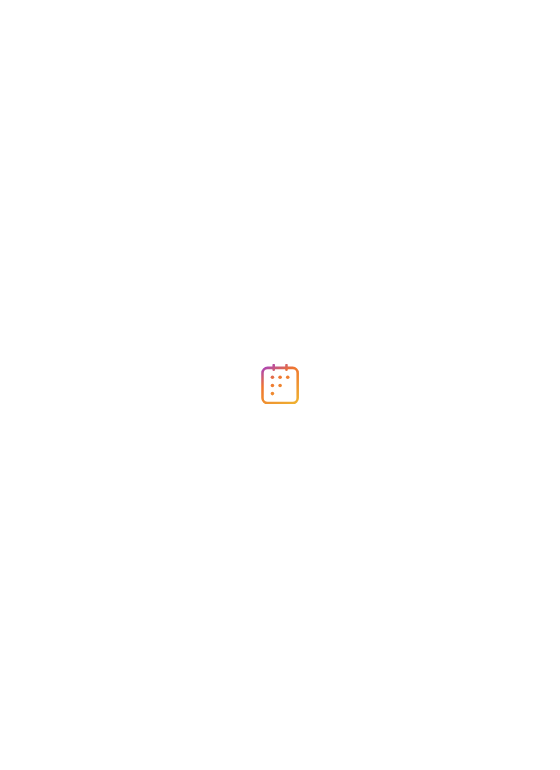 scroll, scrollTop: 0, scrollLeft: 0, axis: both 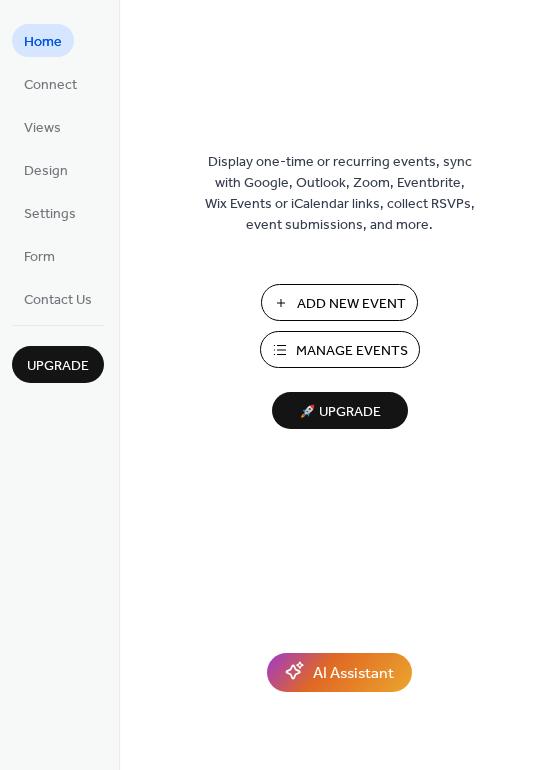 click on "Manage Events" at bounding box center [340, 349] 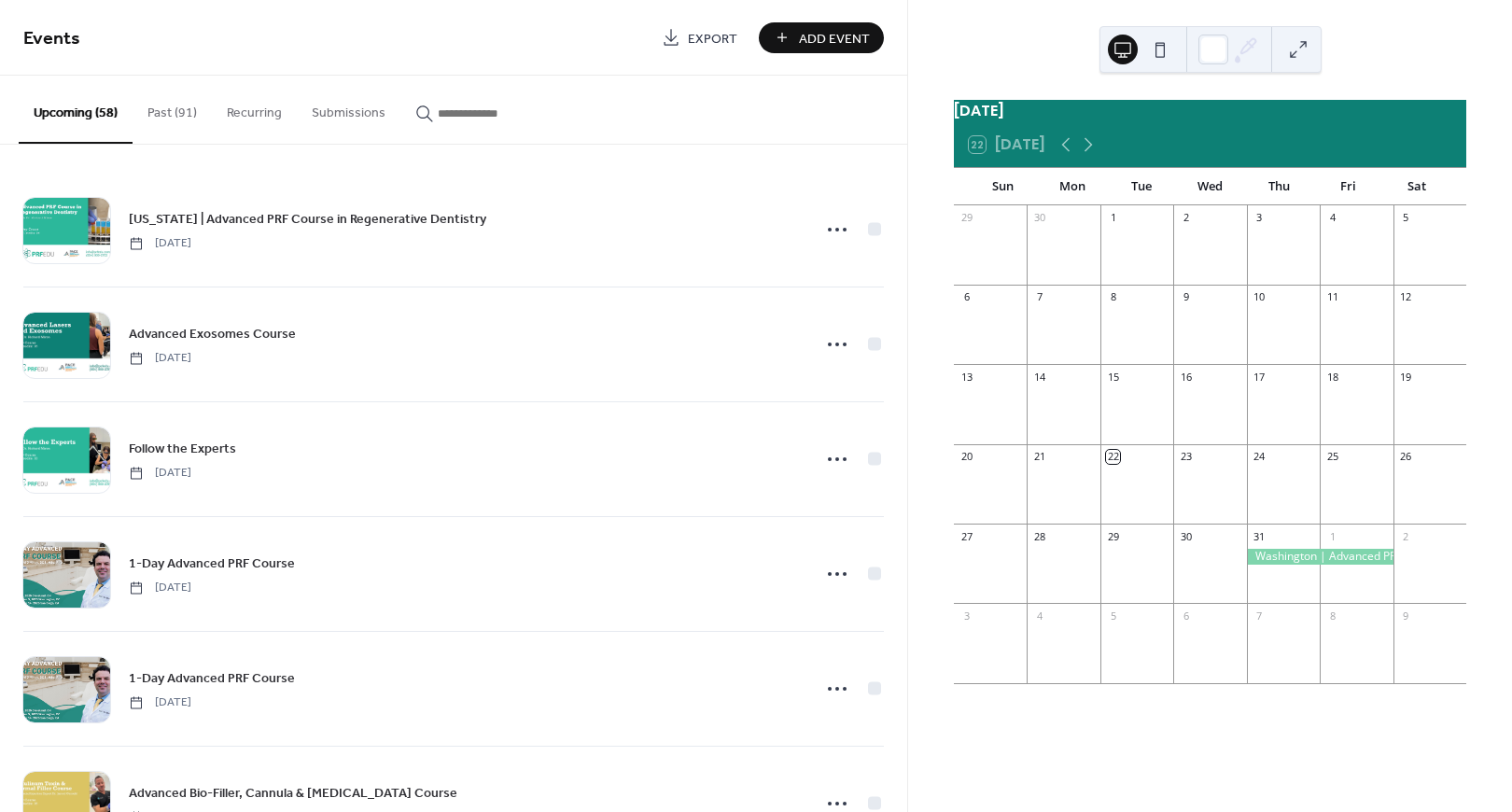 scroll, scrollTop: 0, scrollLeft: 0, axis: both 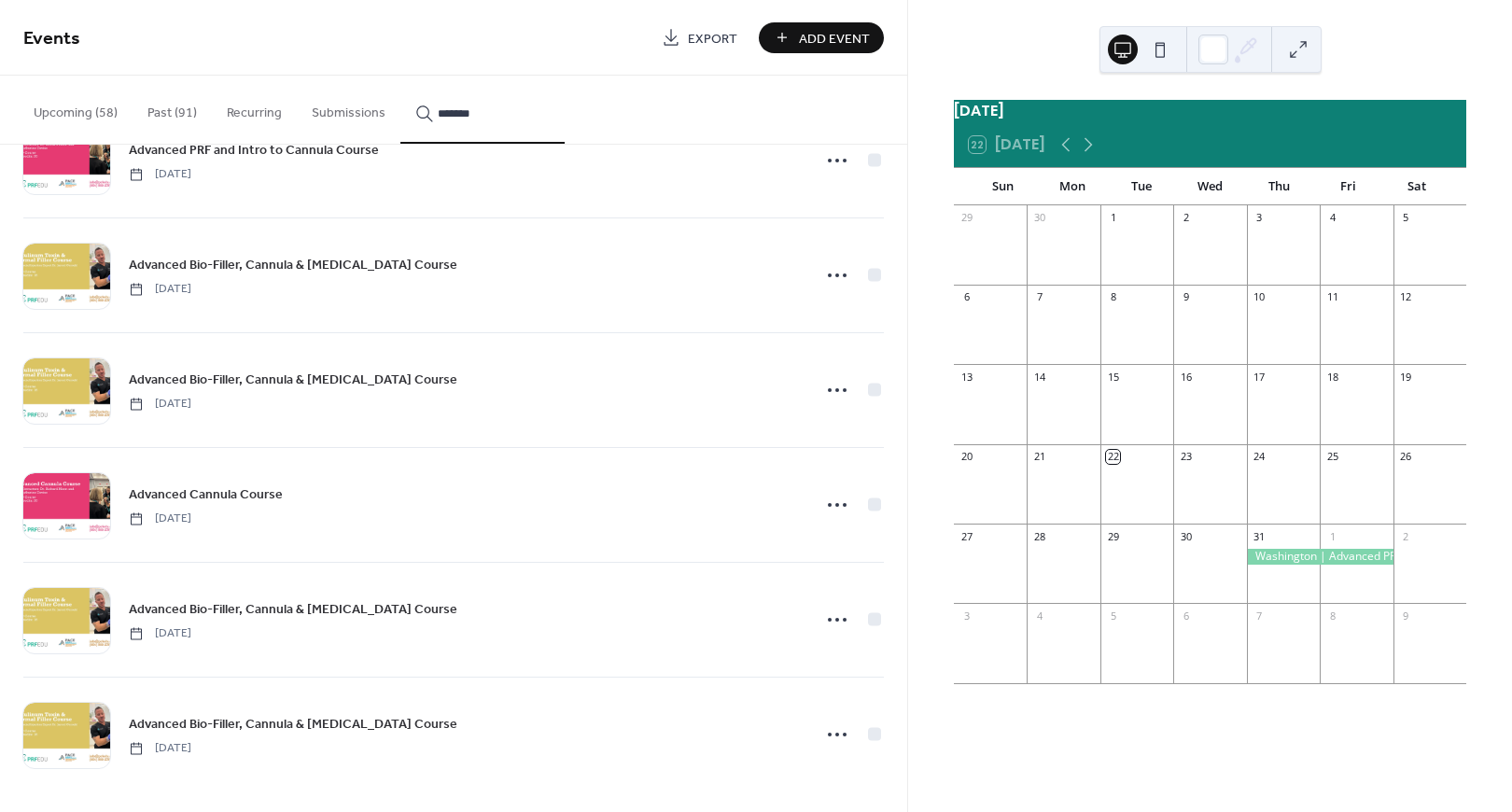 type on "*******" 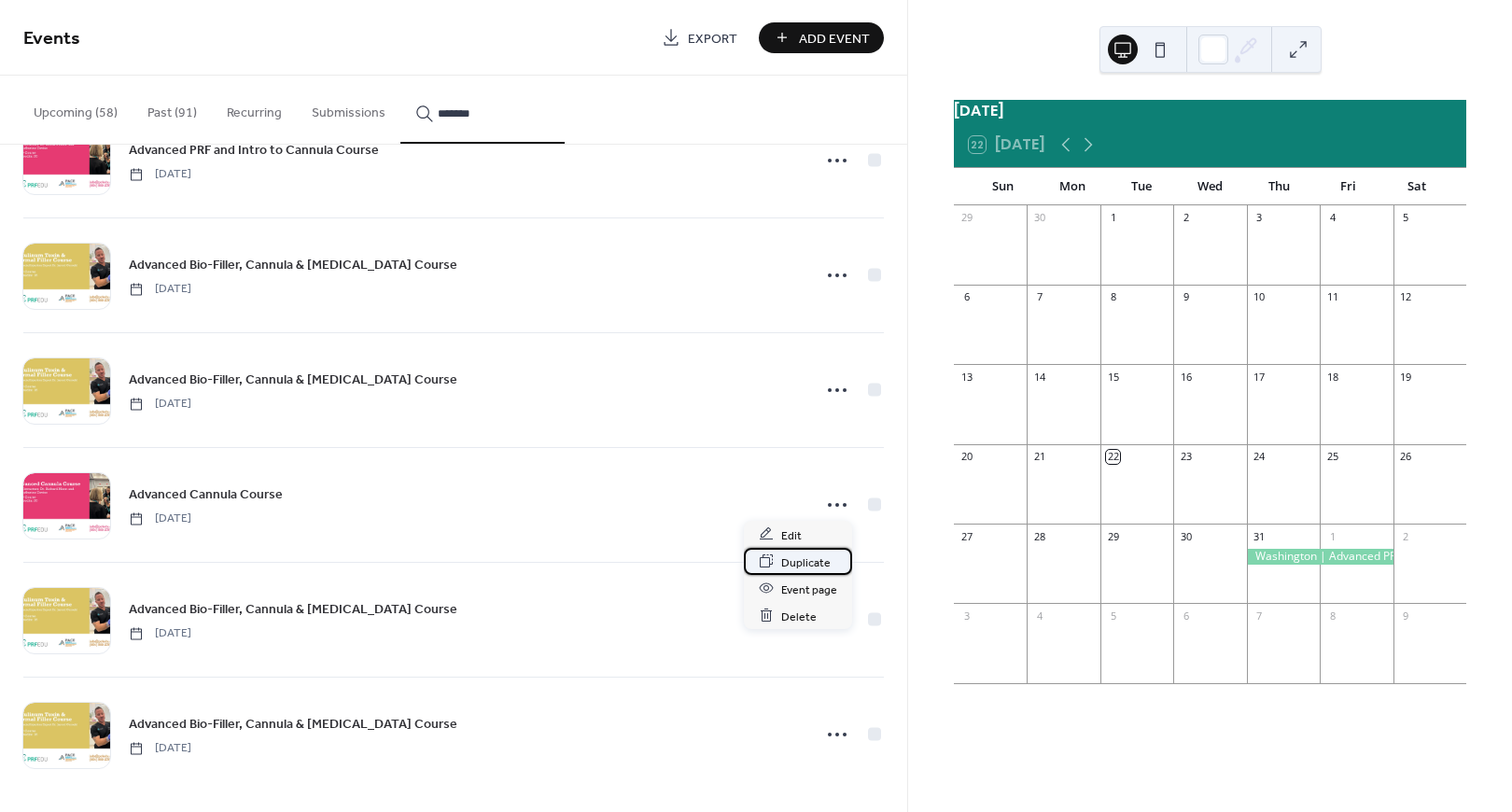 click on "Duplicate" at bounding box center [805, 562] 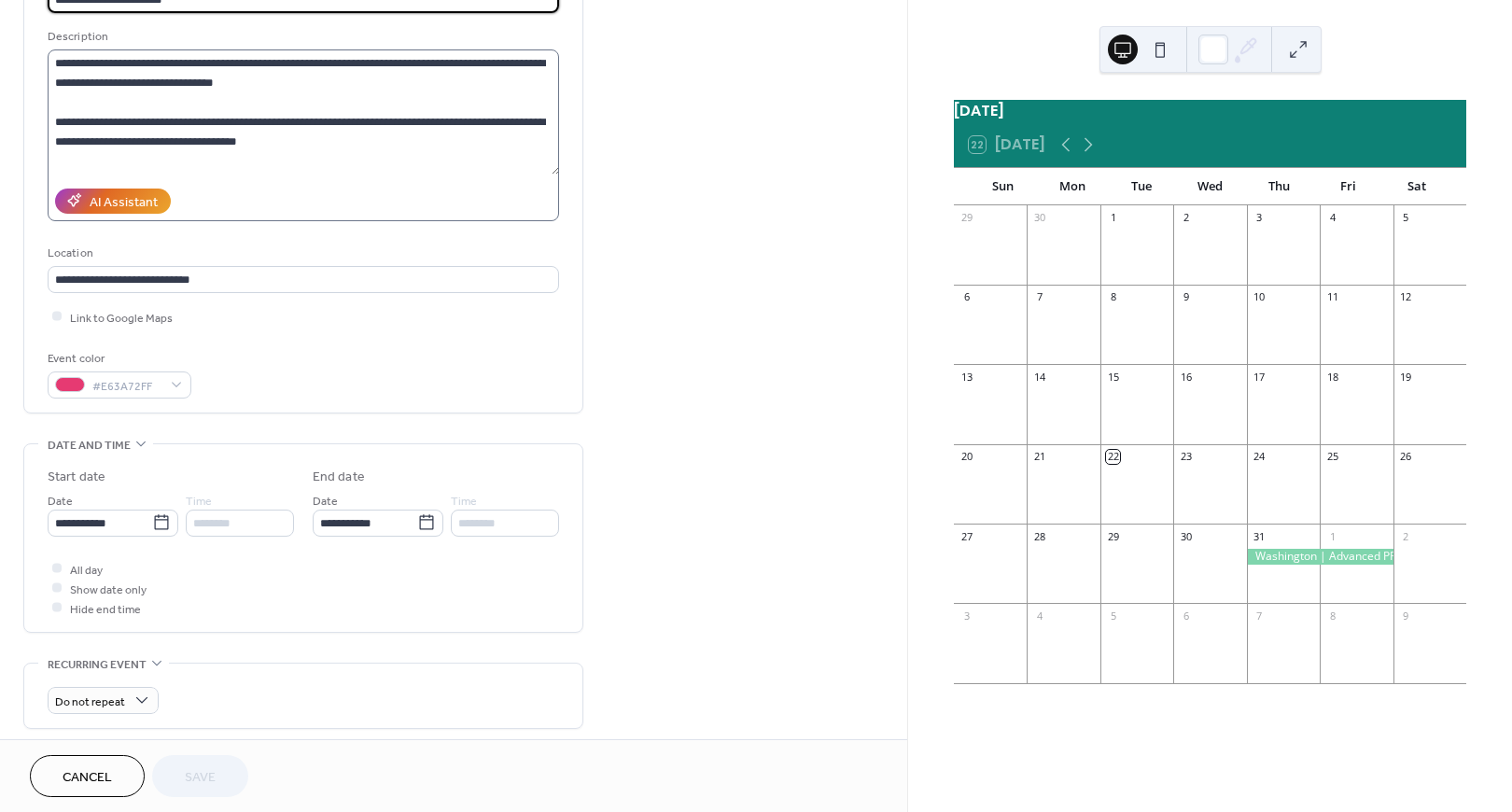 scroll, scrollTop: 183, scrollLeft: 0, axis: vertical 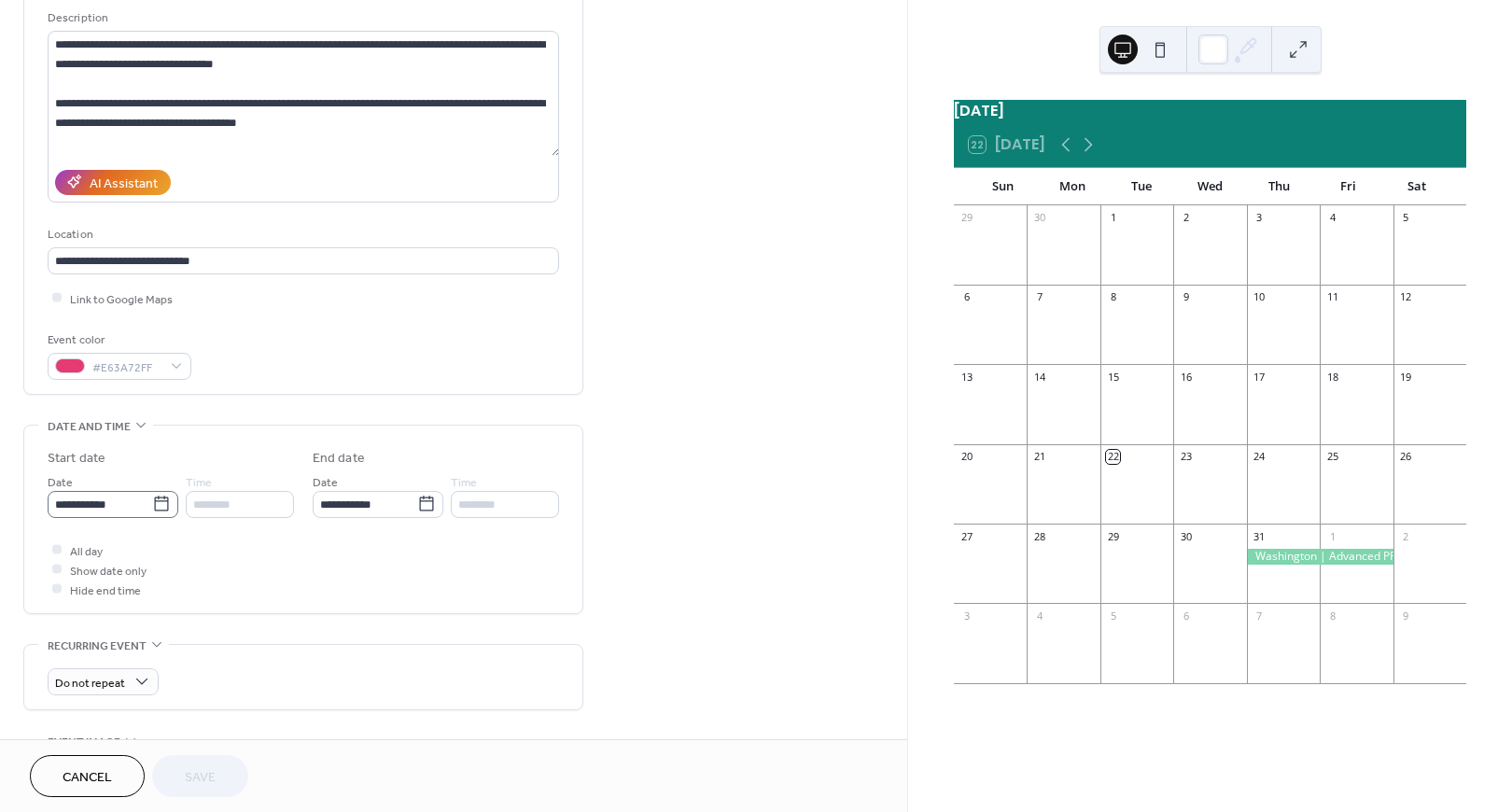 click 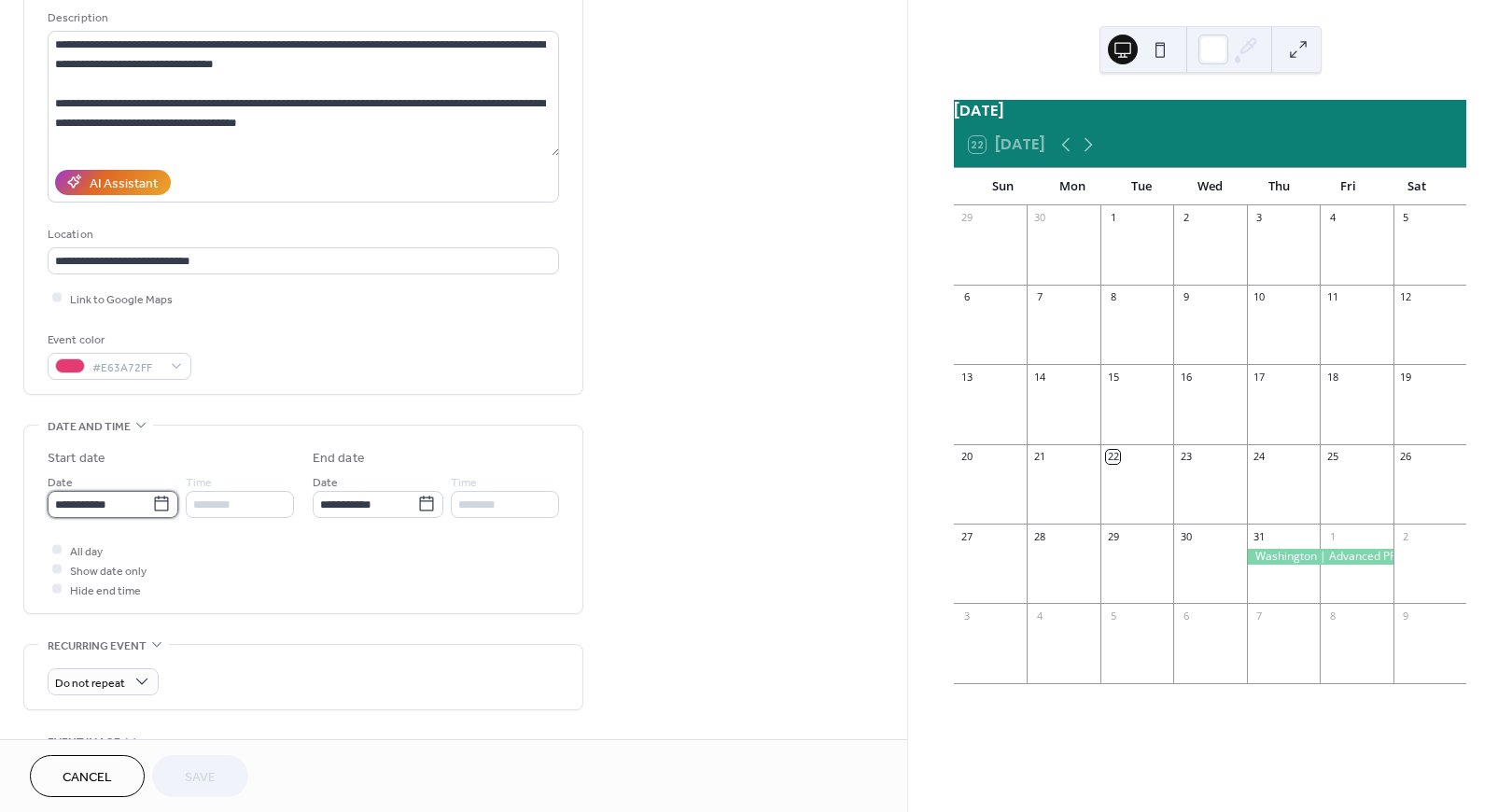 click on "**********" at bounding box center (100, 504) 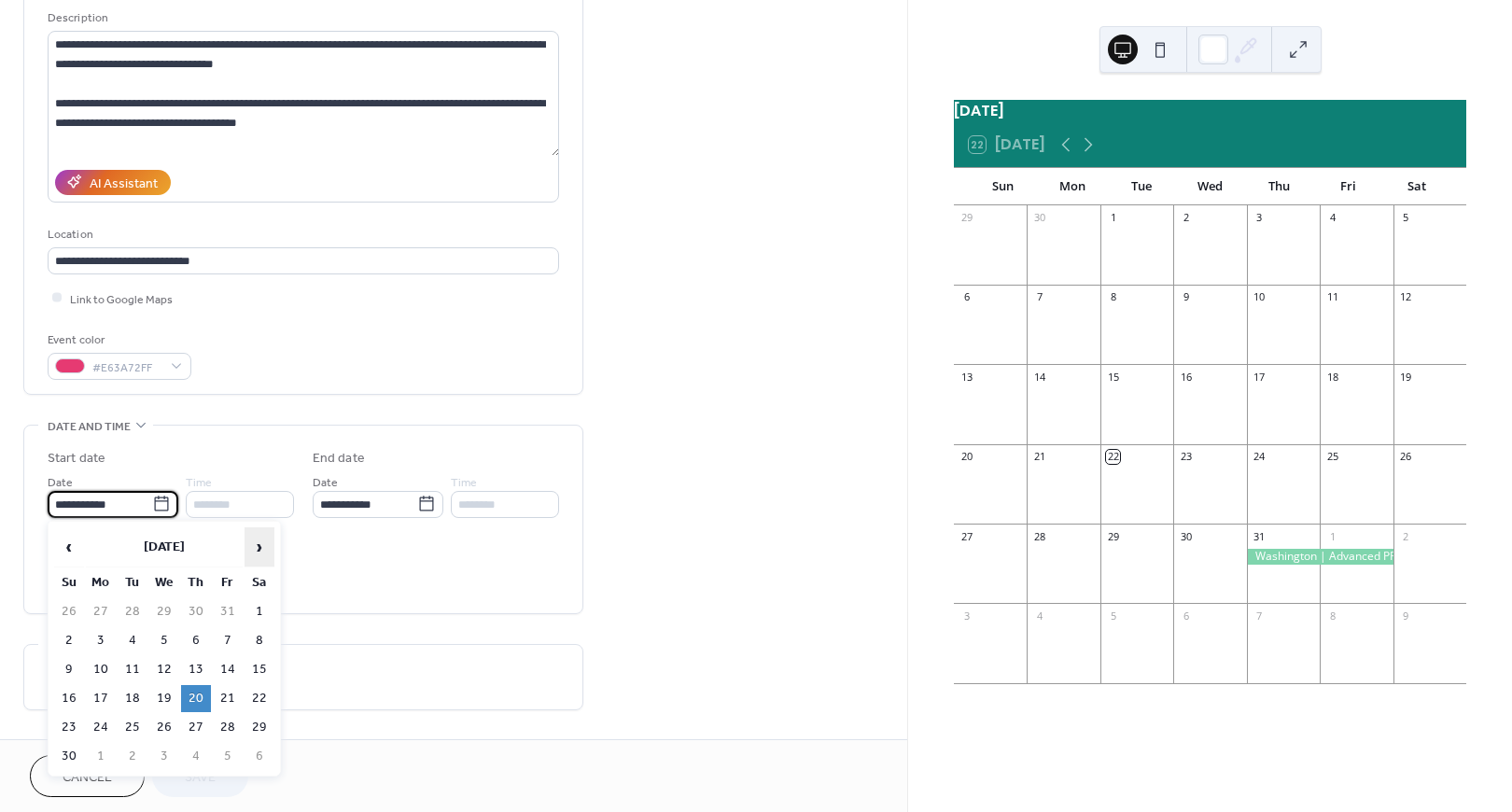 click on "›" at bounding box center (259, 547) 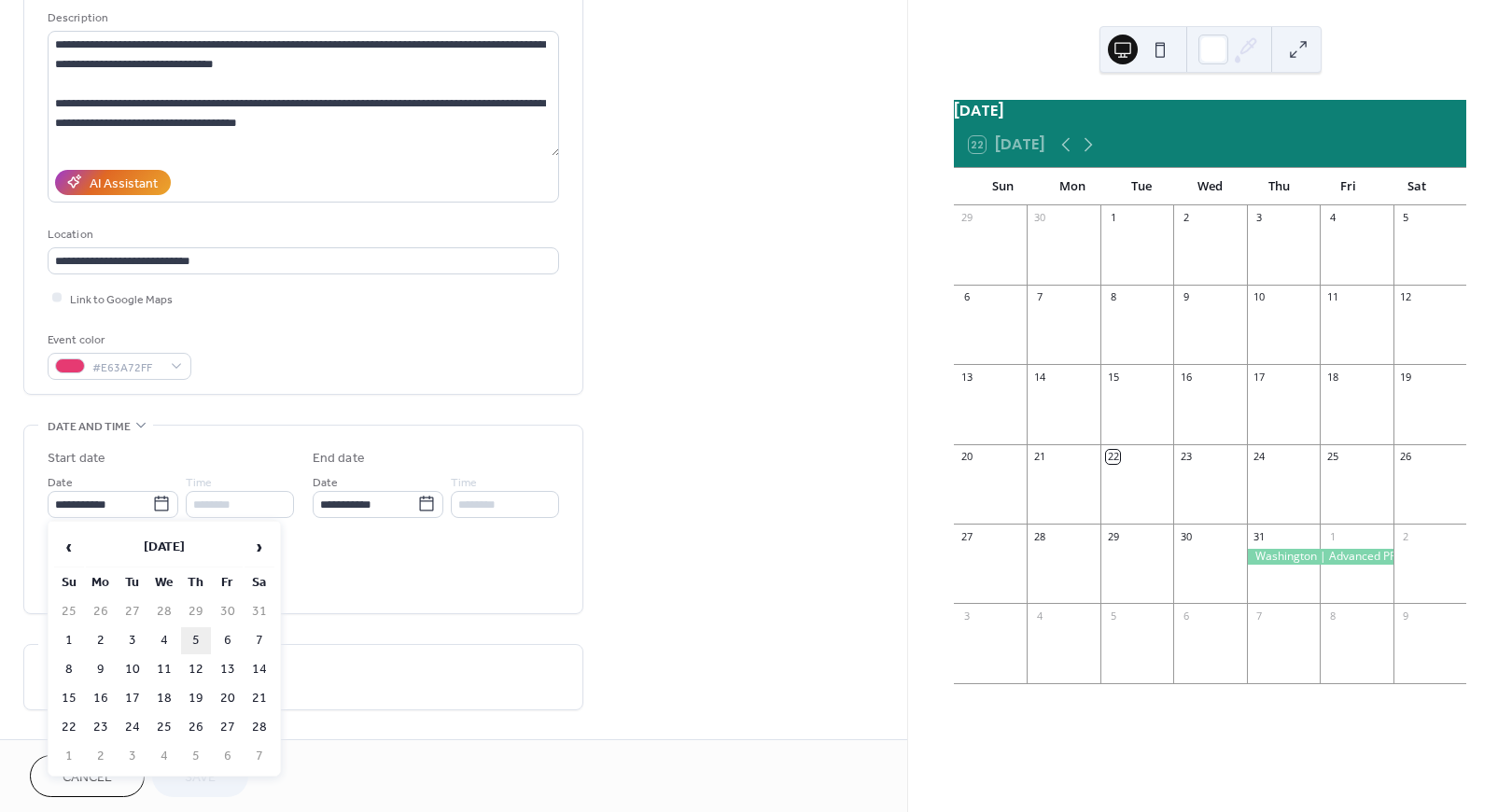 click on "5" at bounding box center (196, 640) 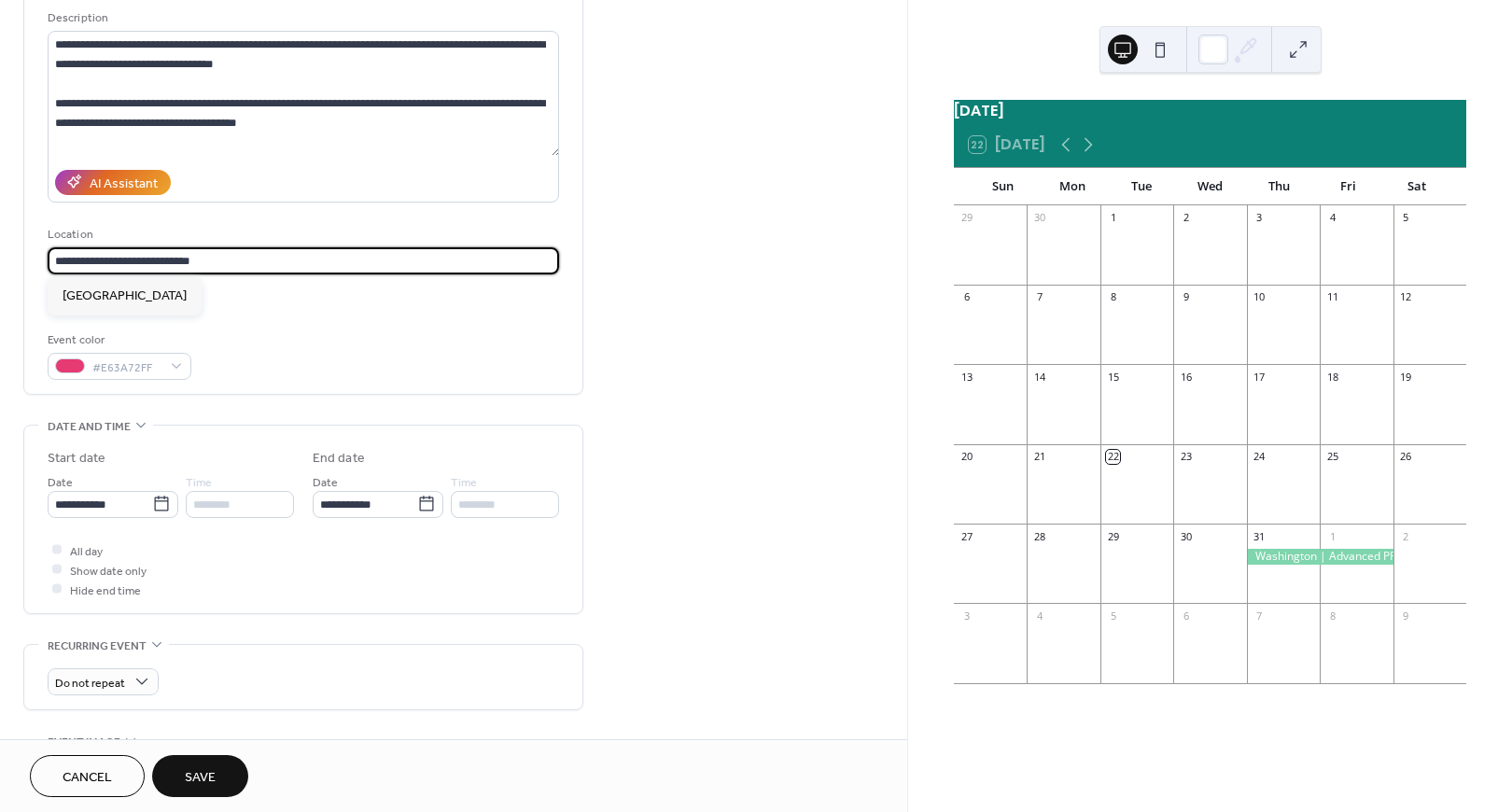 drag, startPoint x: 208, startPoint y: 250, endPoint x: 9, endPoint y: 247, distance: 199.02261 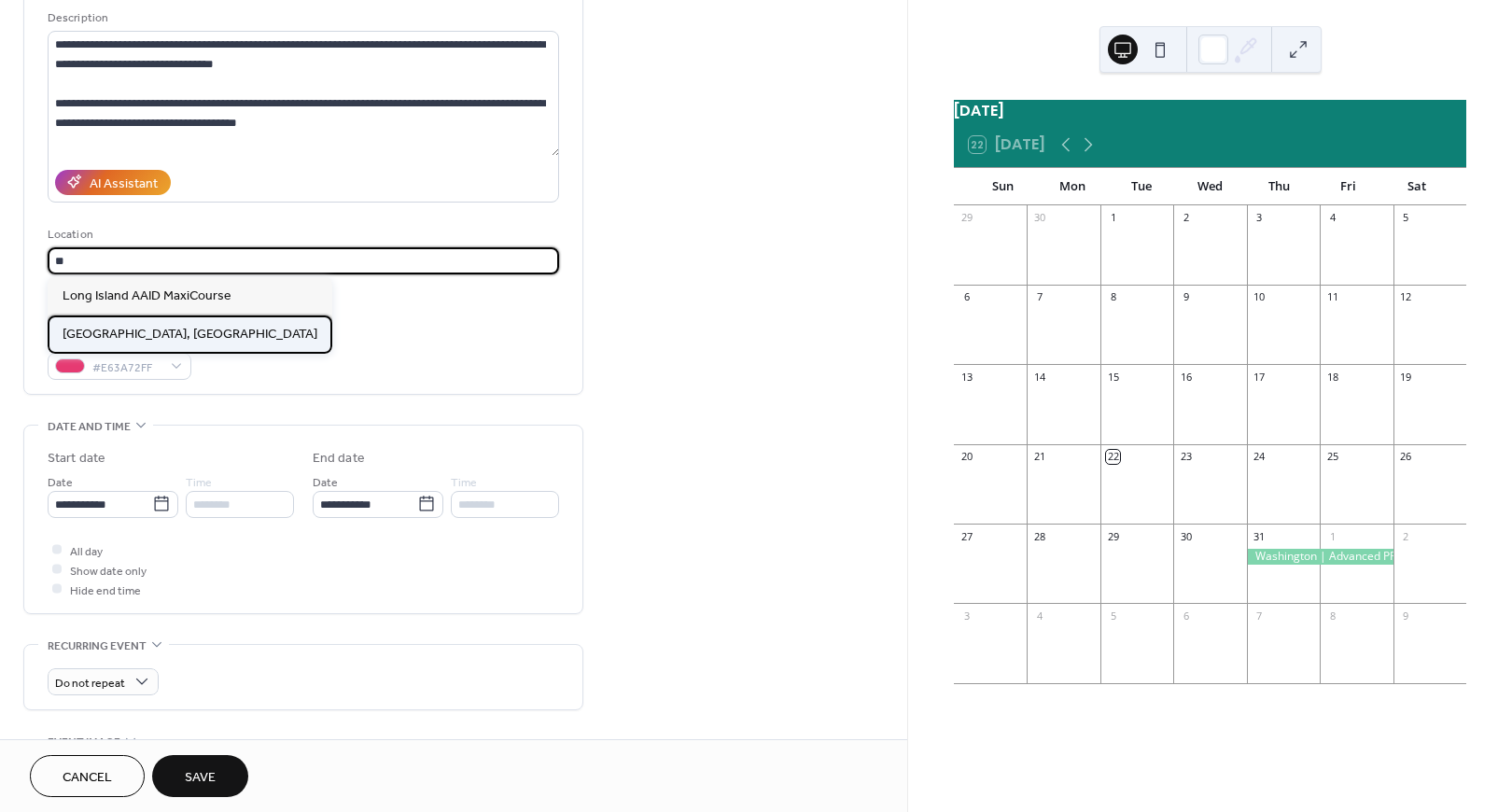click on "Los Angeles, CA" at bounding box center [189, 334] 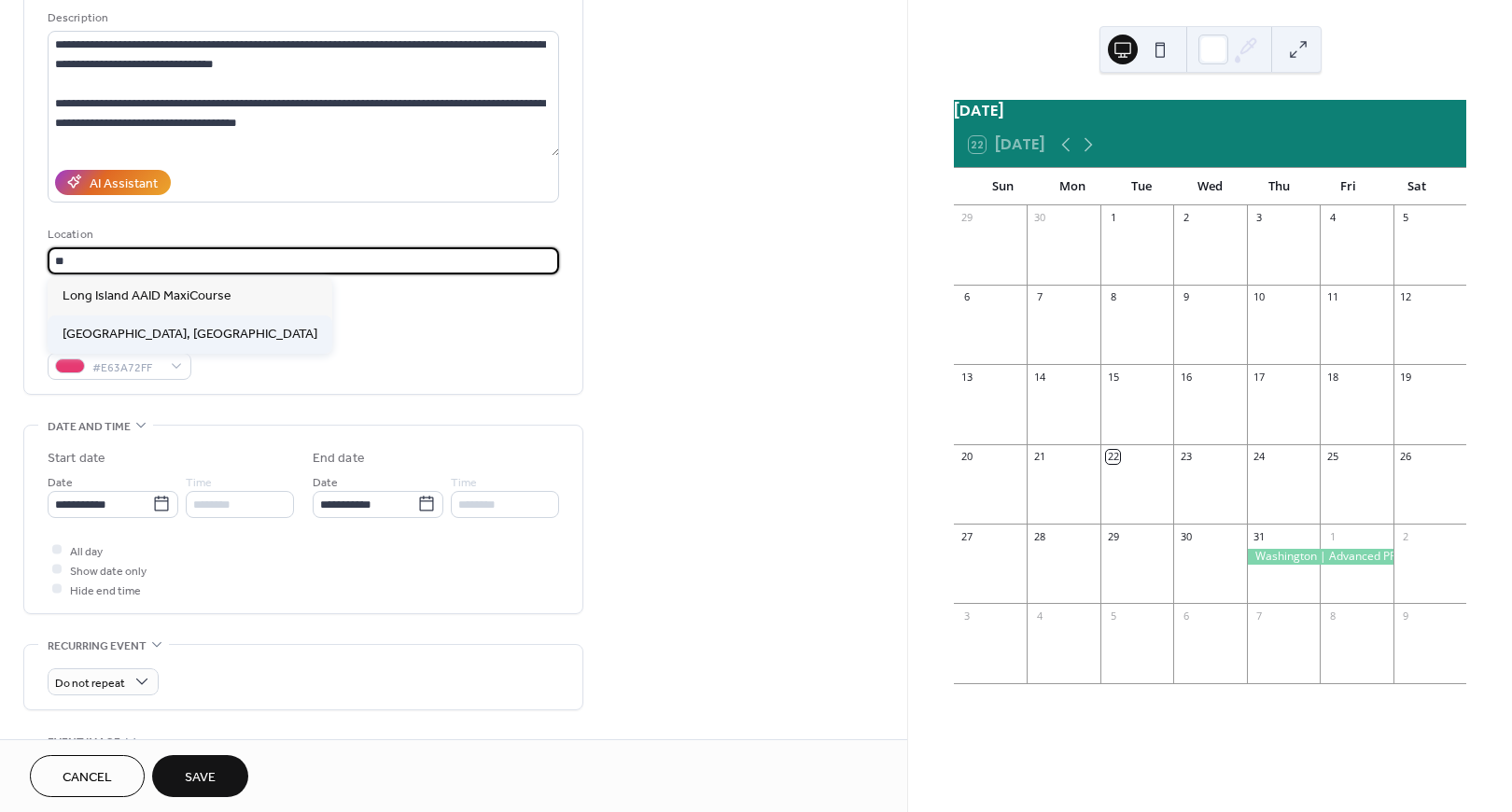 type on "**********" 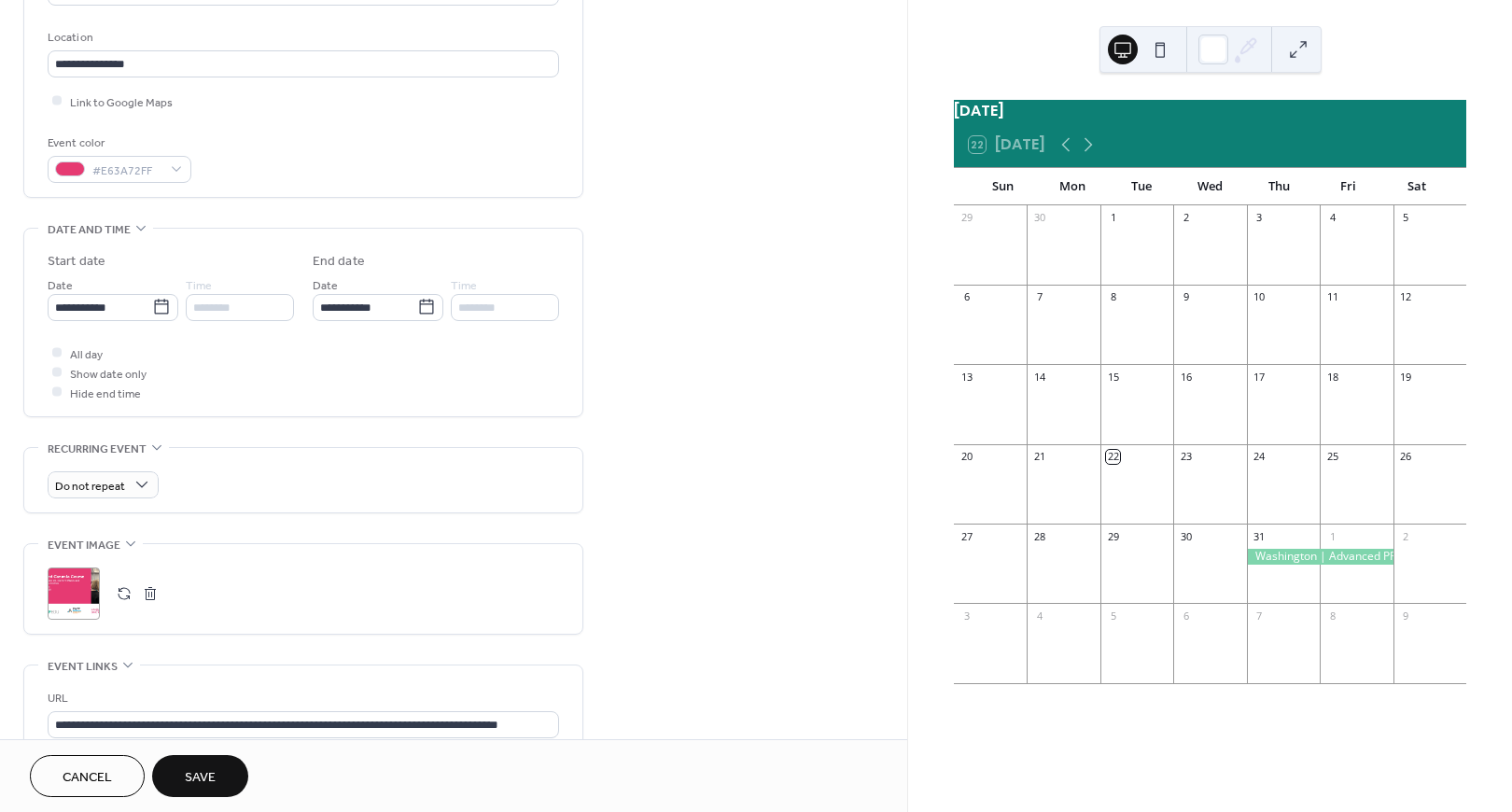 scroll, scrollTop: 434, scrollLeft: 0, axis: vertical 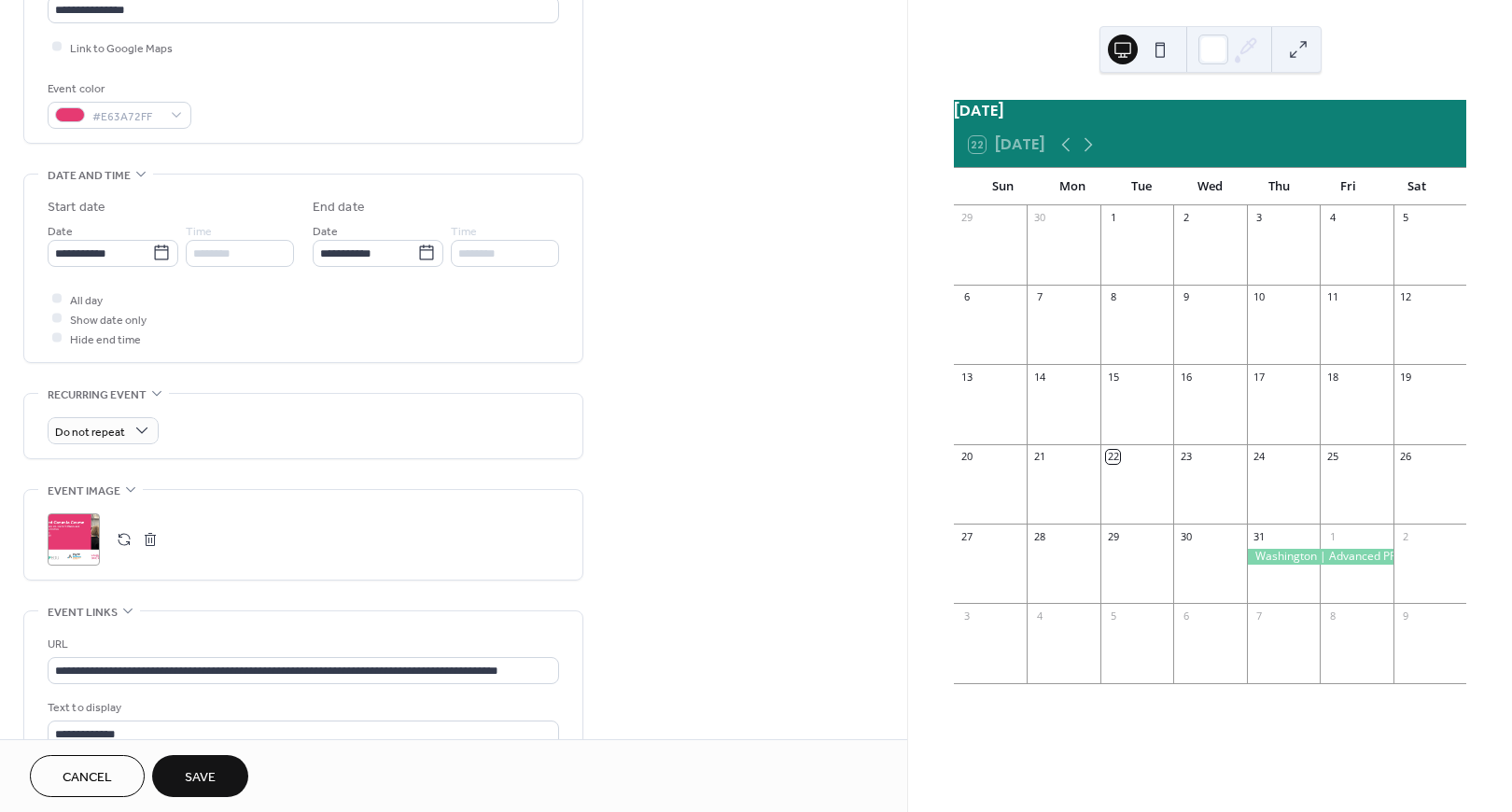 click on "Save" at bounding box center [200, 777] 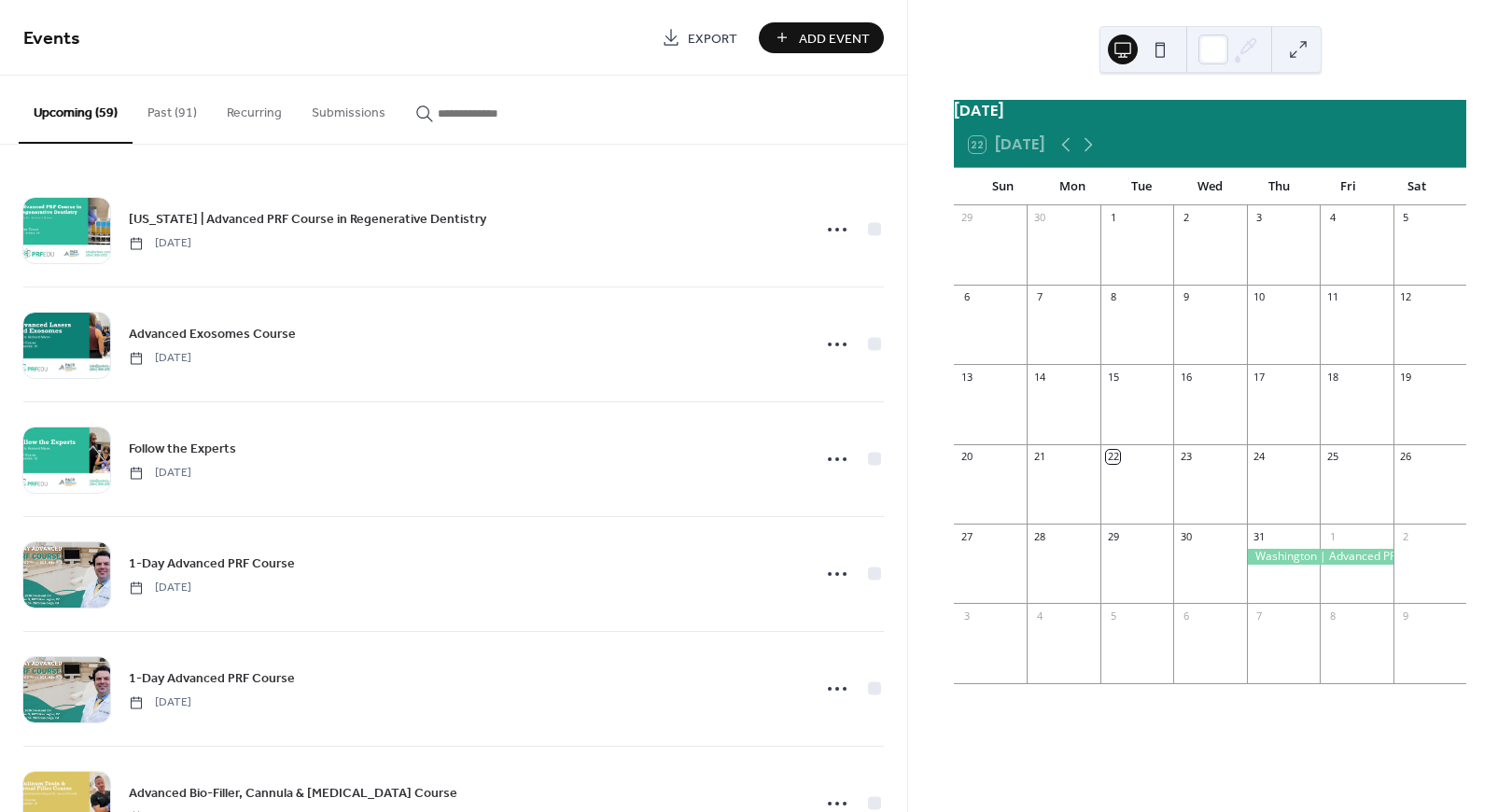 click at bounding box center [494, 113] 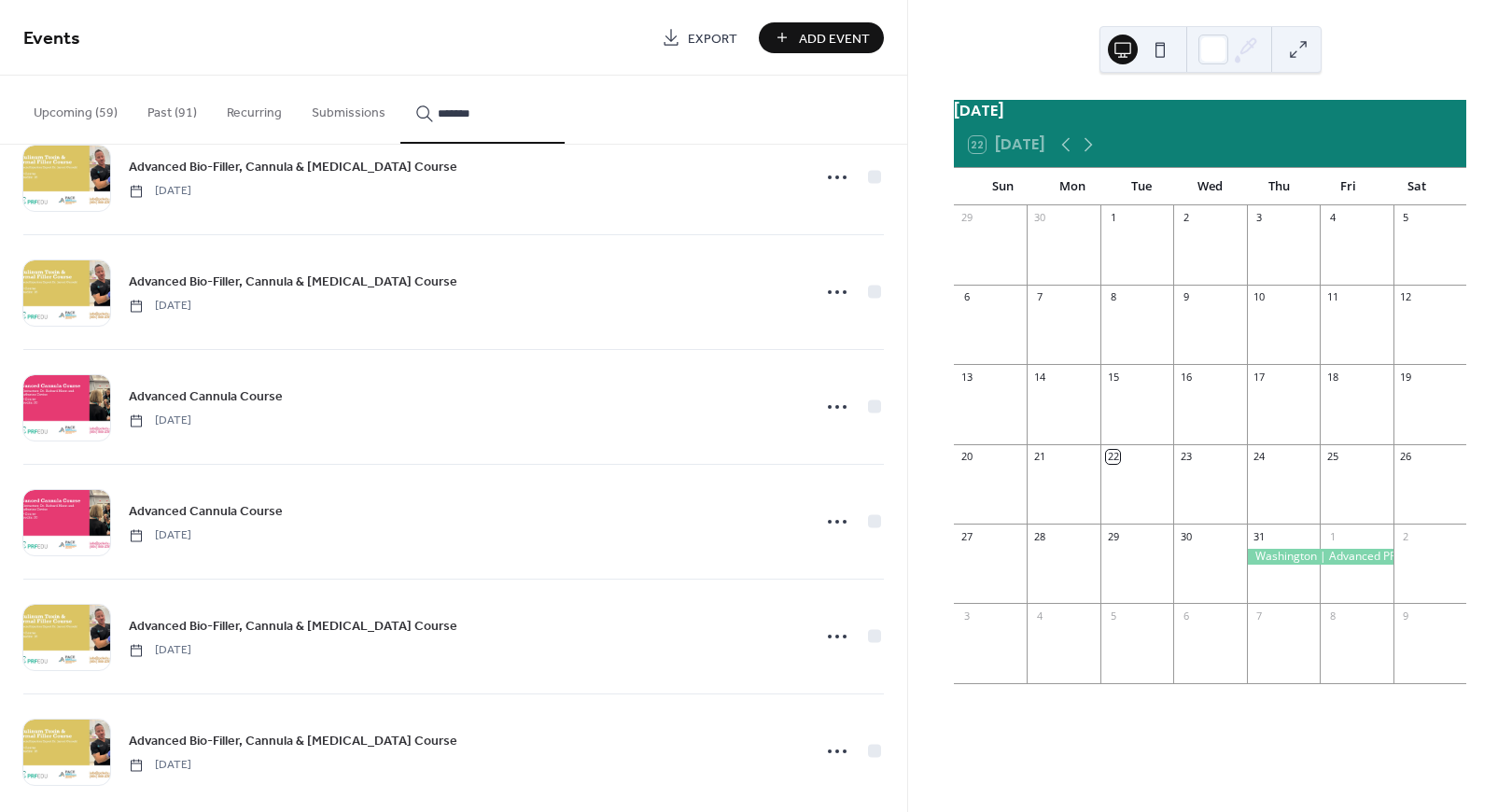 scroll, scrollTop: 531, scrollLeft: 0, axis: vertical 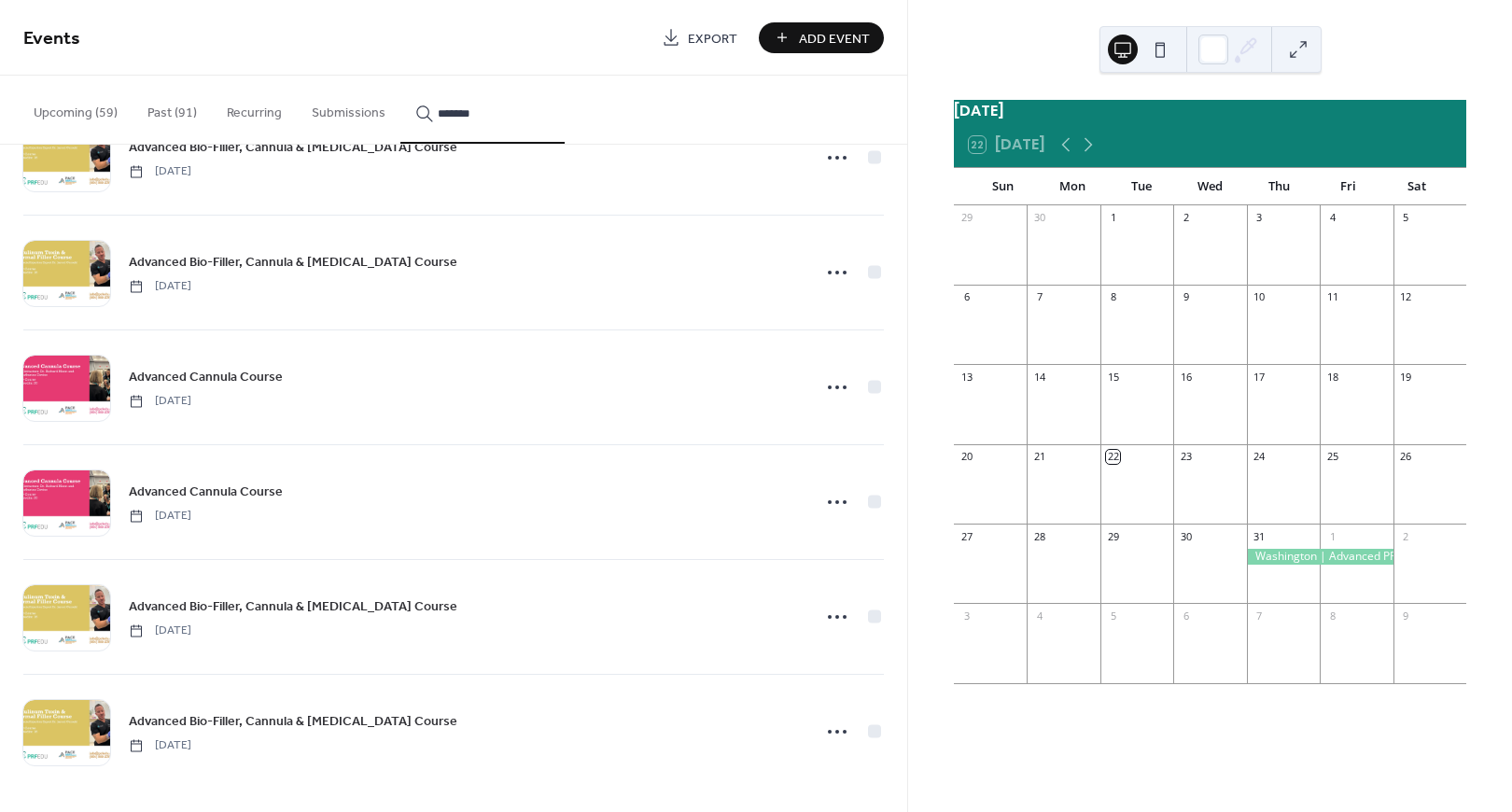 type on "*******" 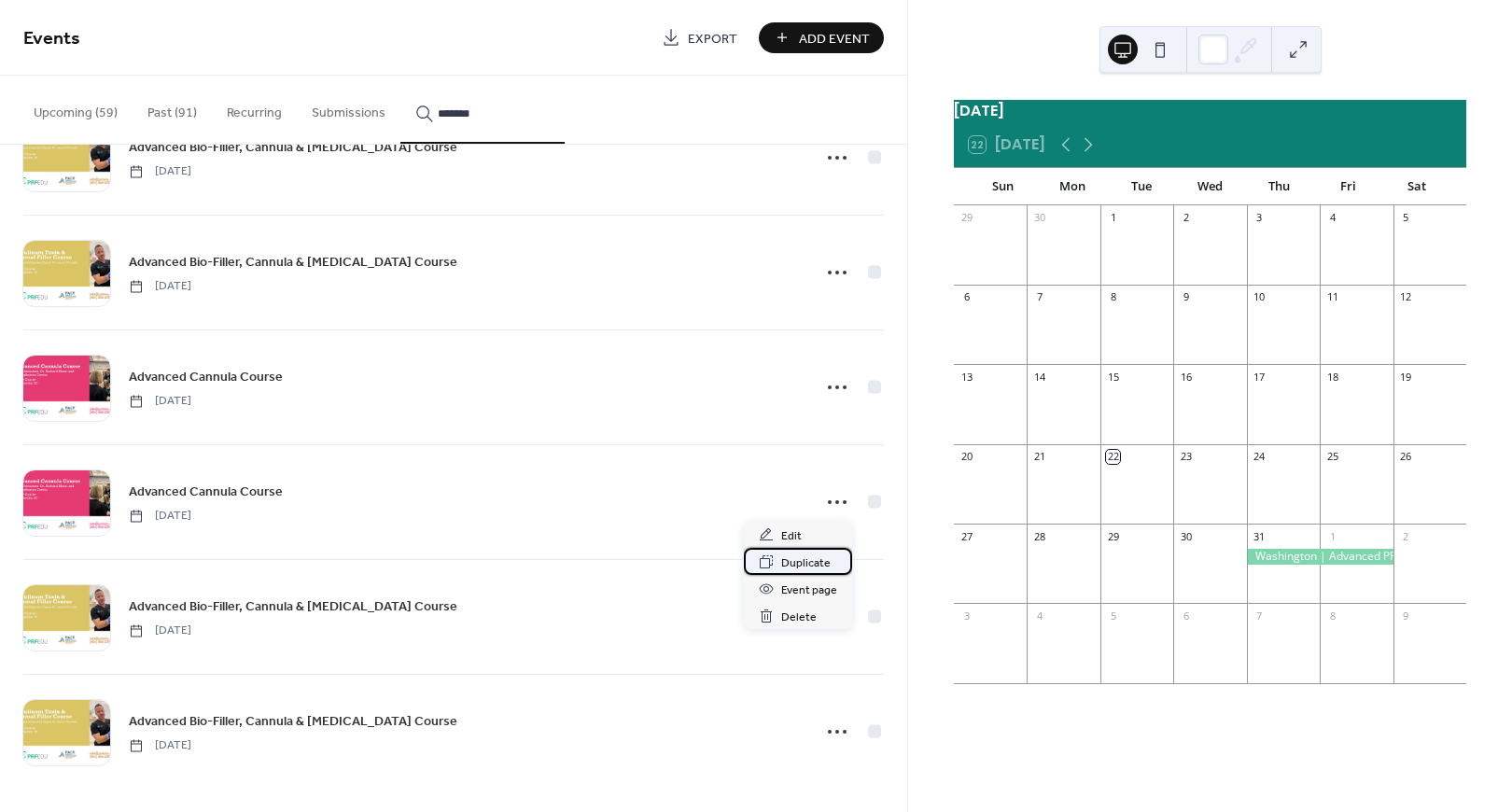 click on "Duplicate" at bounding box center (805, 563) 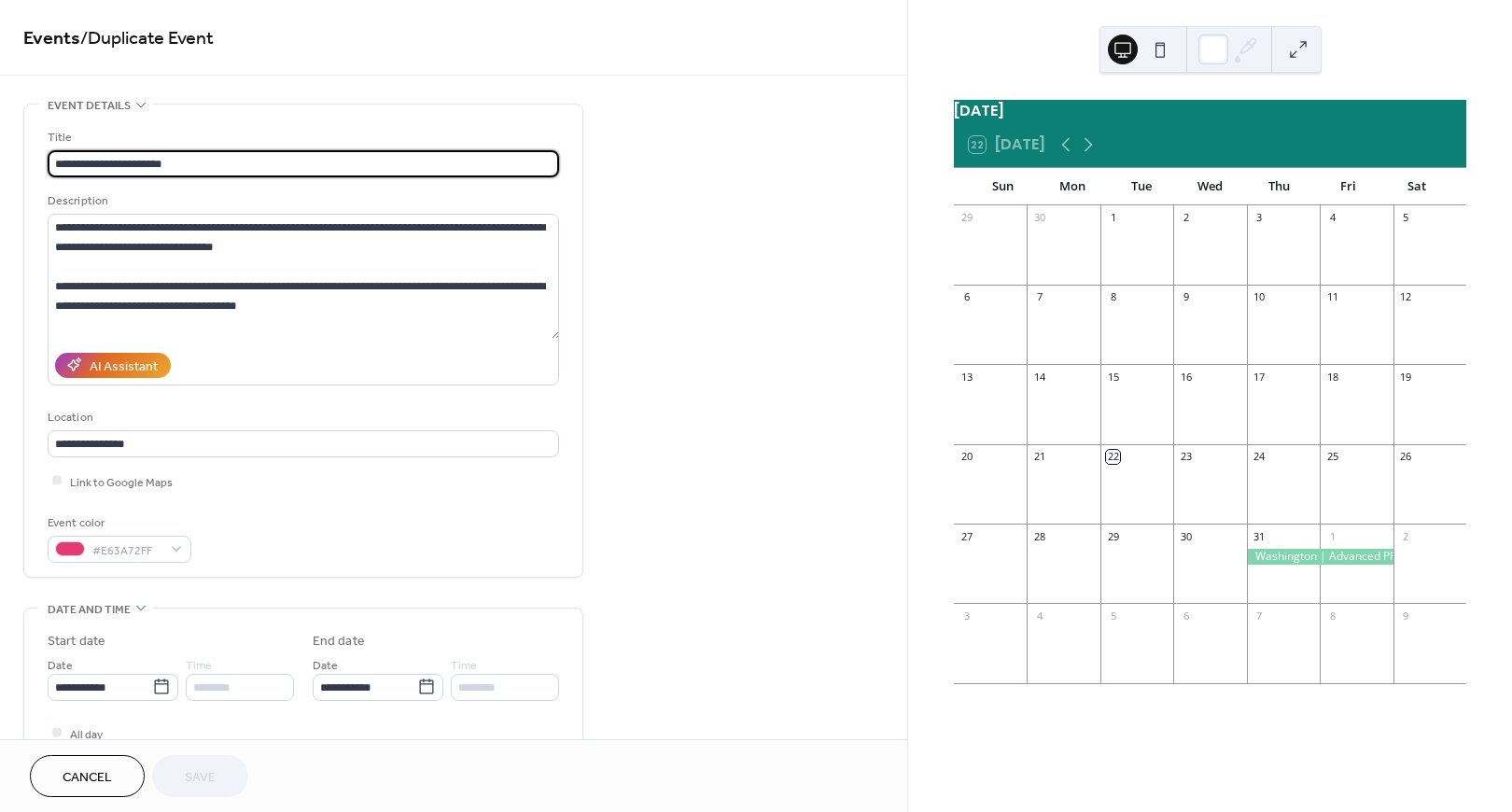scroll, scrollTop: 641, scrollLeft: 0, axis: vertical 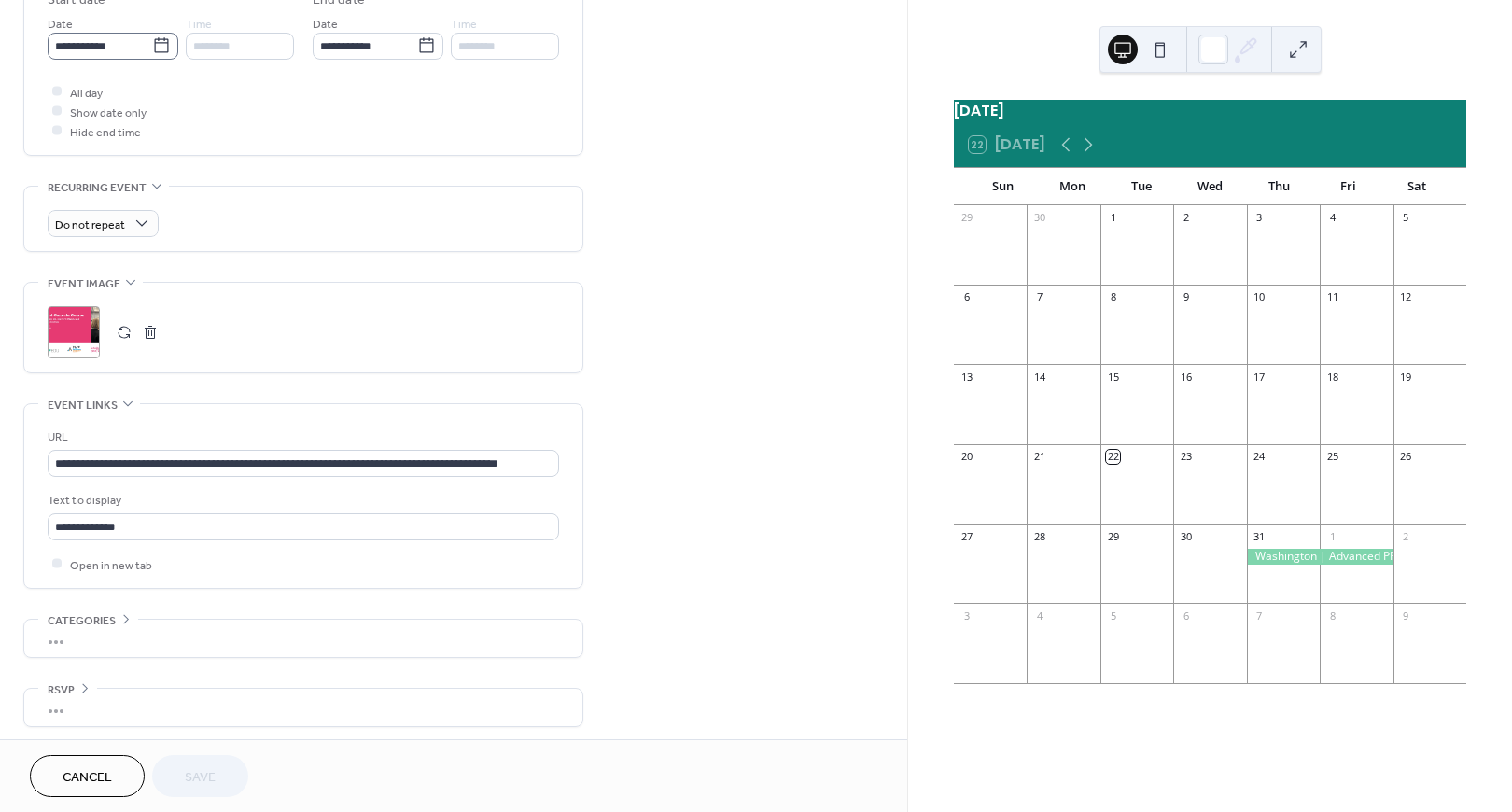 click 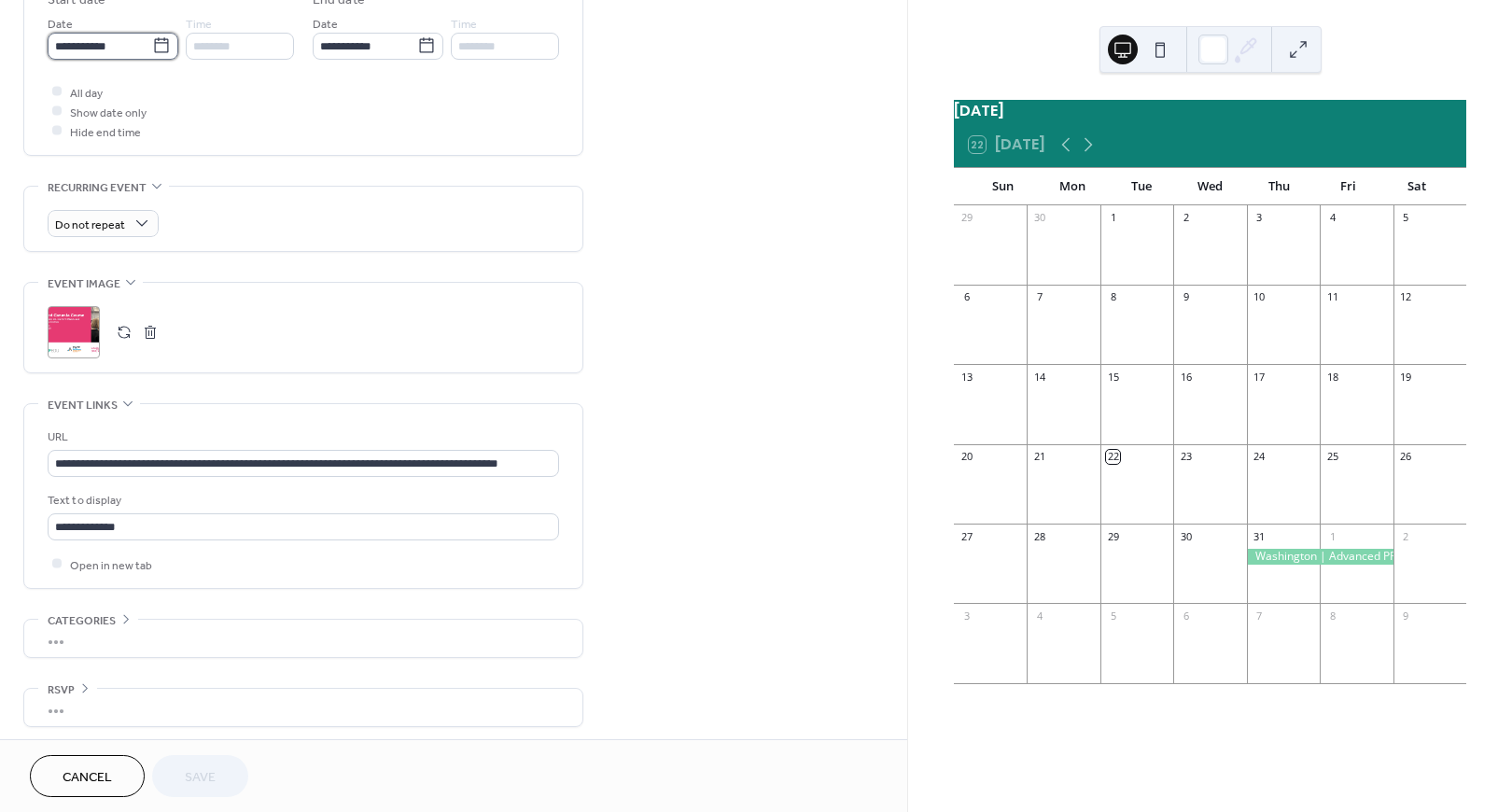 click on "**********" at bounding box center [100, 46] 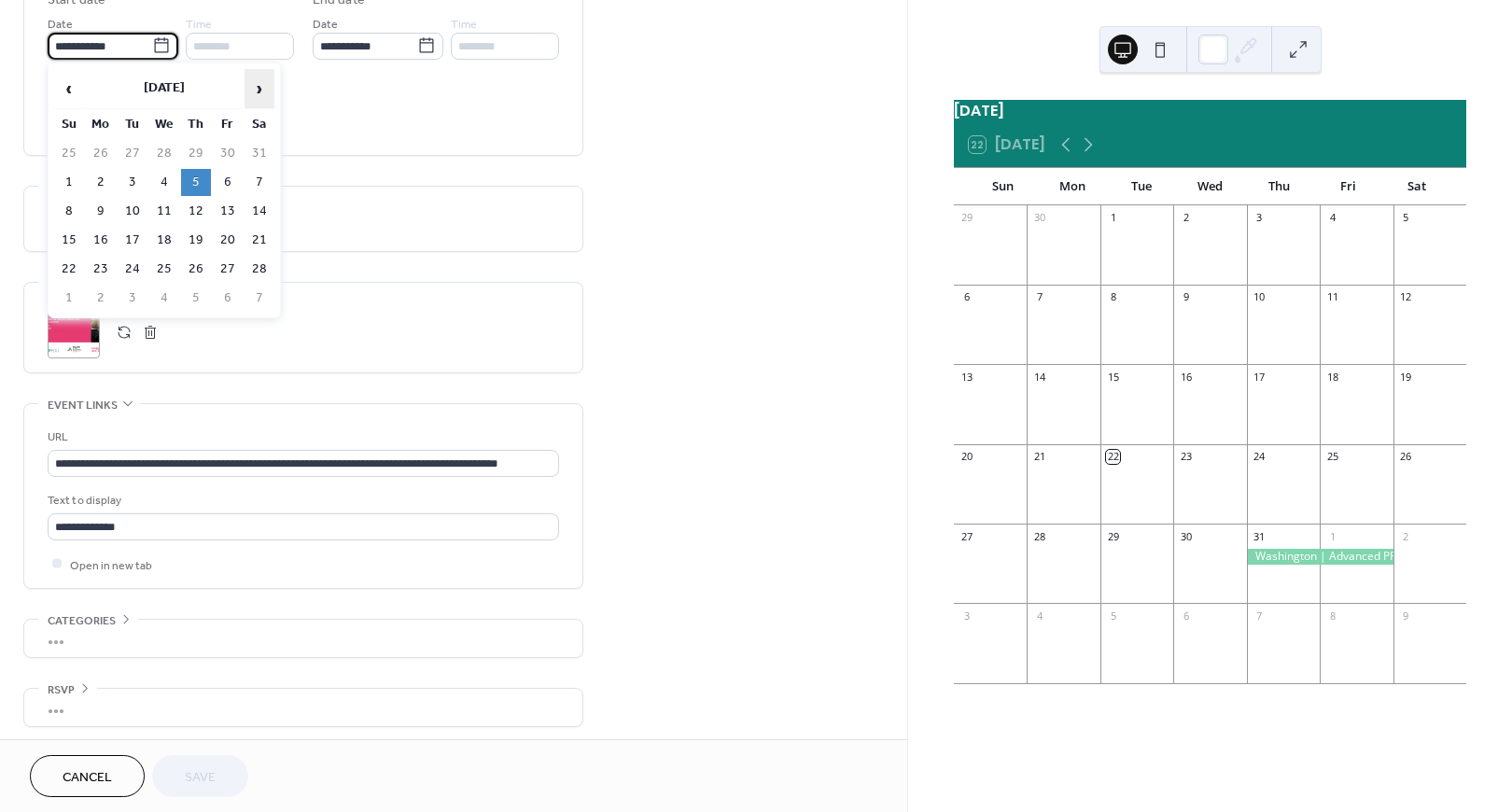 click on "›" at bounding box center [259, 89] 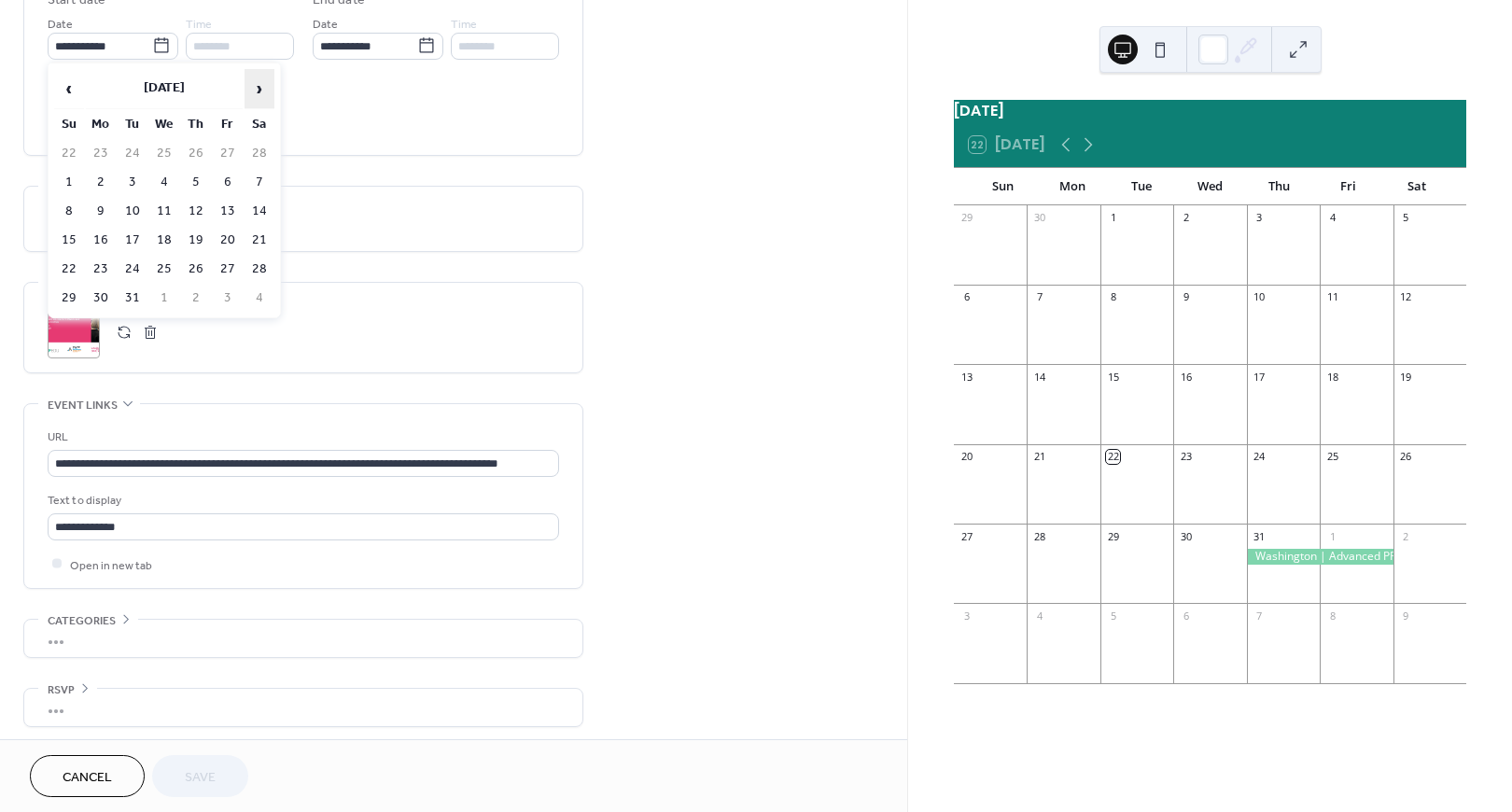 click on "›" at bounding box center (259, 89) 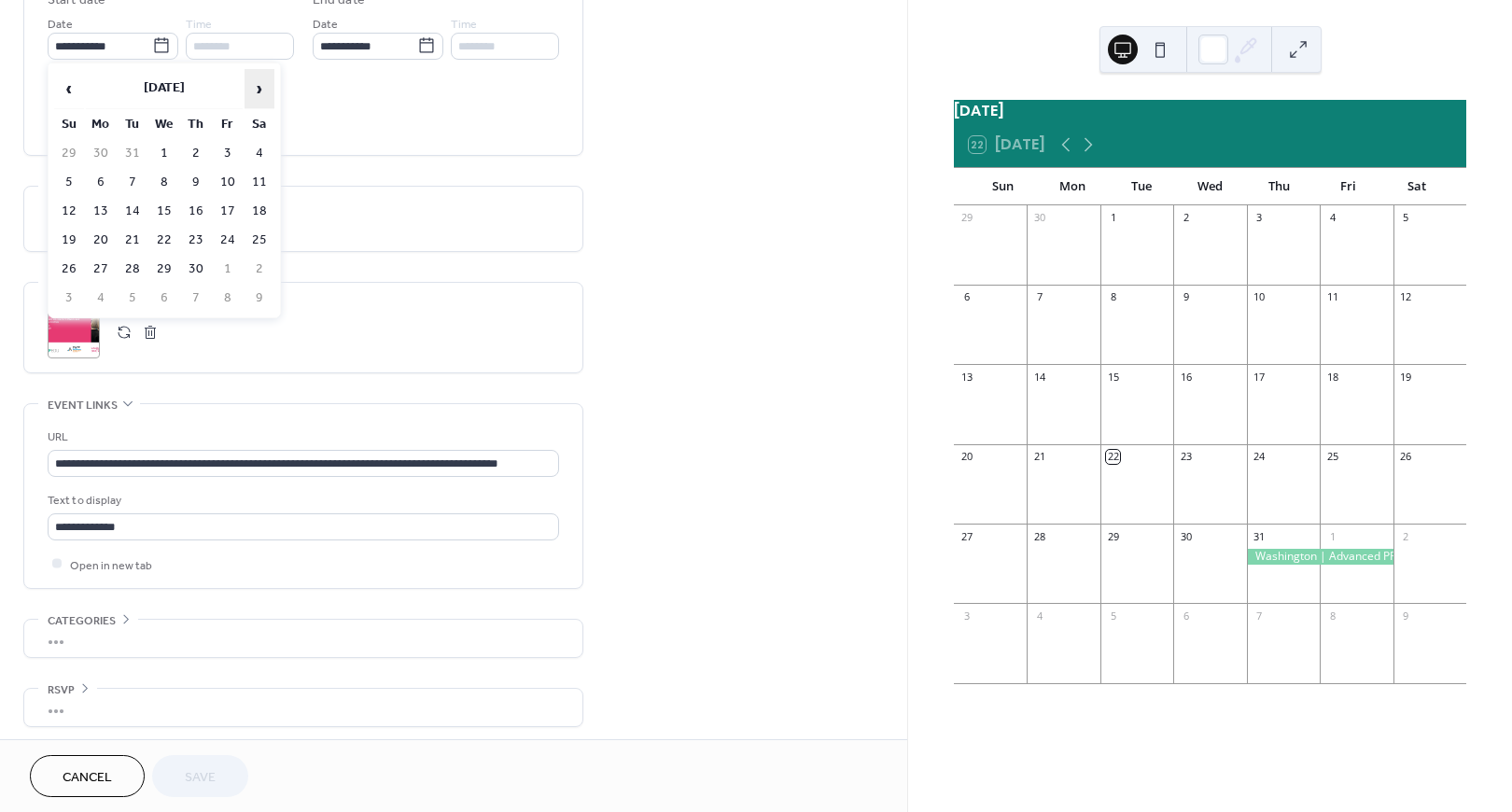 click on "›" at bounding box center (259, 89) 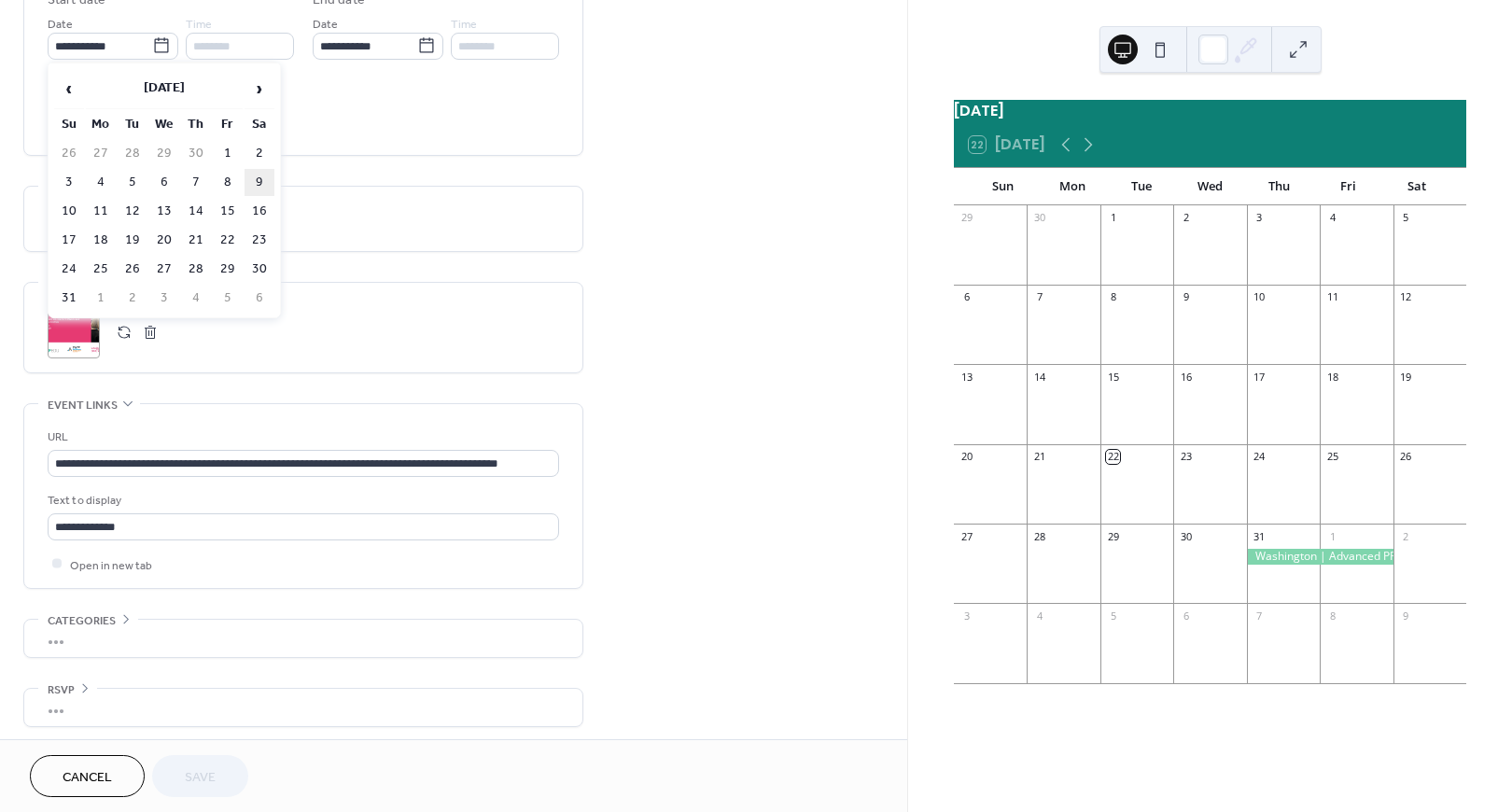 click on "9" at bounding box center (259, 182) 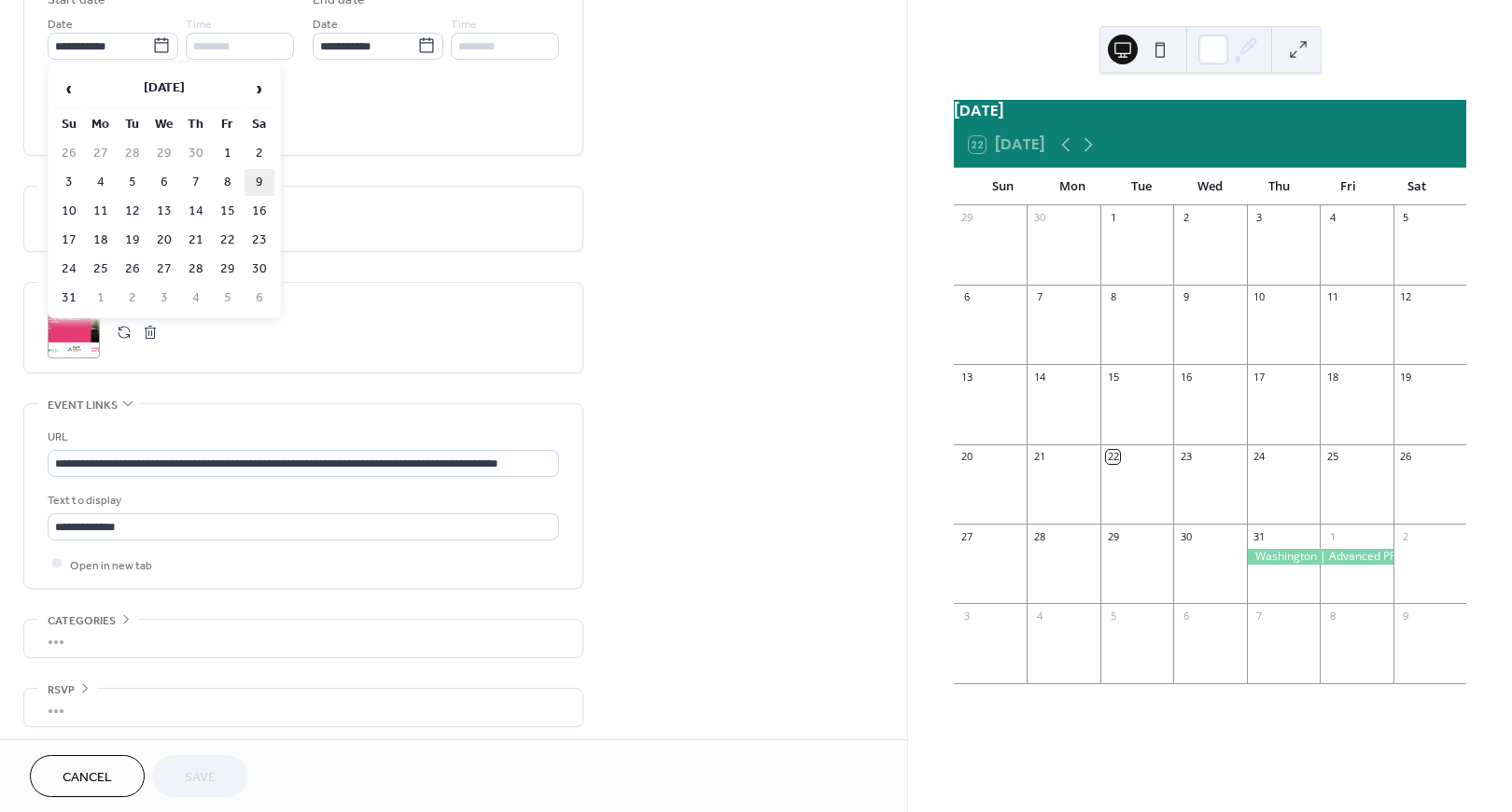 type on "**********" 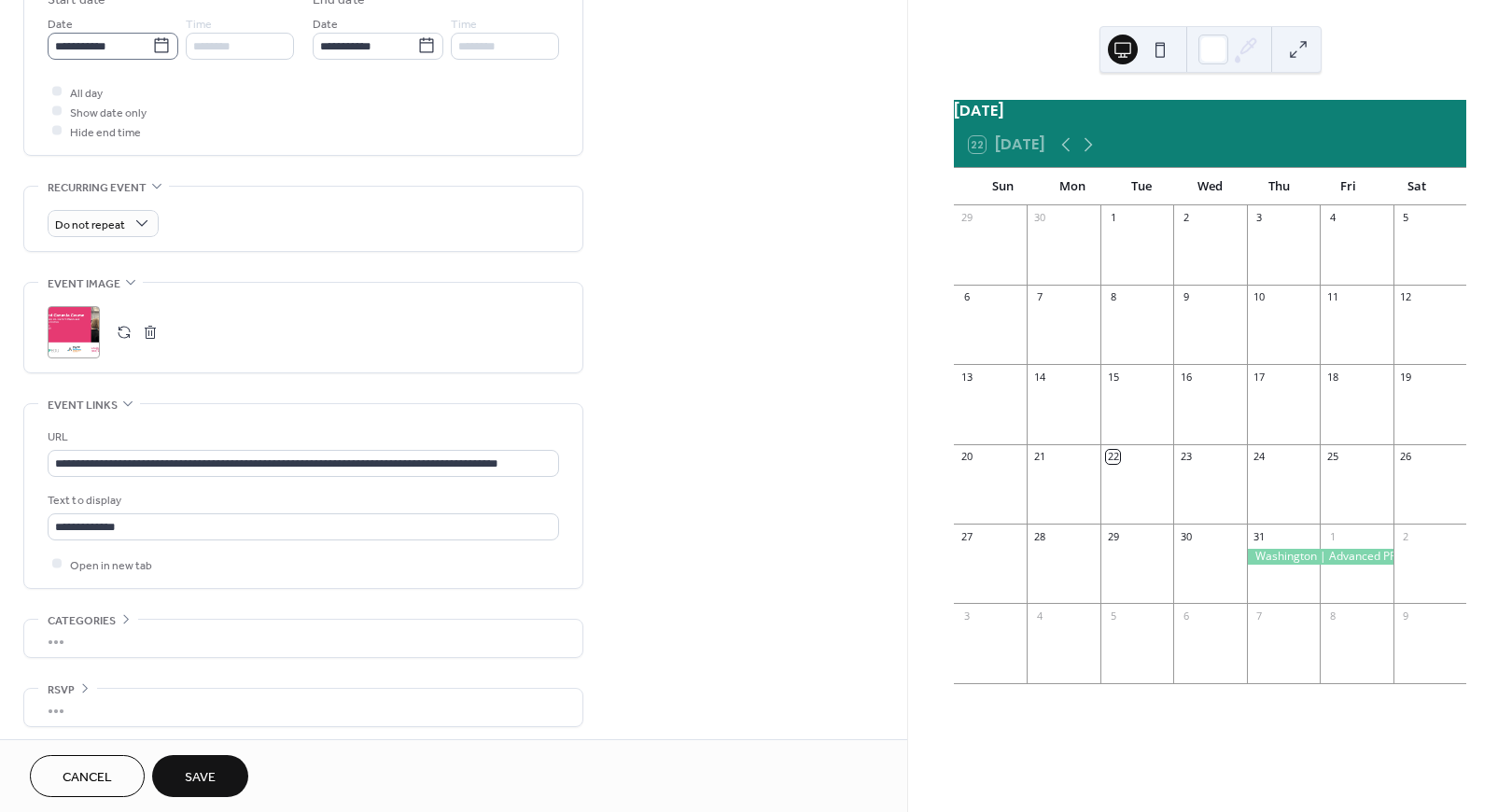 click 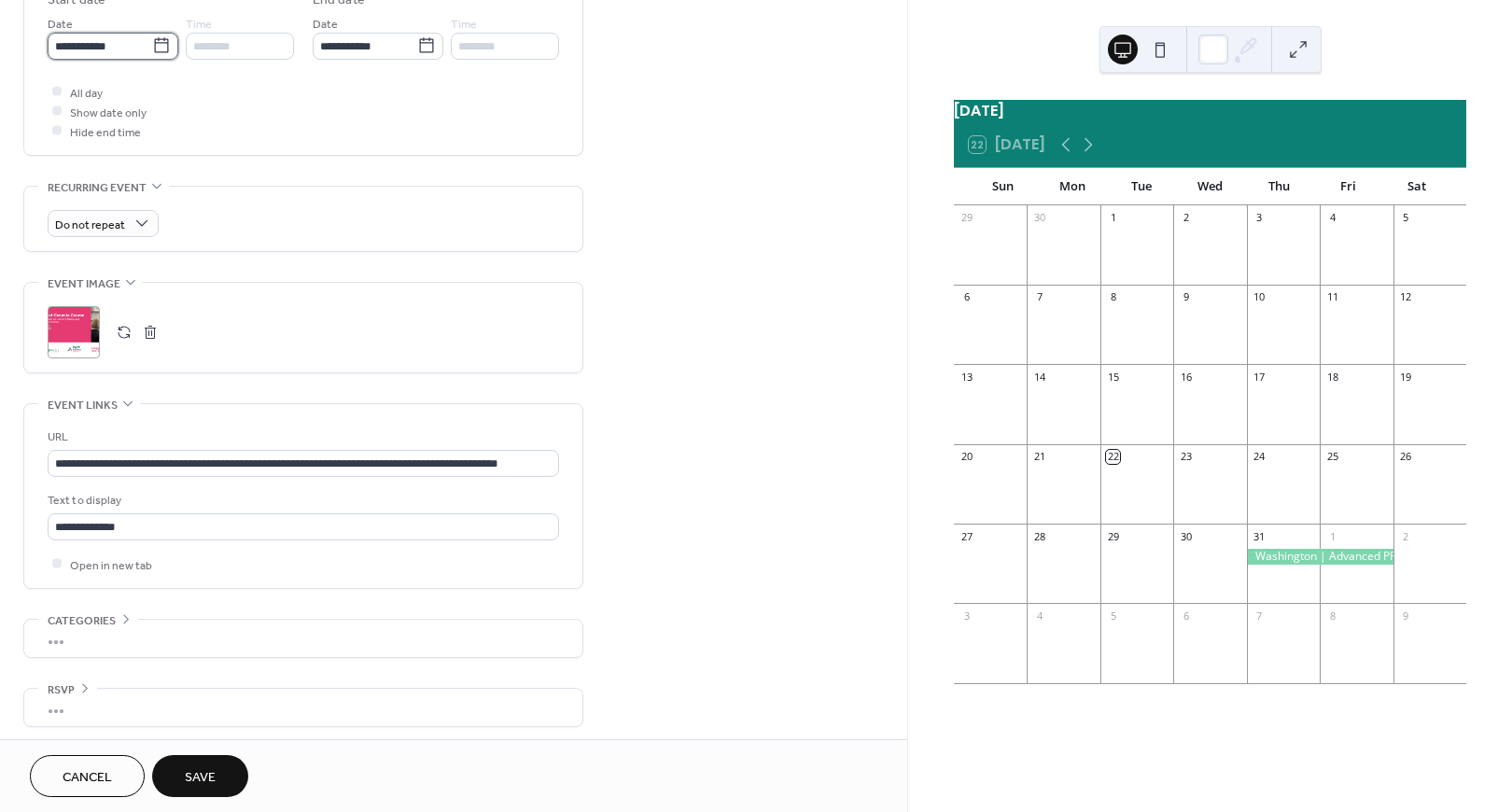 click on "**********" at bounding box center [100, 46] 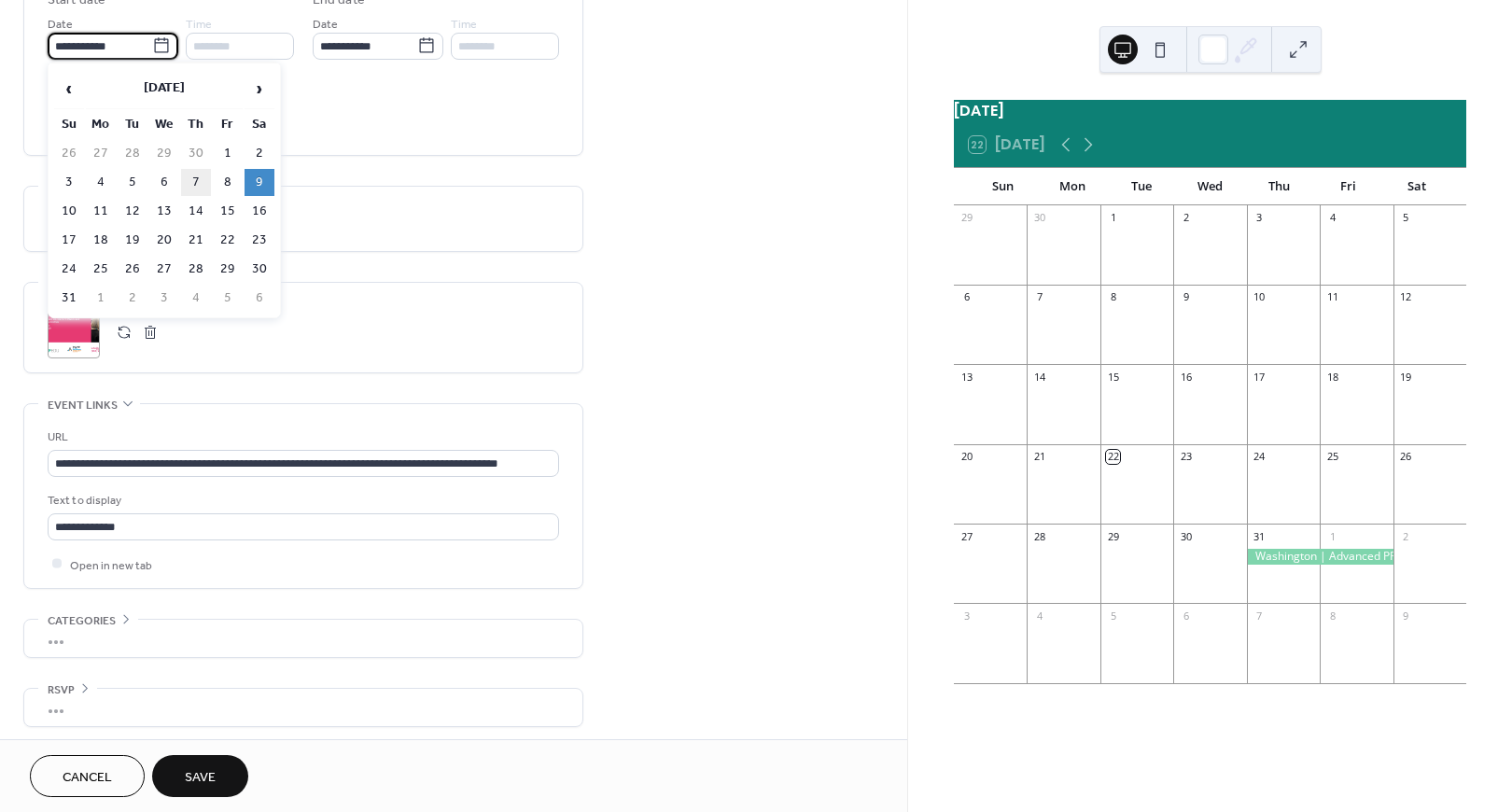 click on "7" at bounding box center [196, 182] 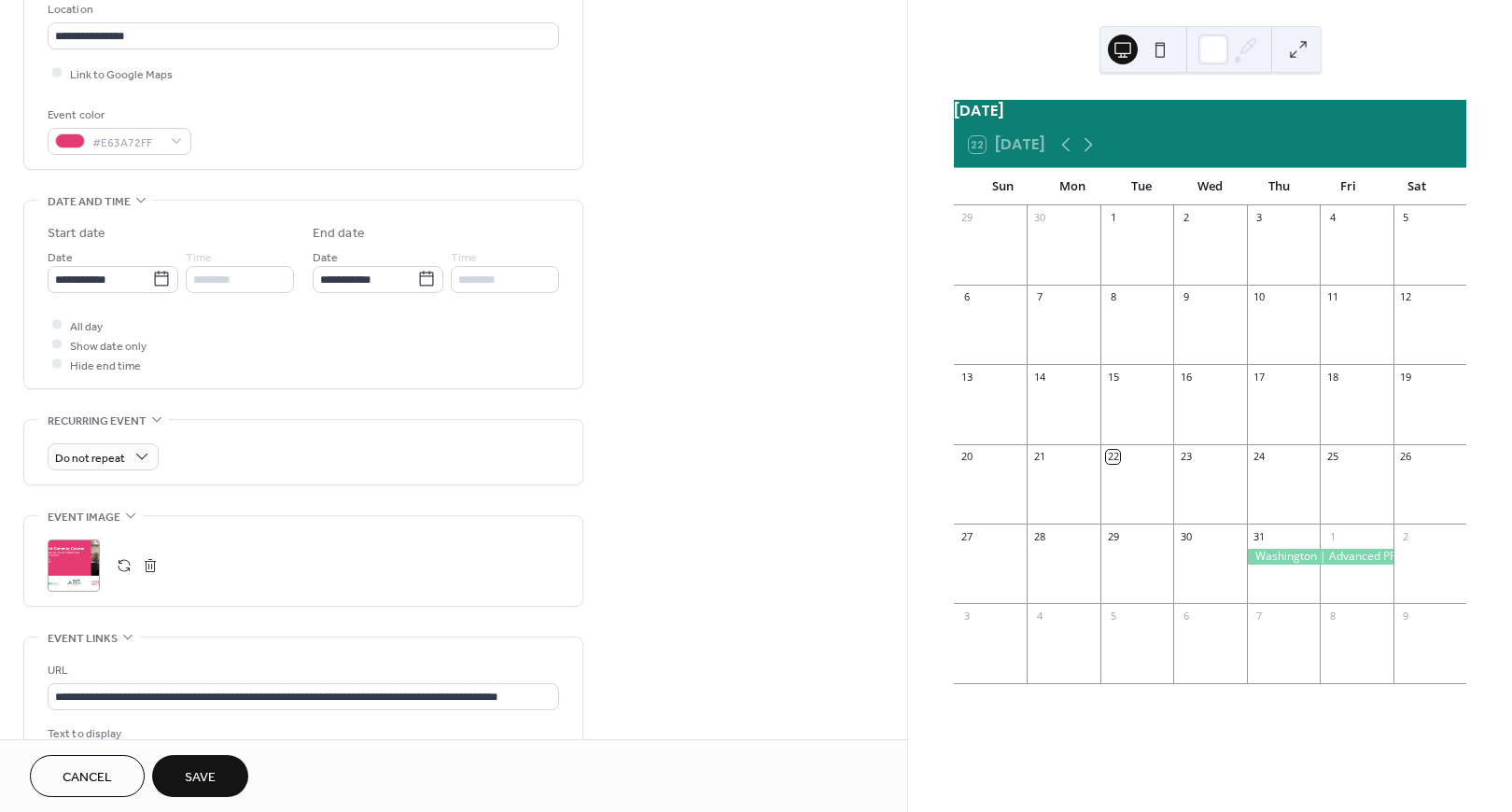 scroll, scrollTop: 322, scrollLeft: 0, axis: vertical 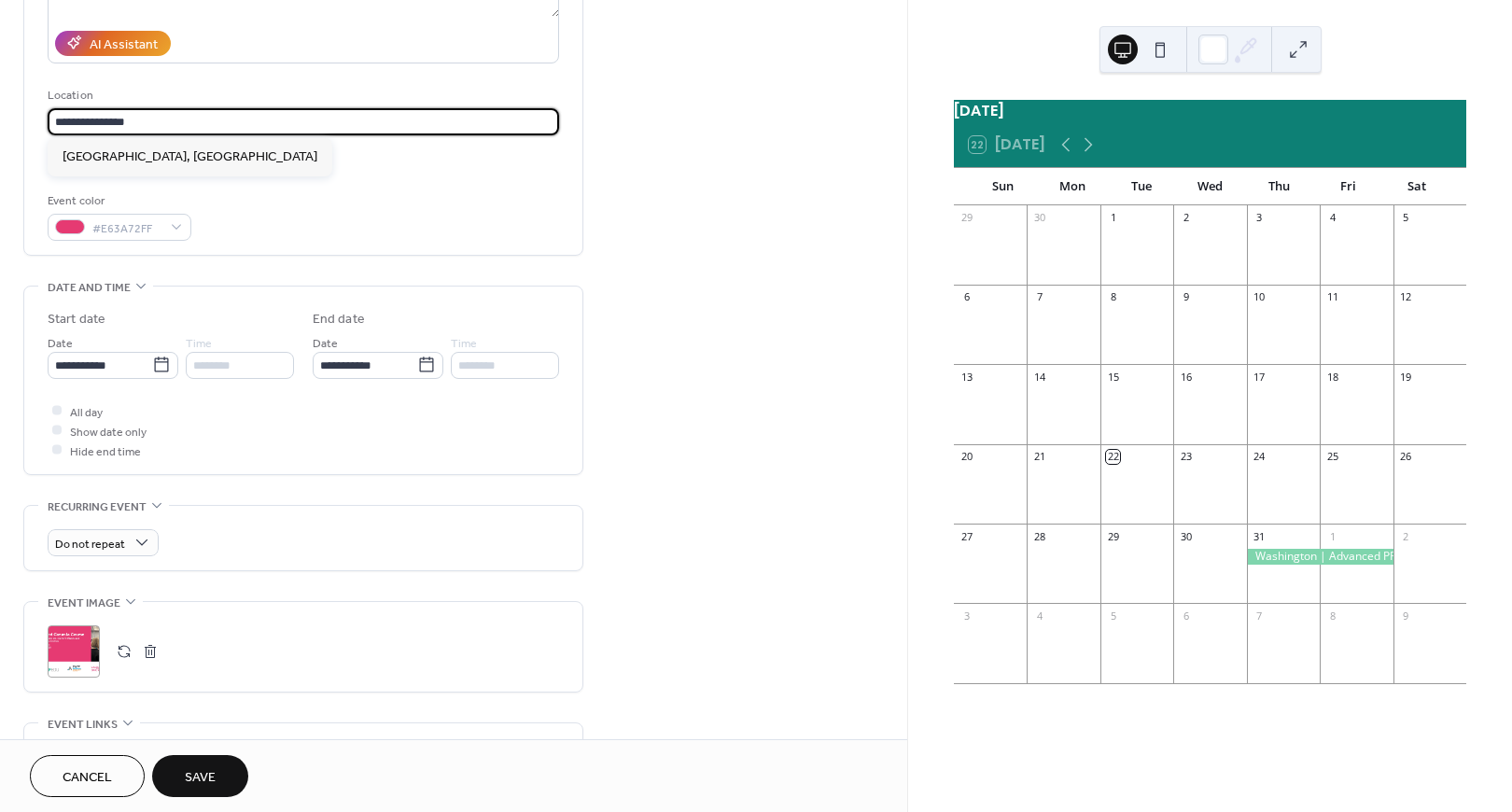 drag, startPoint x: 157, startPoint y: 121, endPoint x: 26, endPoint y: 121, distance: 131 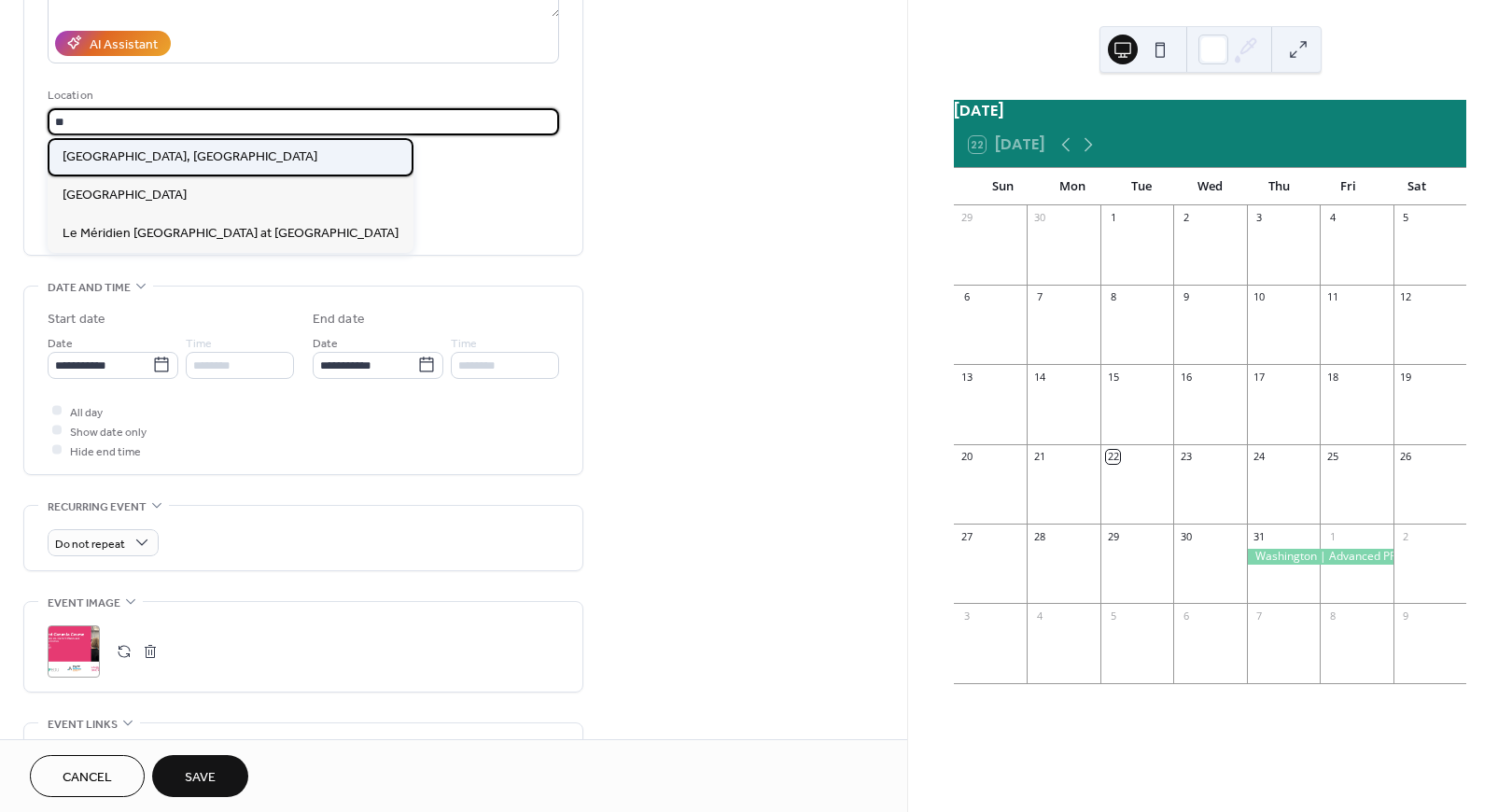 click on "Fort Lauderdale, FL" at bounding box center (189, 157) 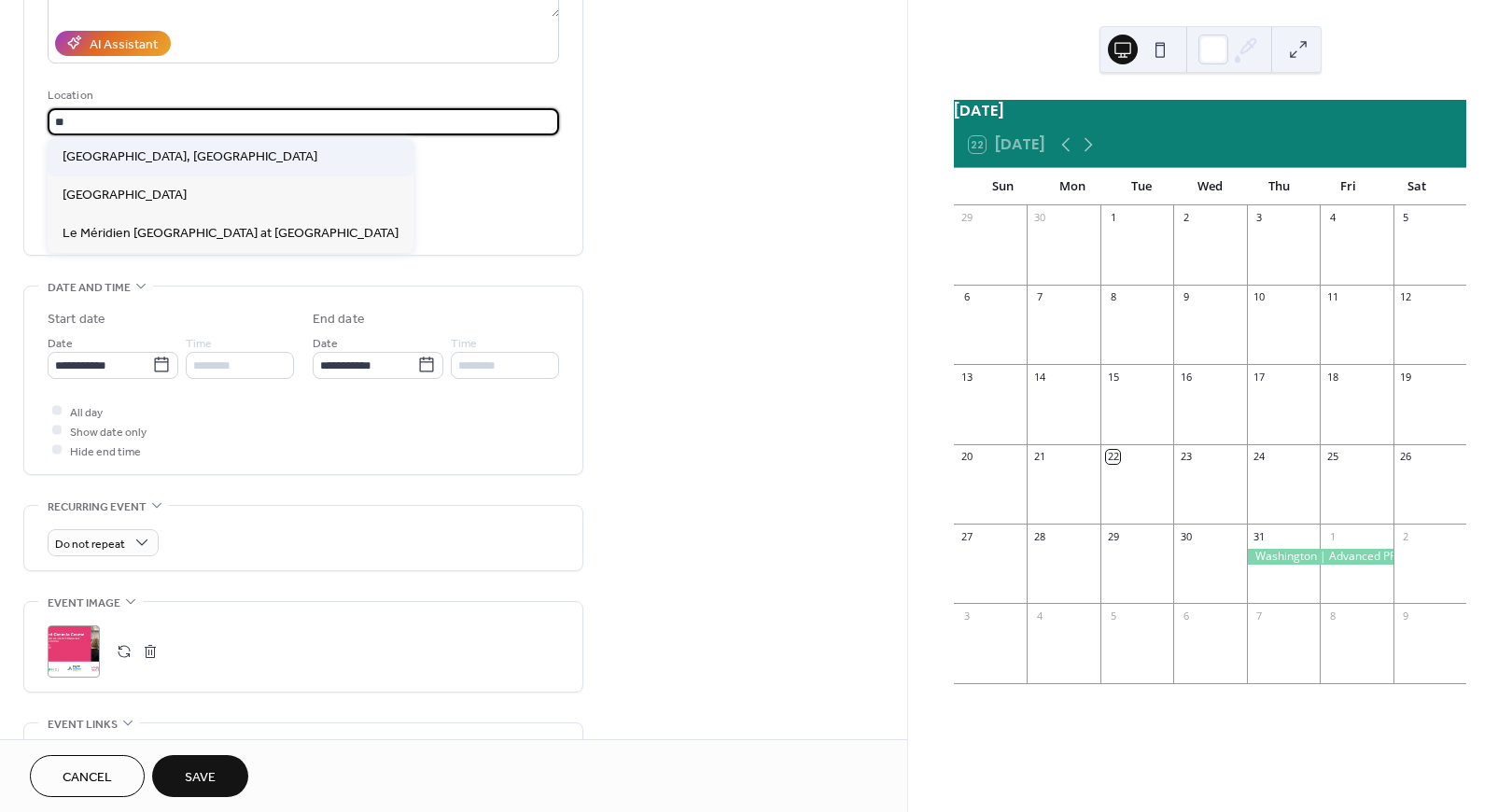 type on "**********" 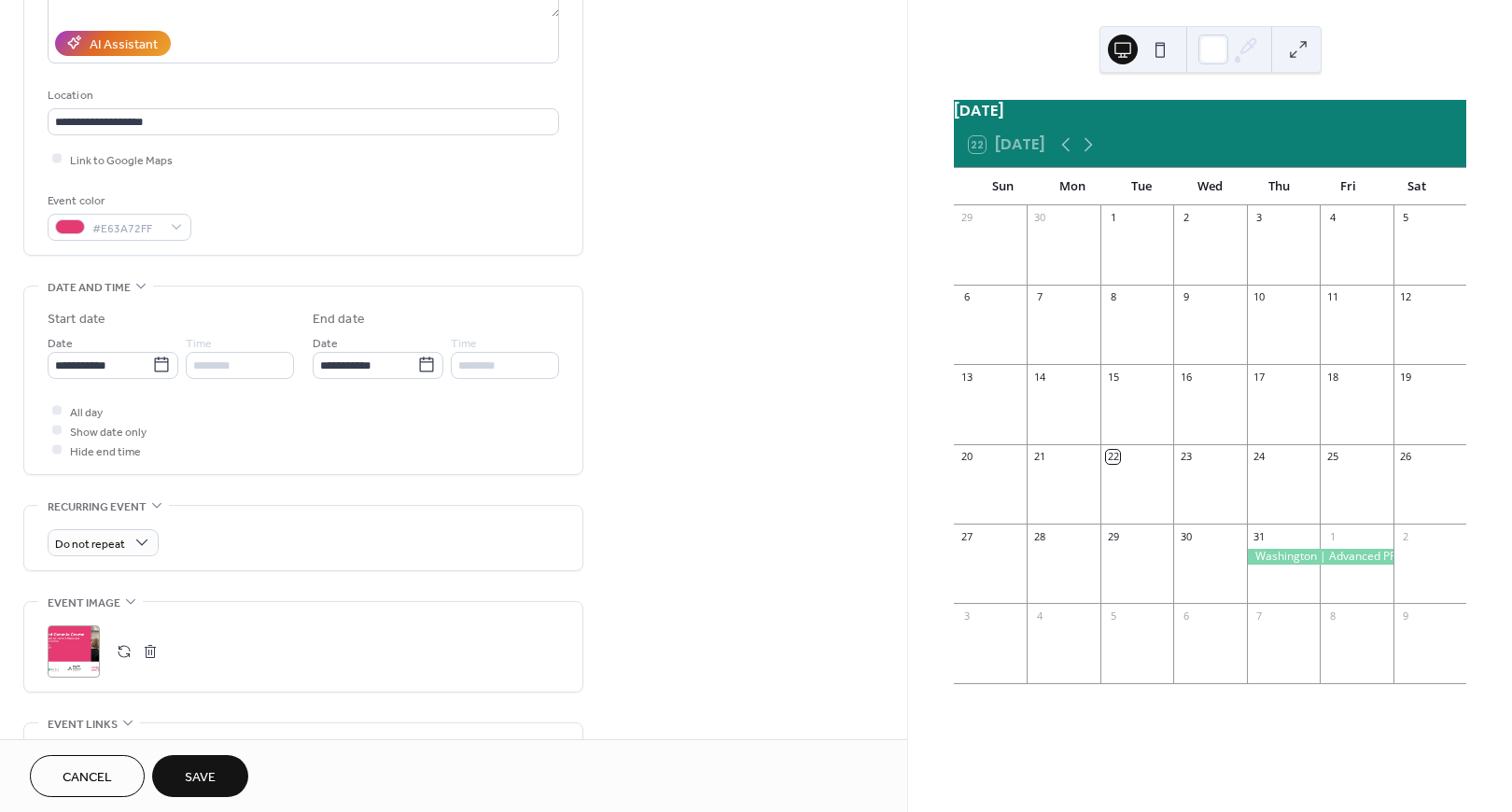 click on "Save" at bounding box center (200, 776) 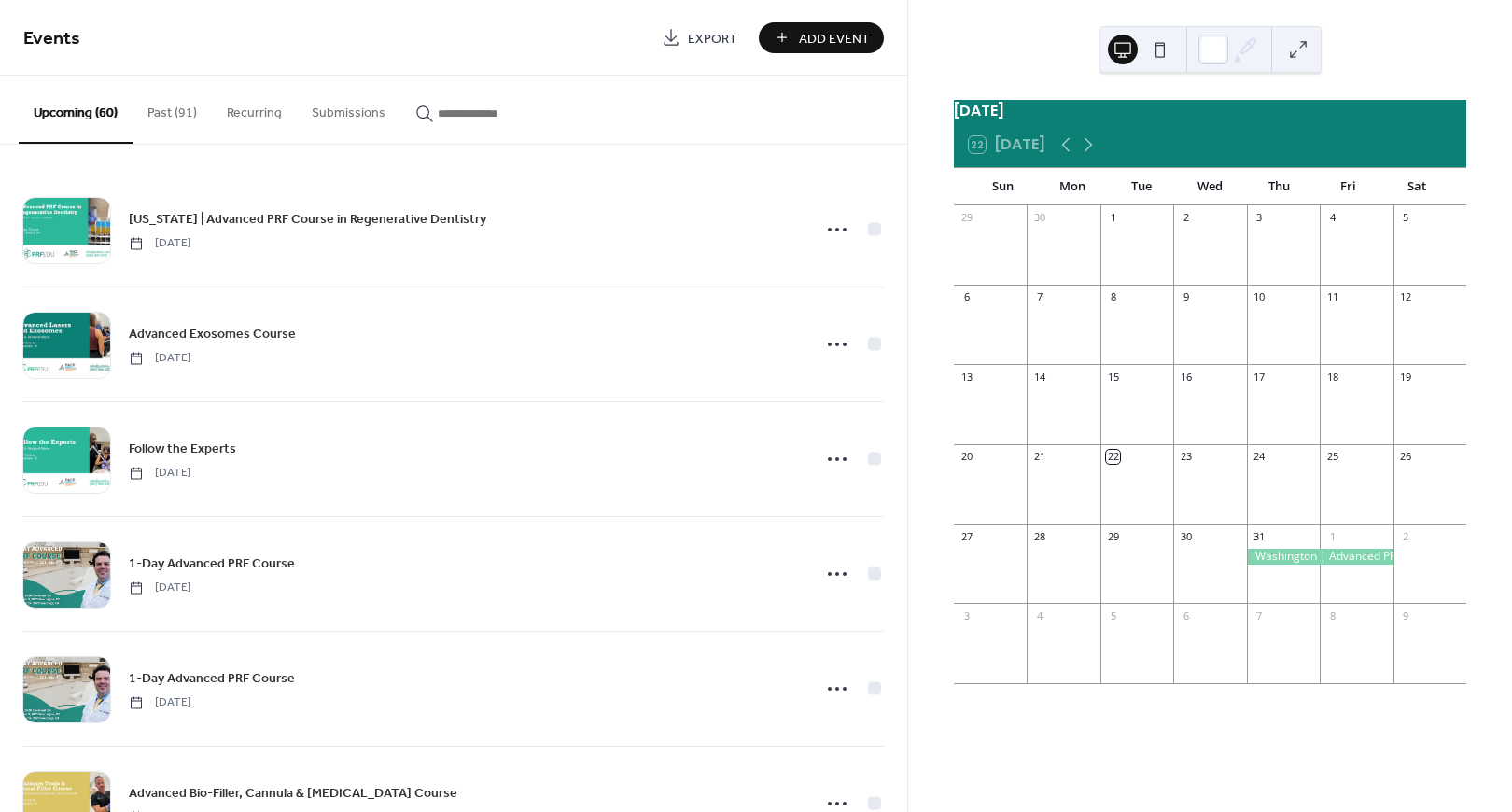 click at bounding box center [494, 113] 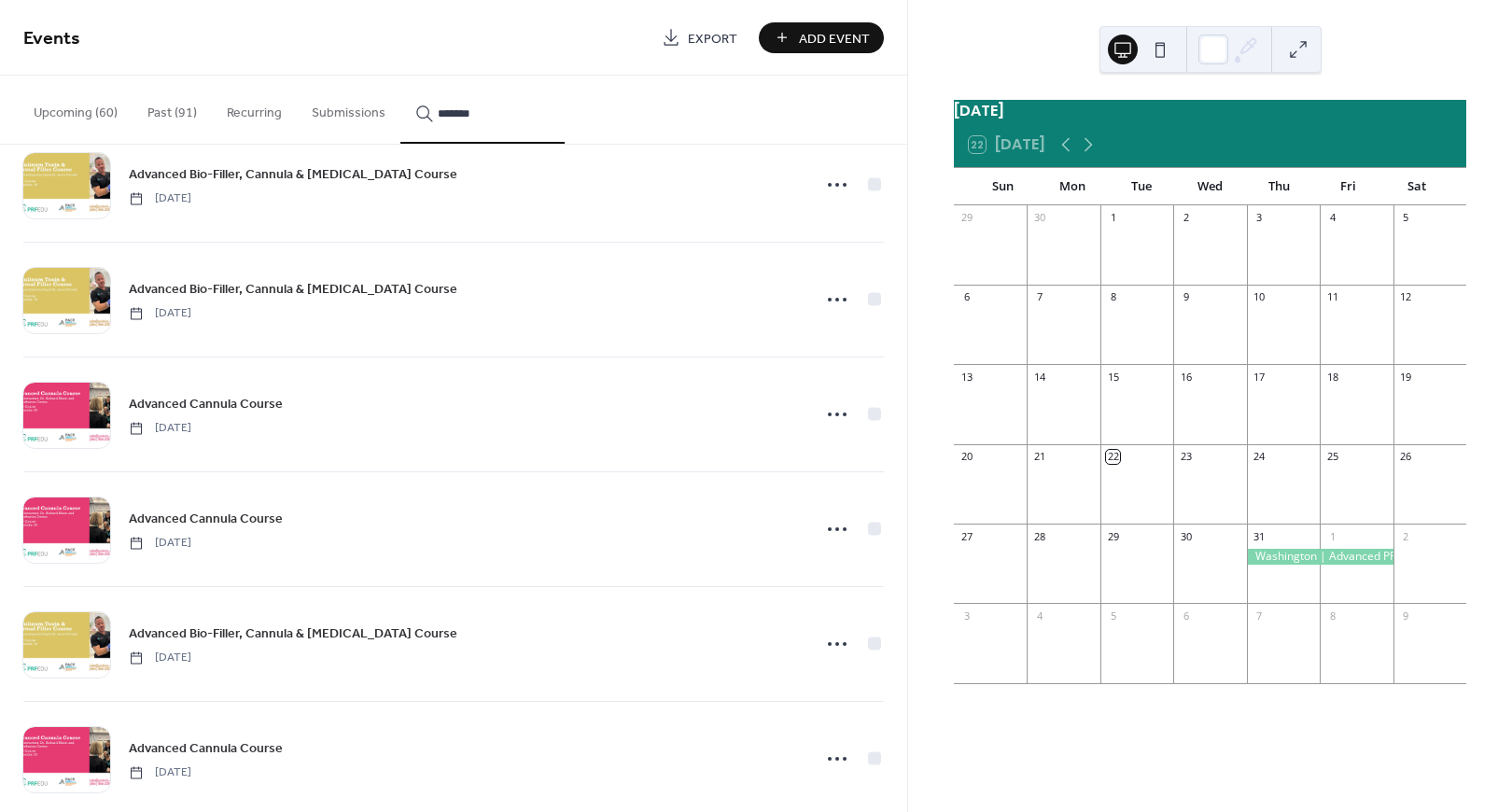 scroll, scrollTop: 646, scrollLeft: 0, axis: vertical 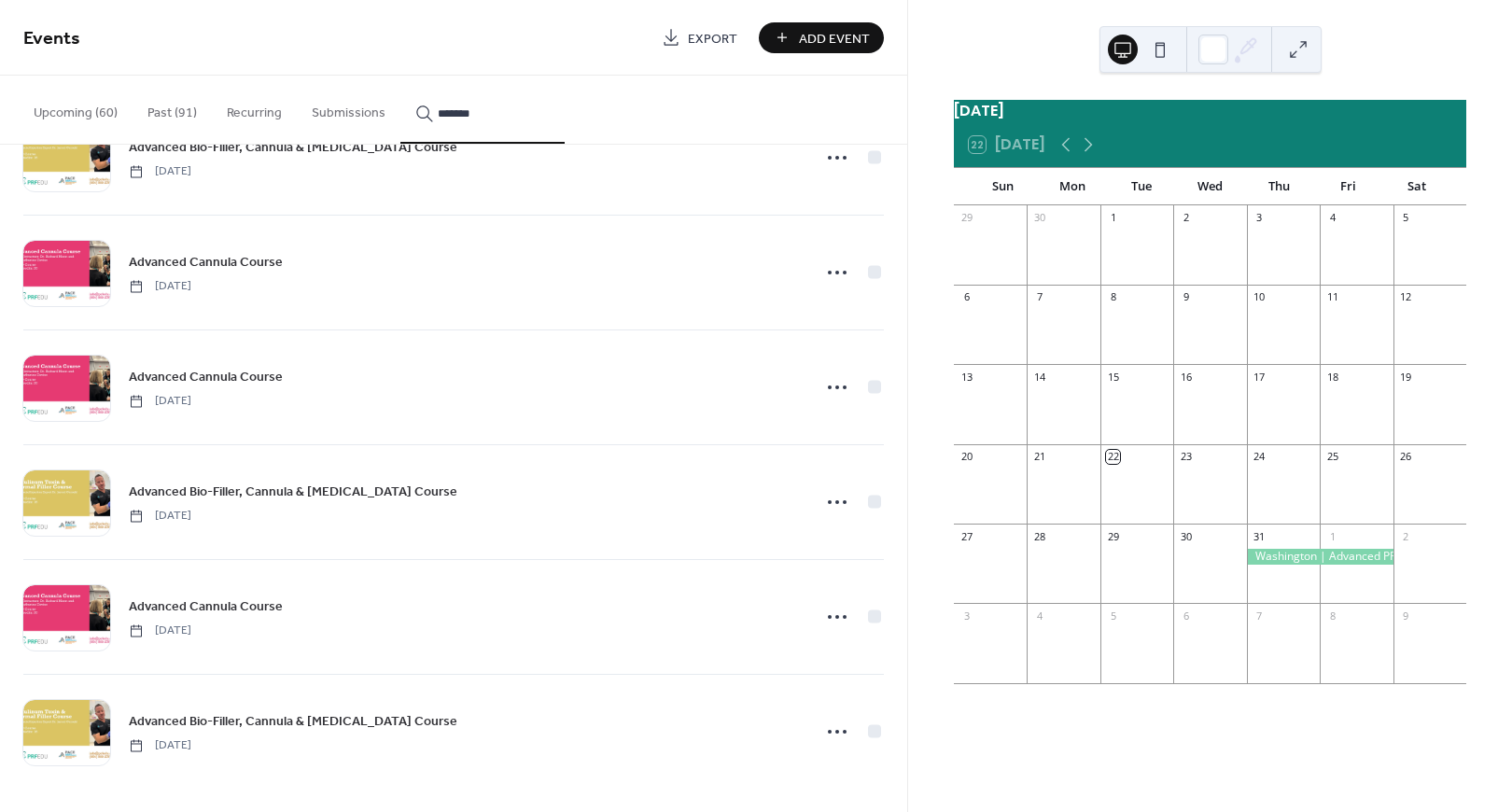 type on "*******" 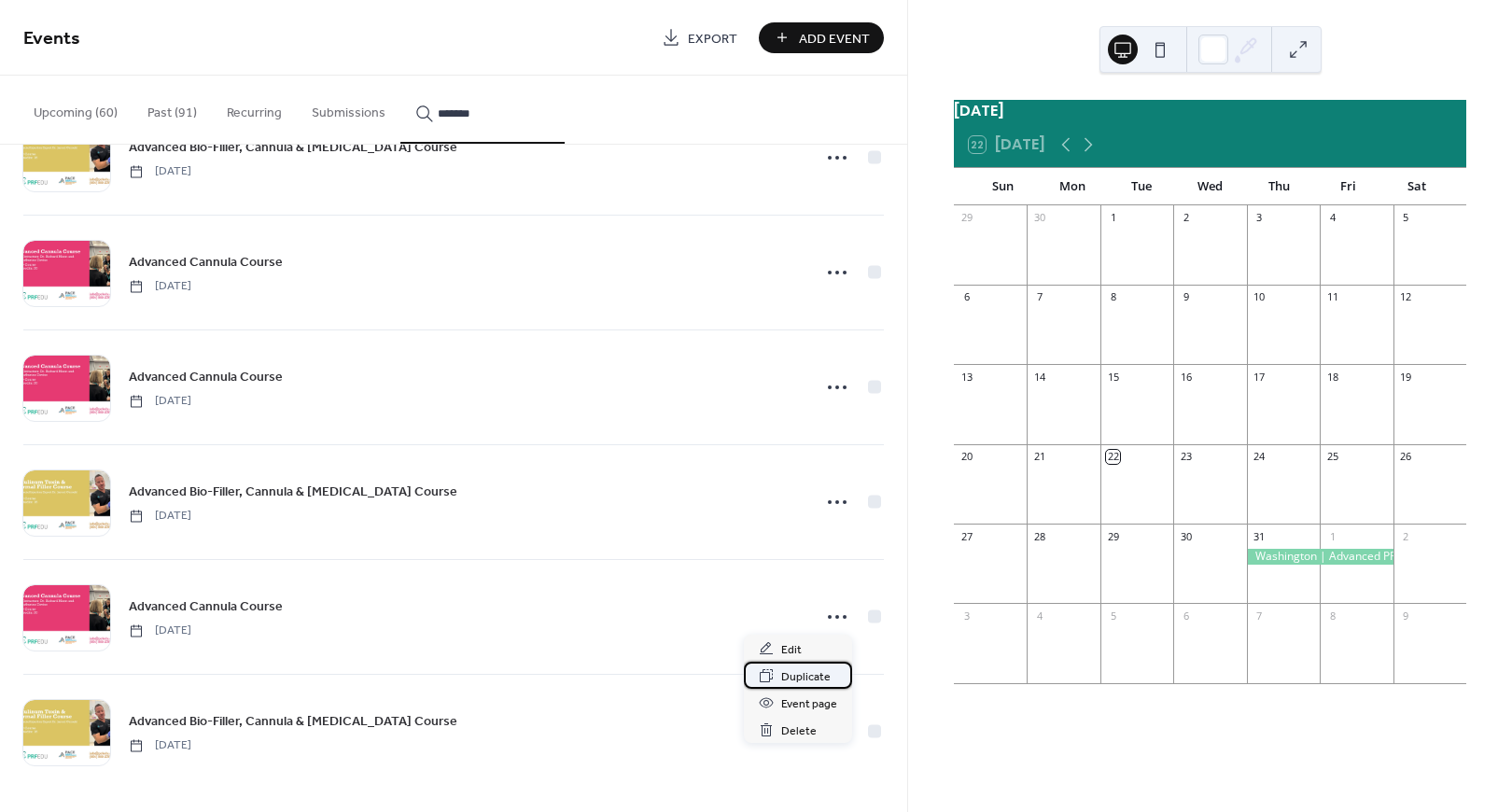 click on "Duplicate" at bounding box center (805, 677) 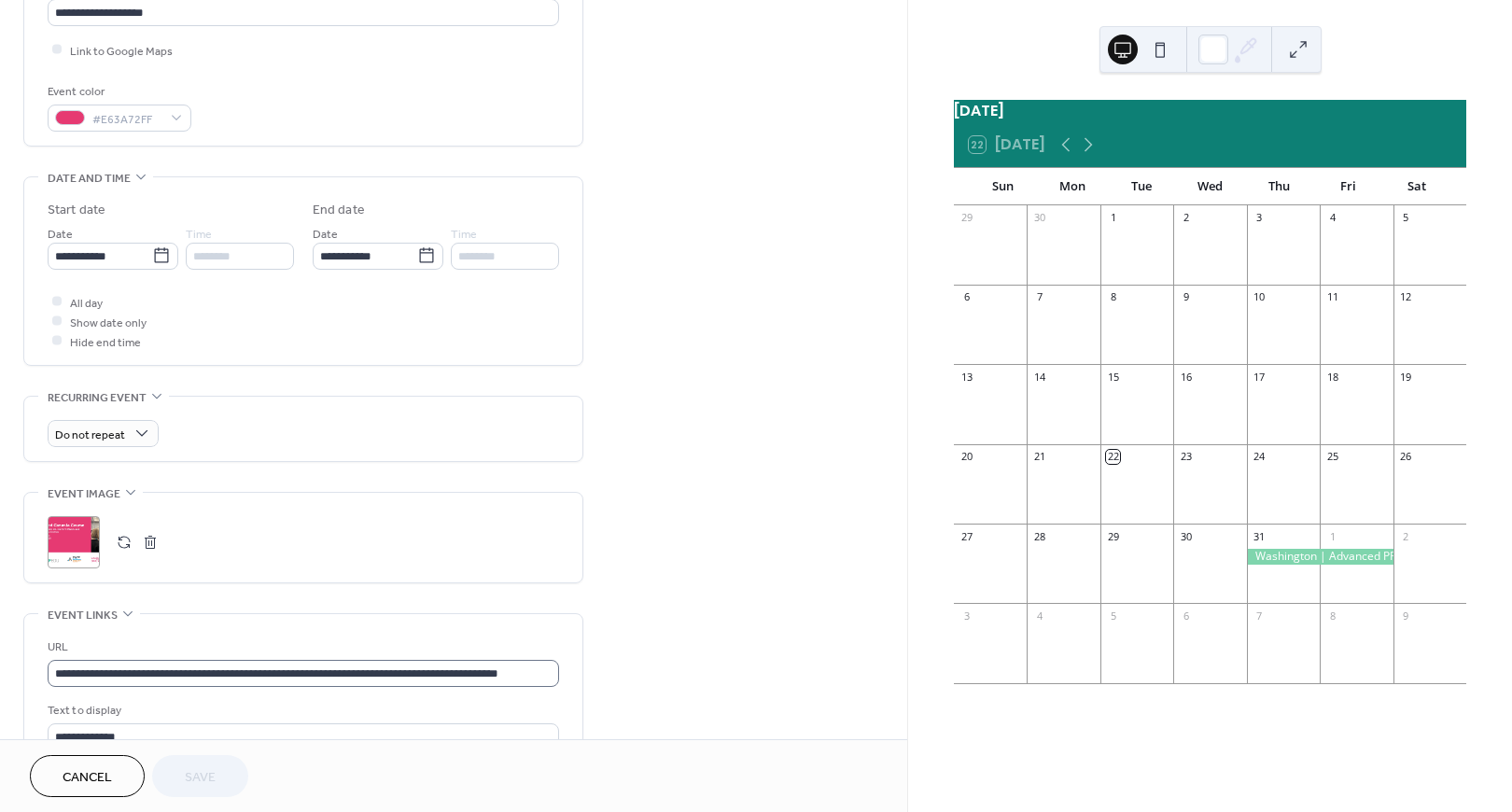 scroll, scrollTop: 570, scrollLeft: 0, axis: vertical 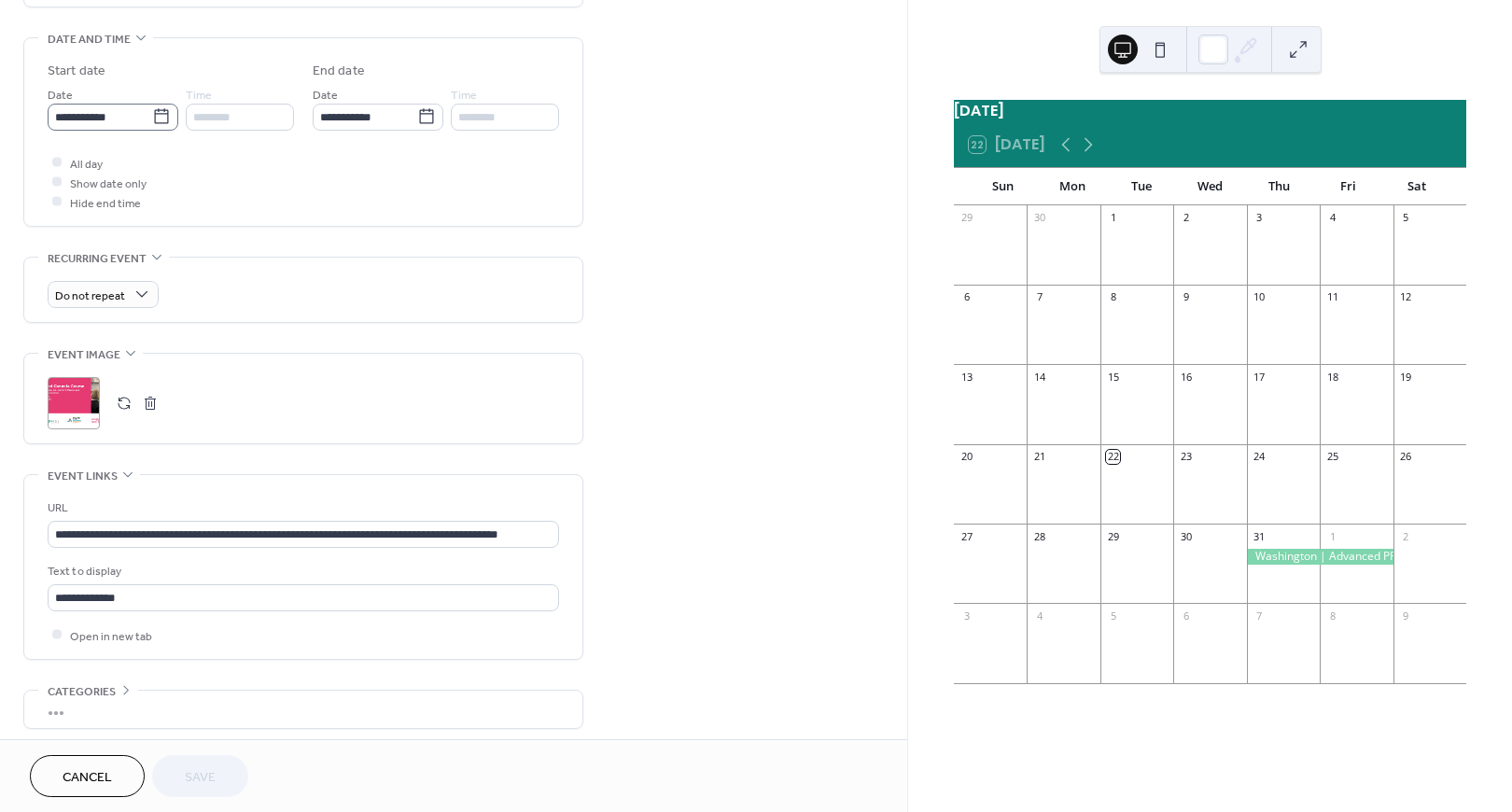 click 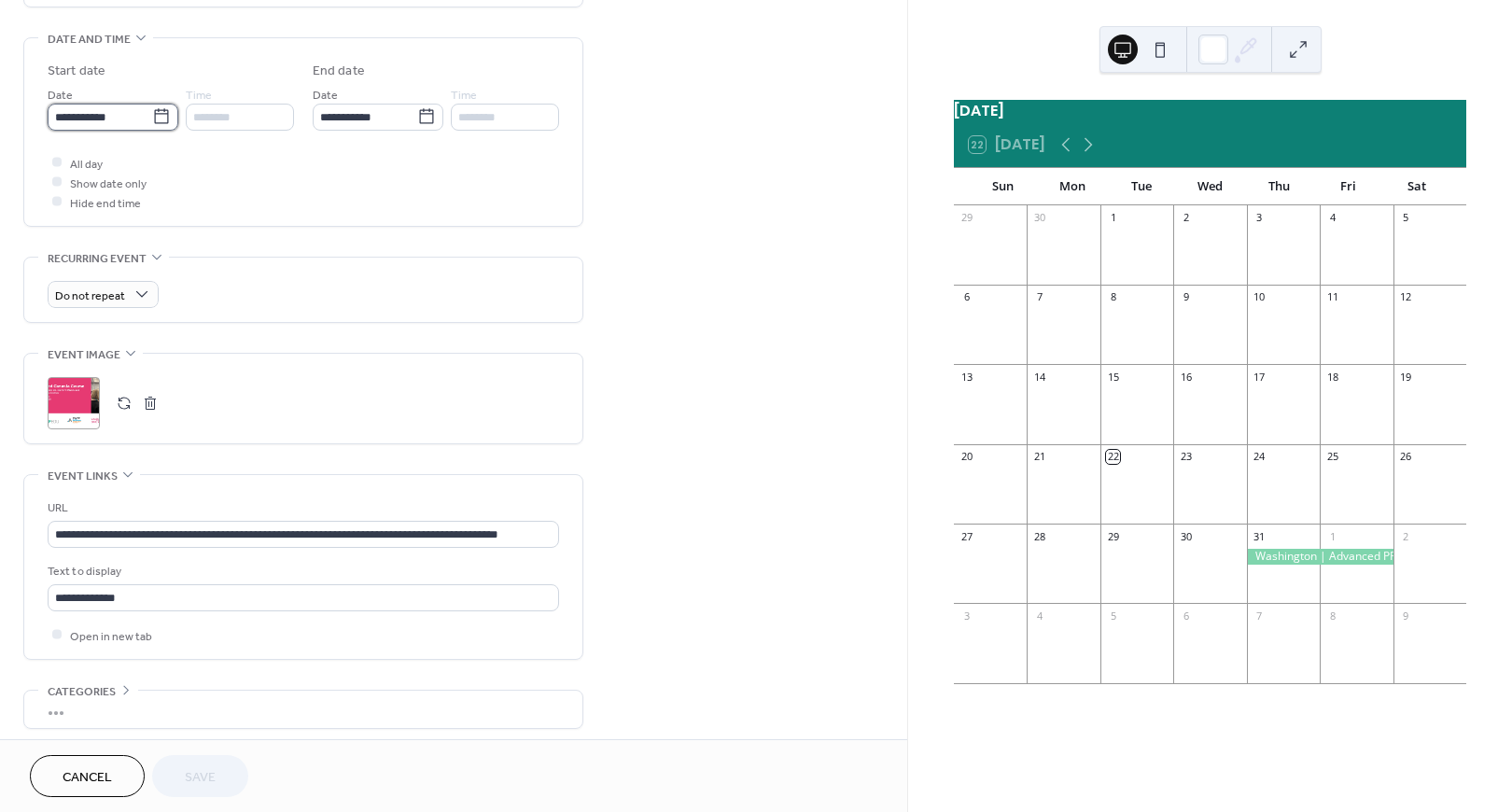click on "**********" at bounding box center [100, 117] 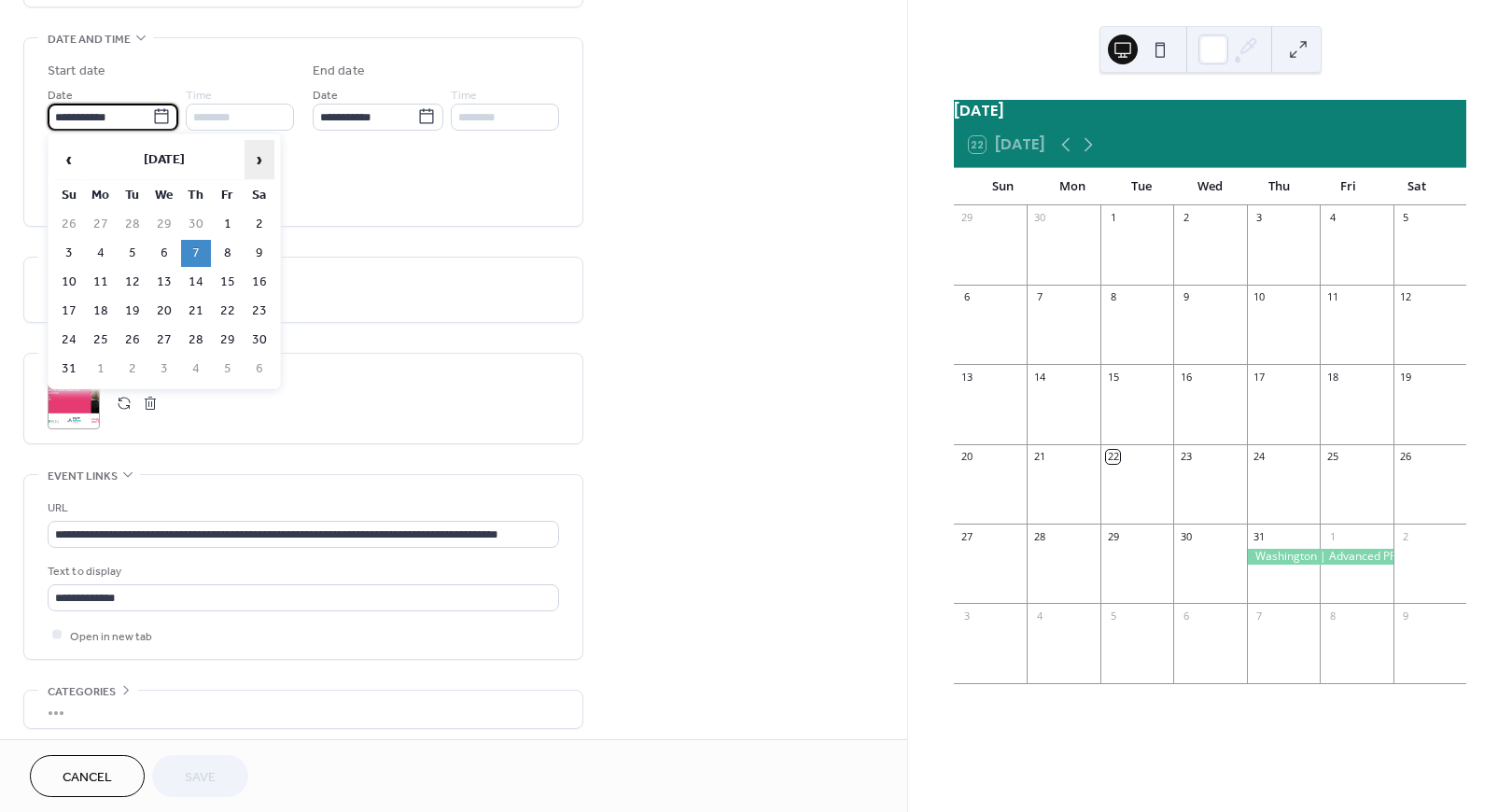 click on "›" at bounding box center [259, 160] 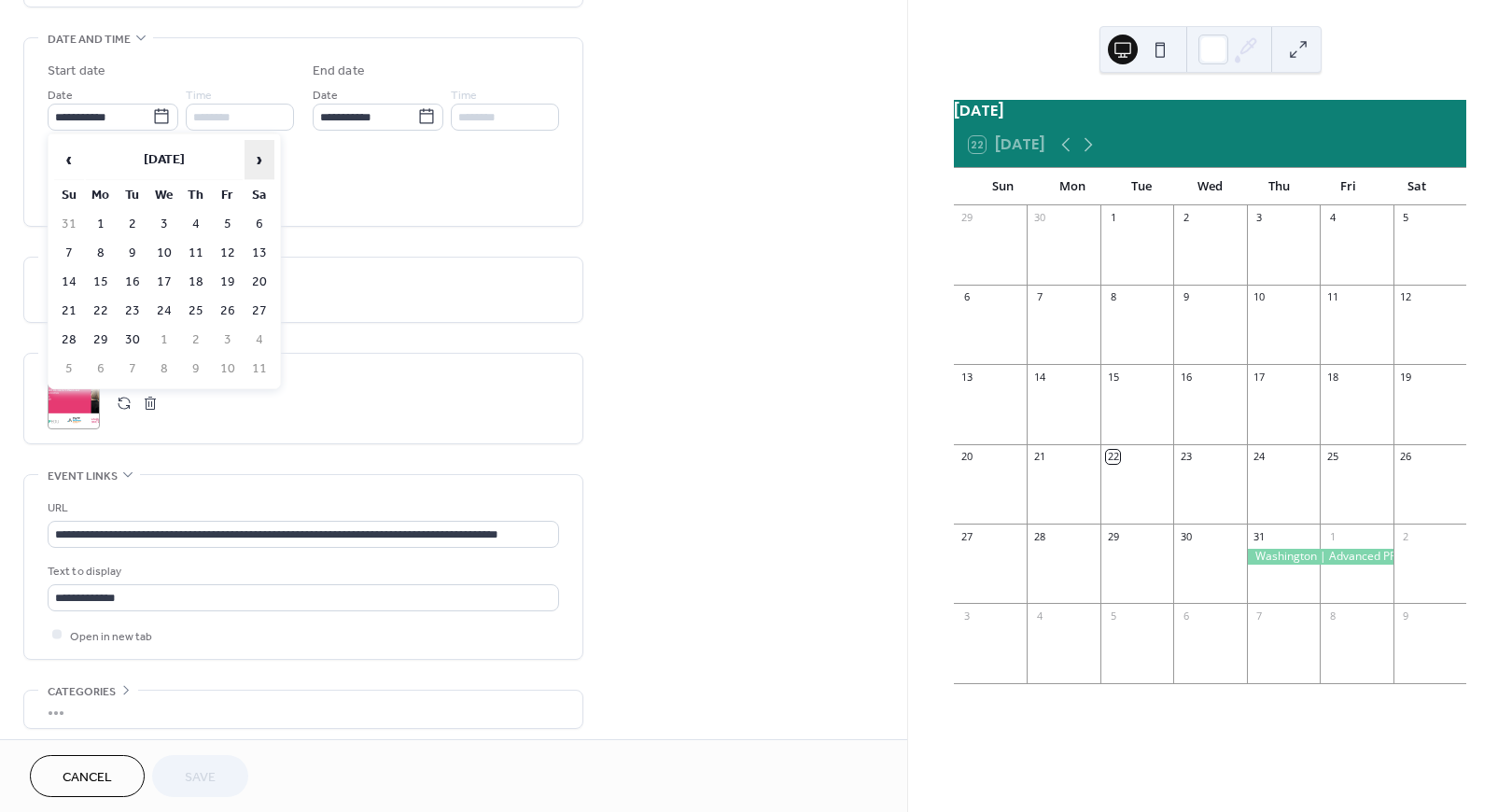 click on "›" at bounding box center [259, 160] 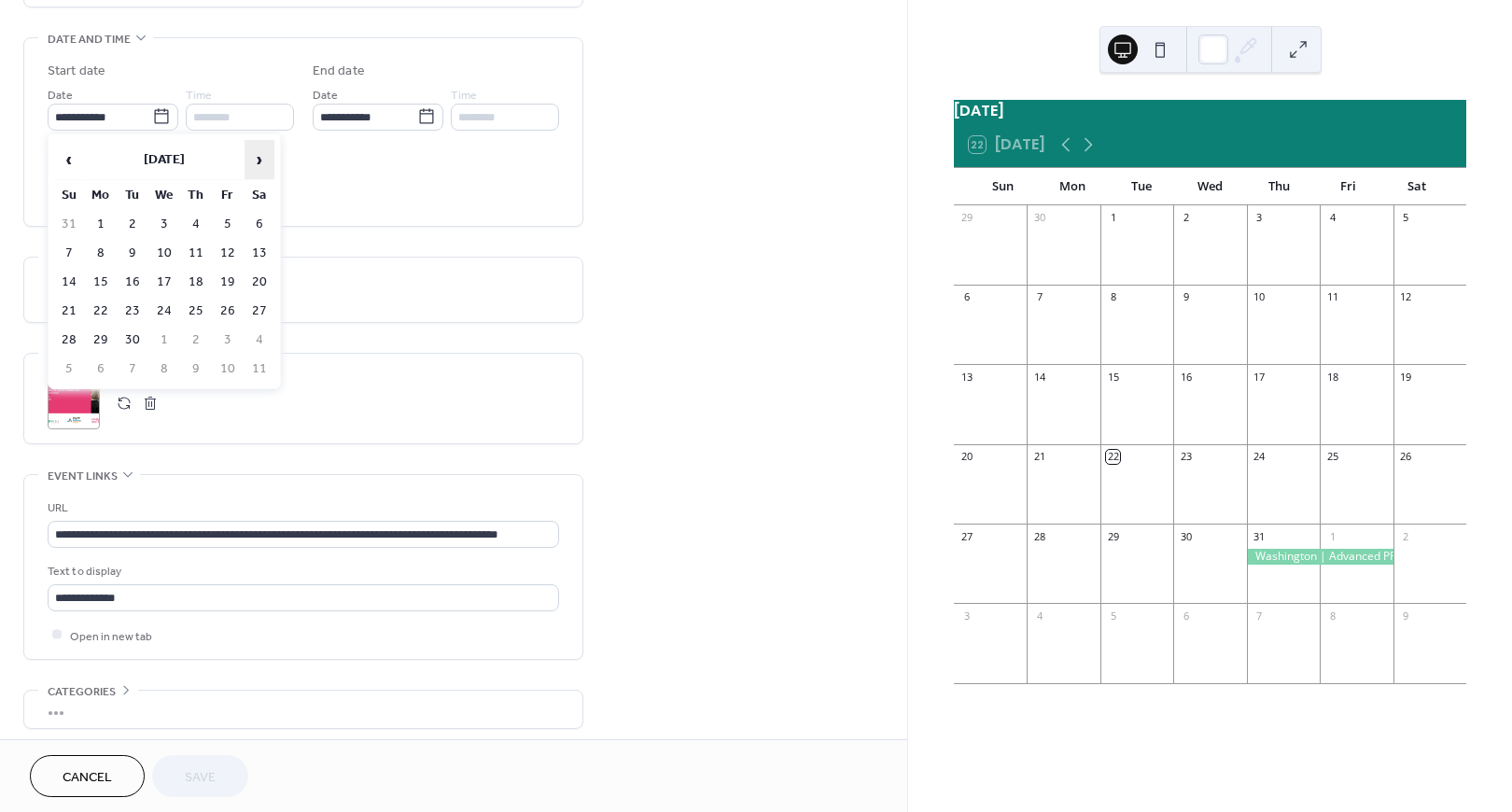 click on "›" at bounding box center [259, 160] 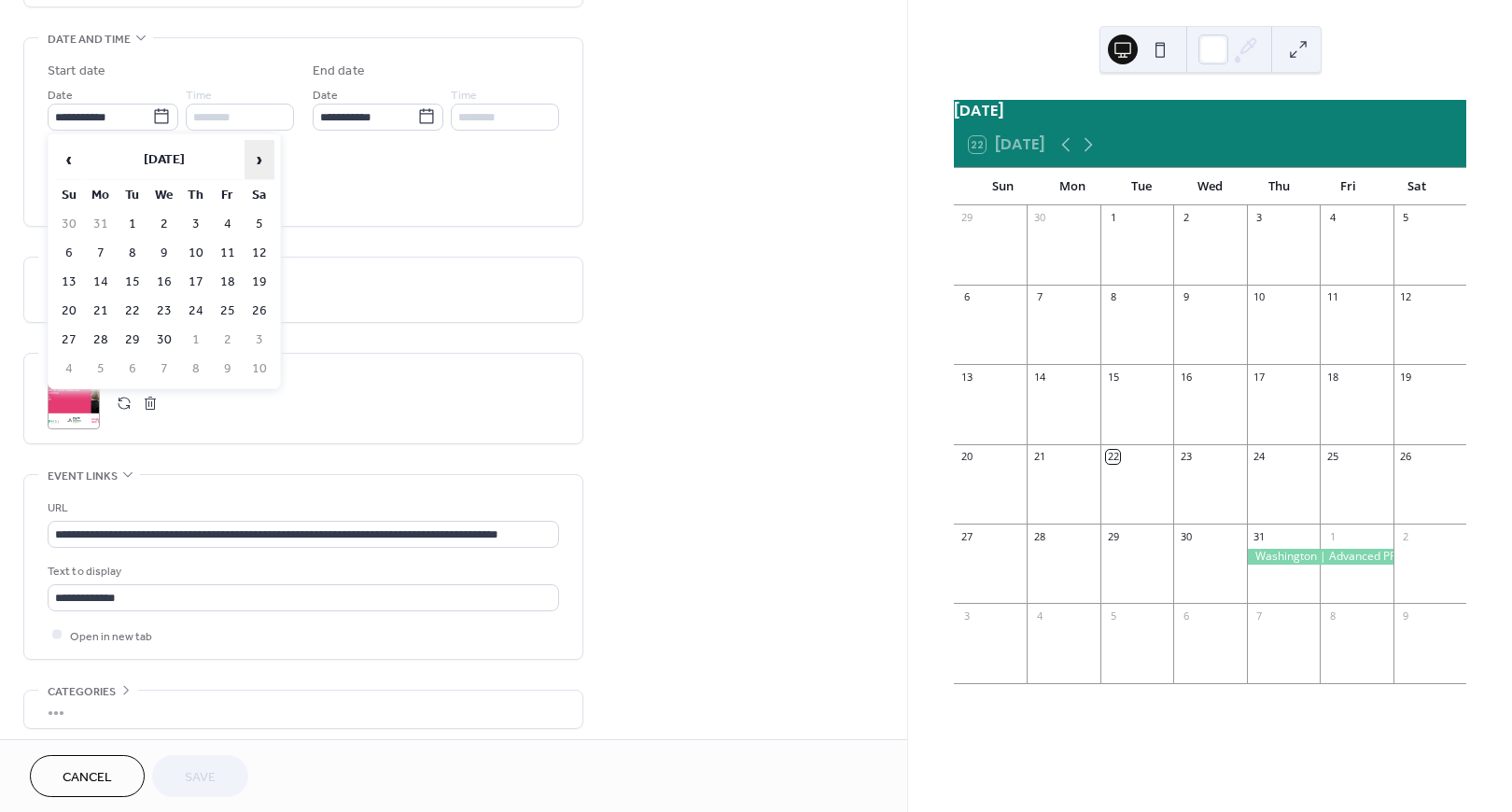 click on "›" at bounding box center (259, 160) 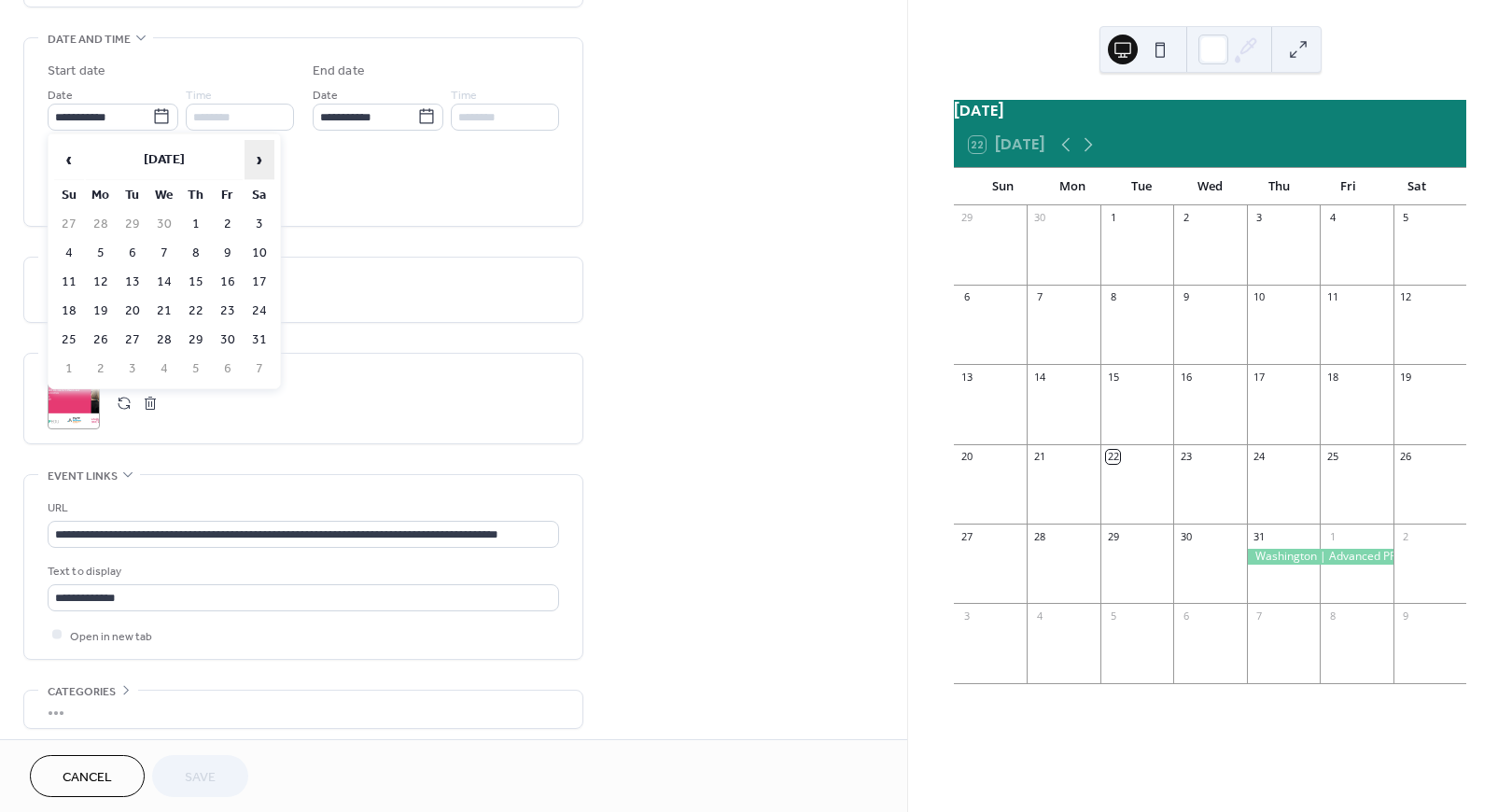 click on "›" at bounding box center [259, 160] 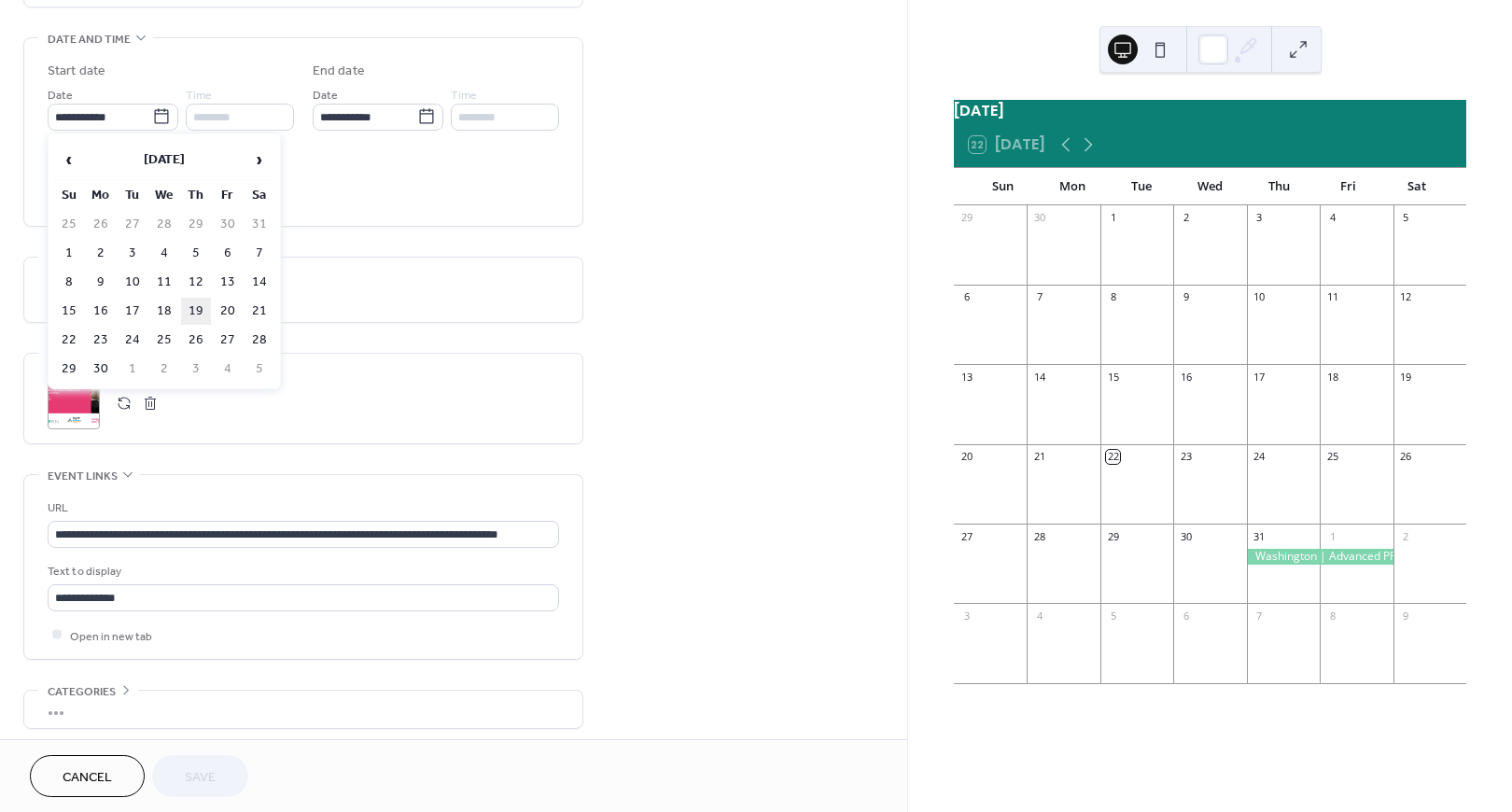 click on "19" at bounding box center [196, 311] 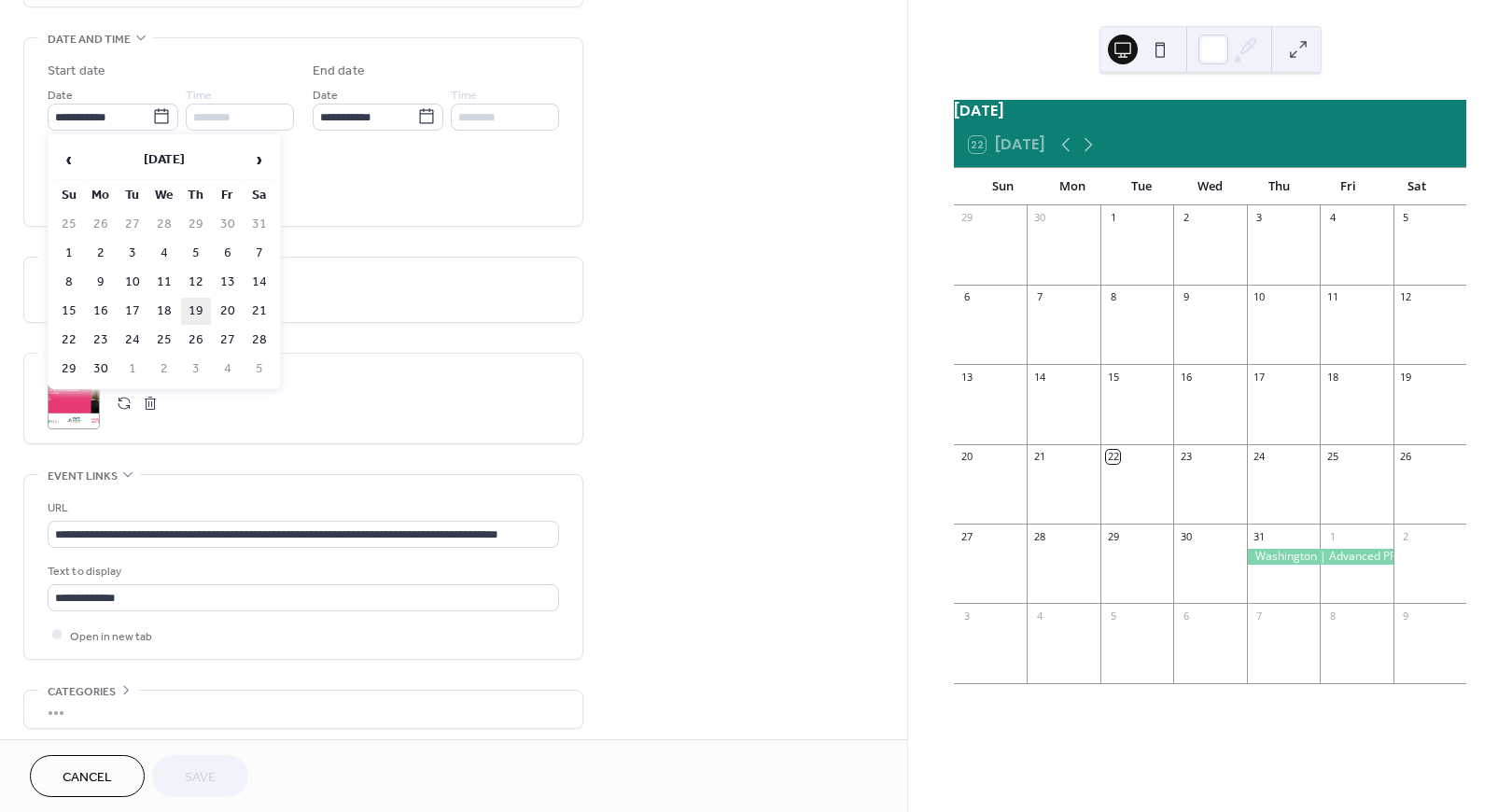 type on "**********" 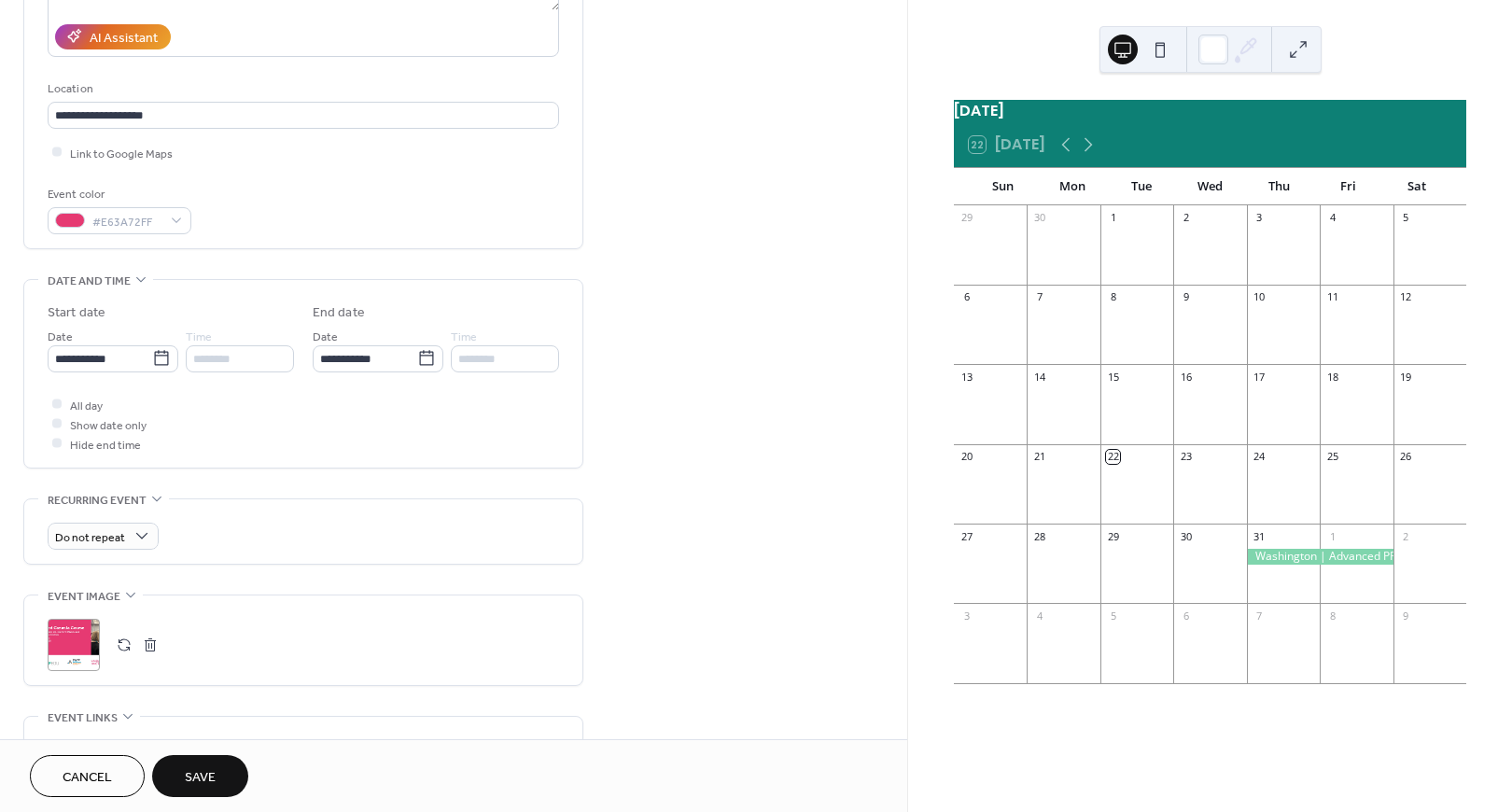 scroll, scrollTop: 328, scrollLeft: 0, axis: vertical 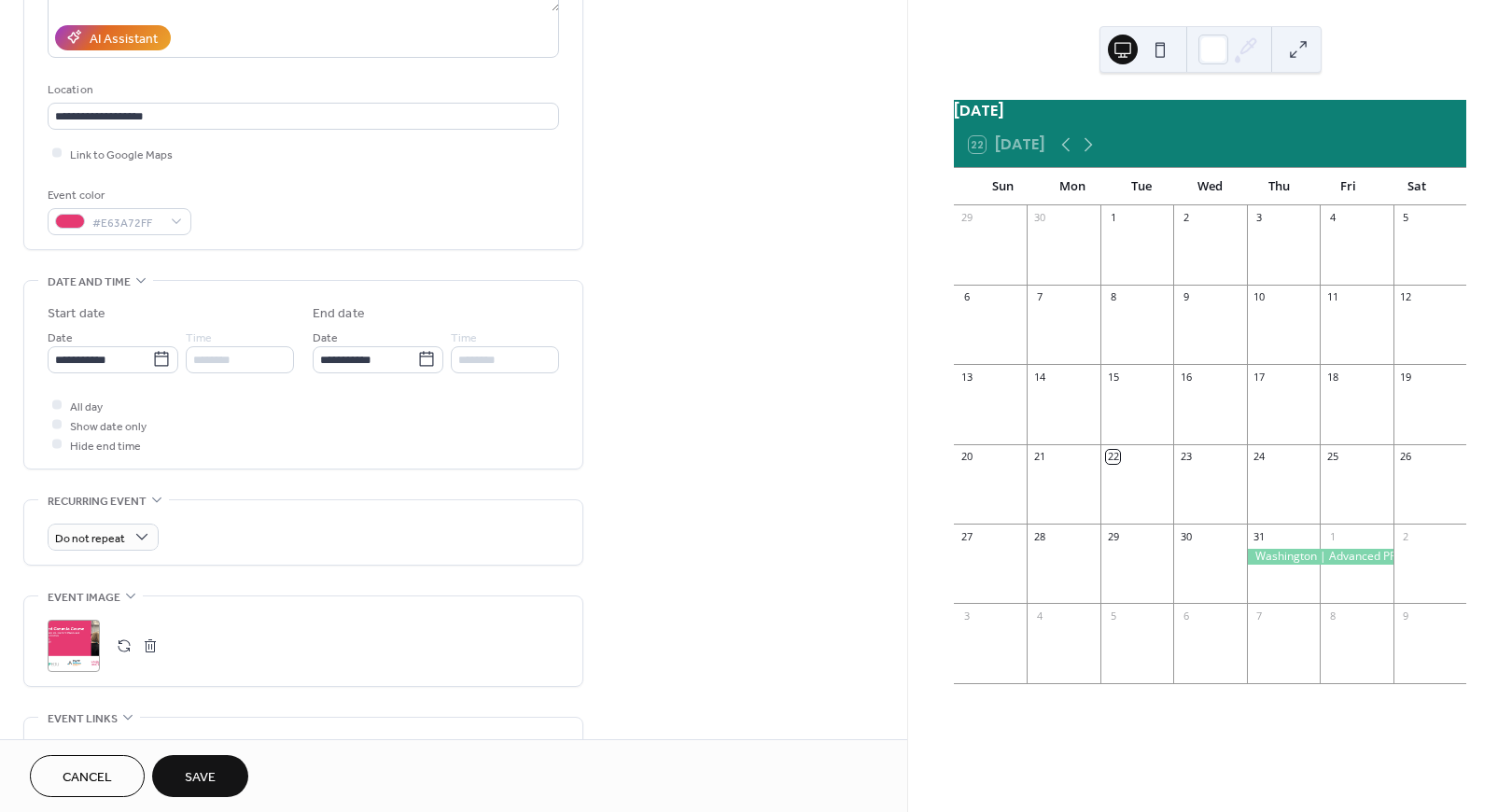 click on "Save" at bounding box center [200, 776] 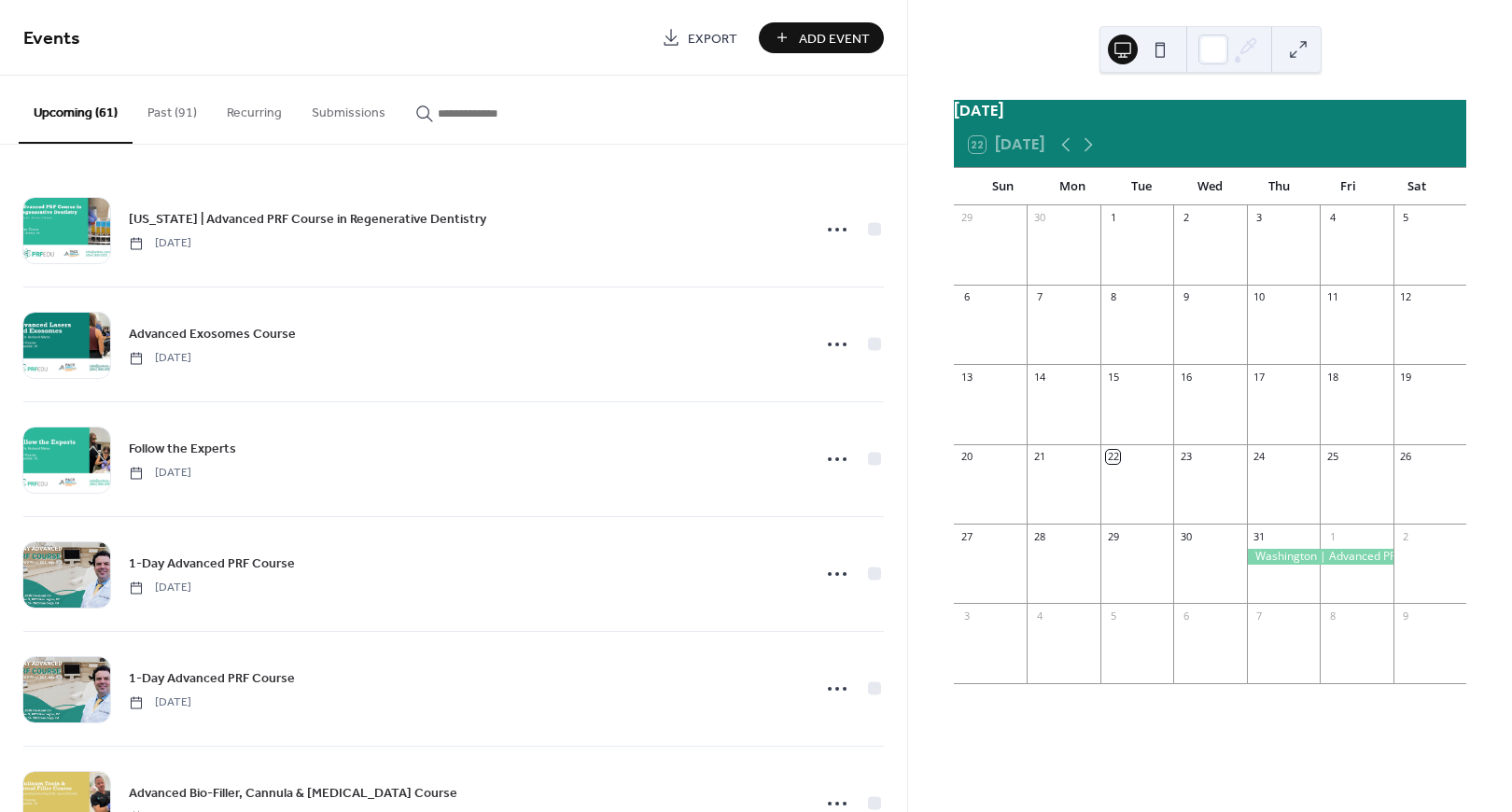 click at bounding box center [494, 113] 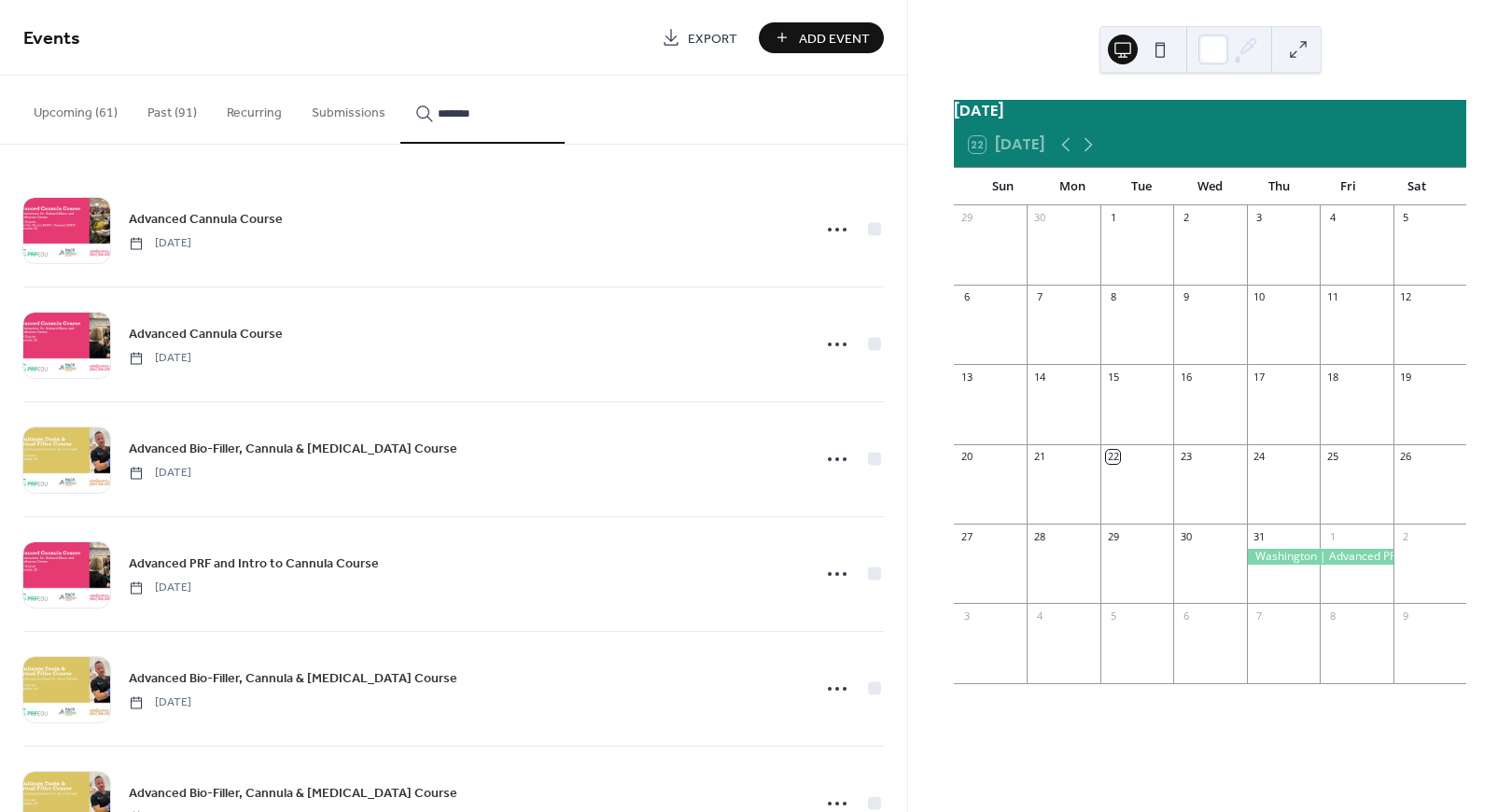 scroll, scrollTop: 761, scrollLeft: 0, axis: vertical 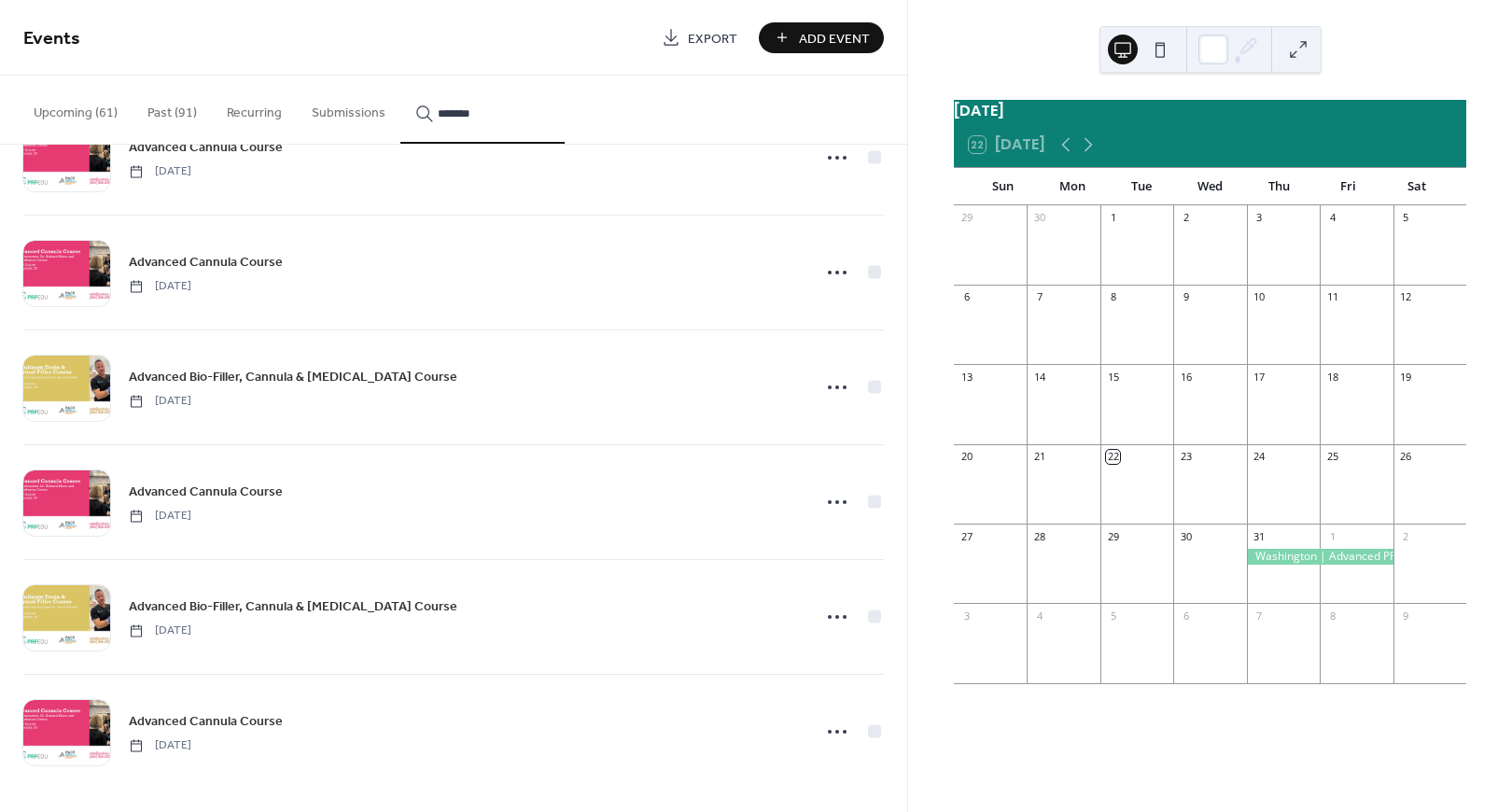 type on "*******" 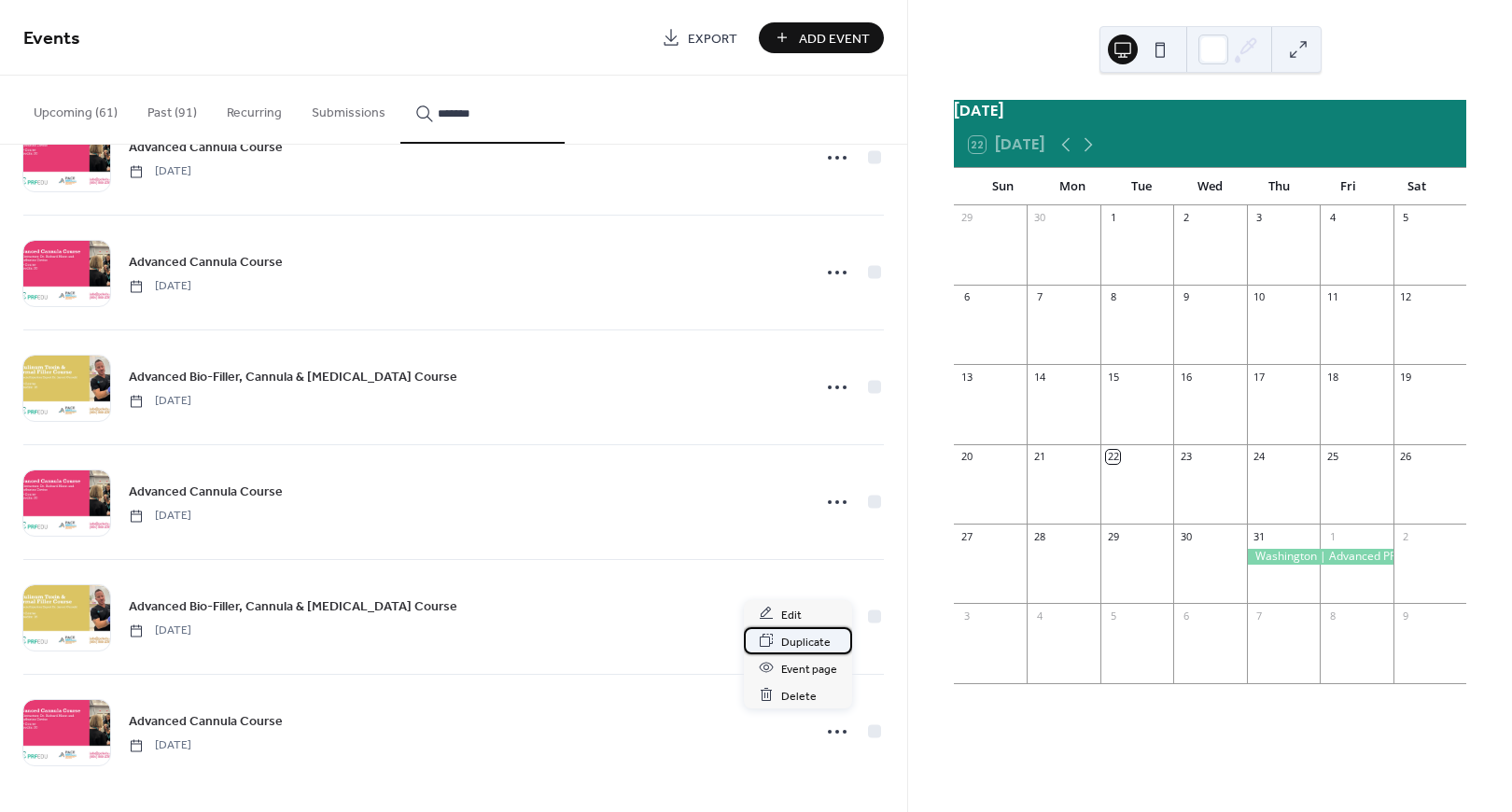 click on "Duplicate" at bounding box center [805, 641] 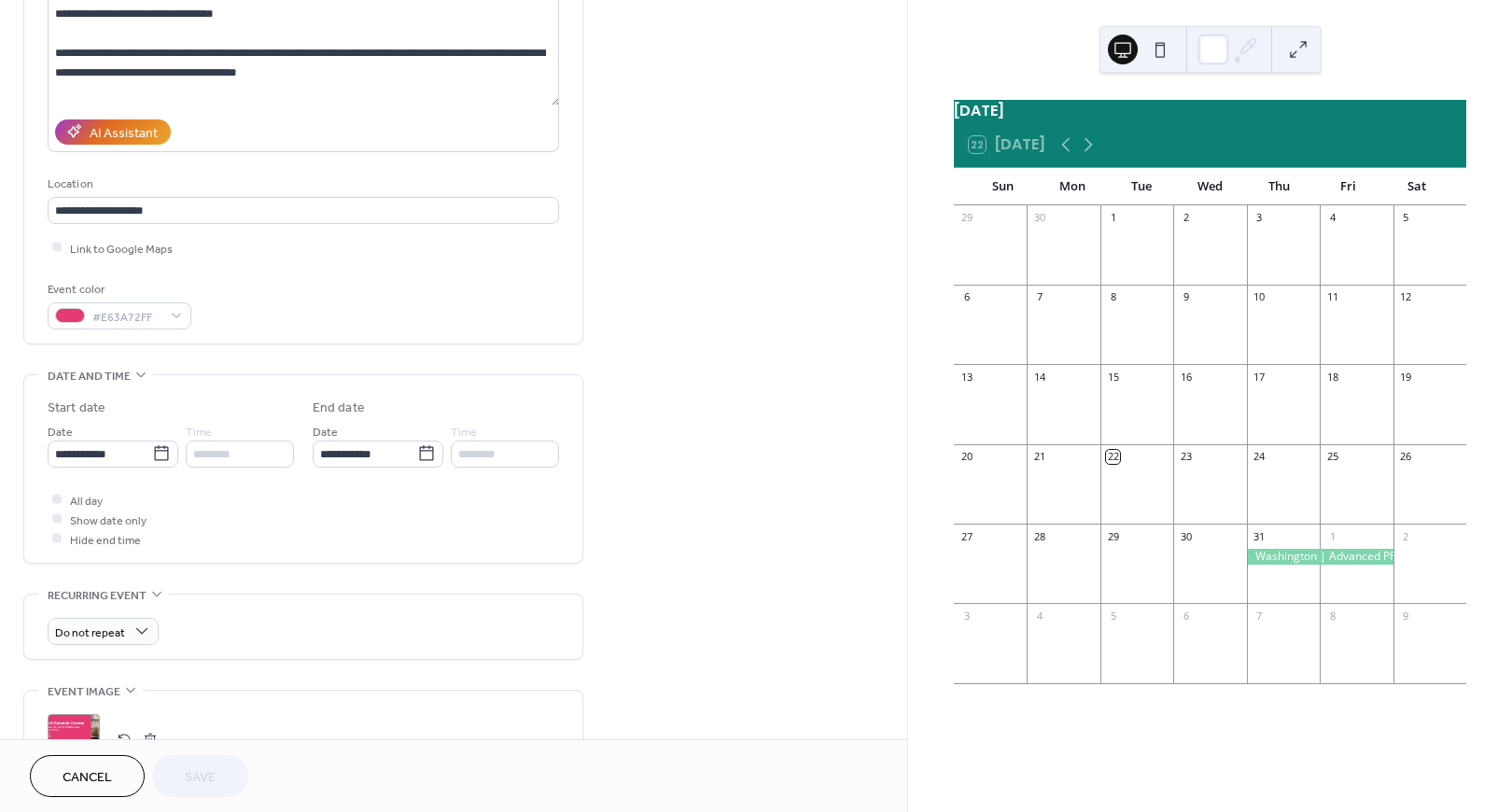 scroll, scrollTop: 641, scrollLeft: 0, axis: vertical 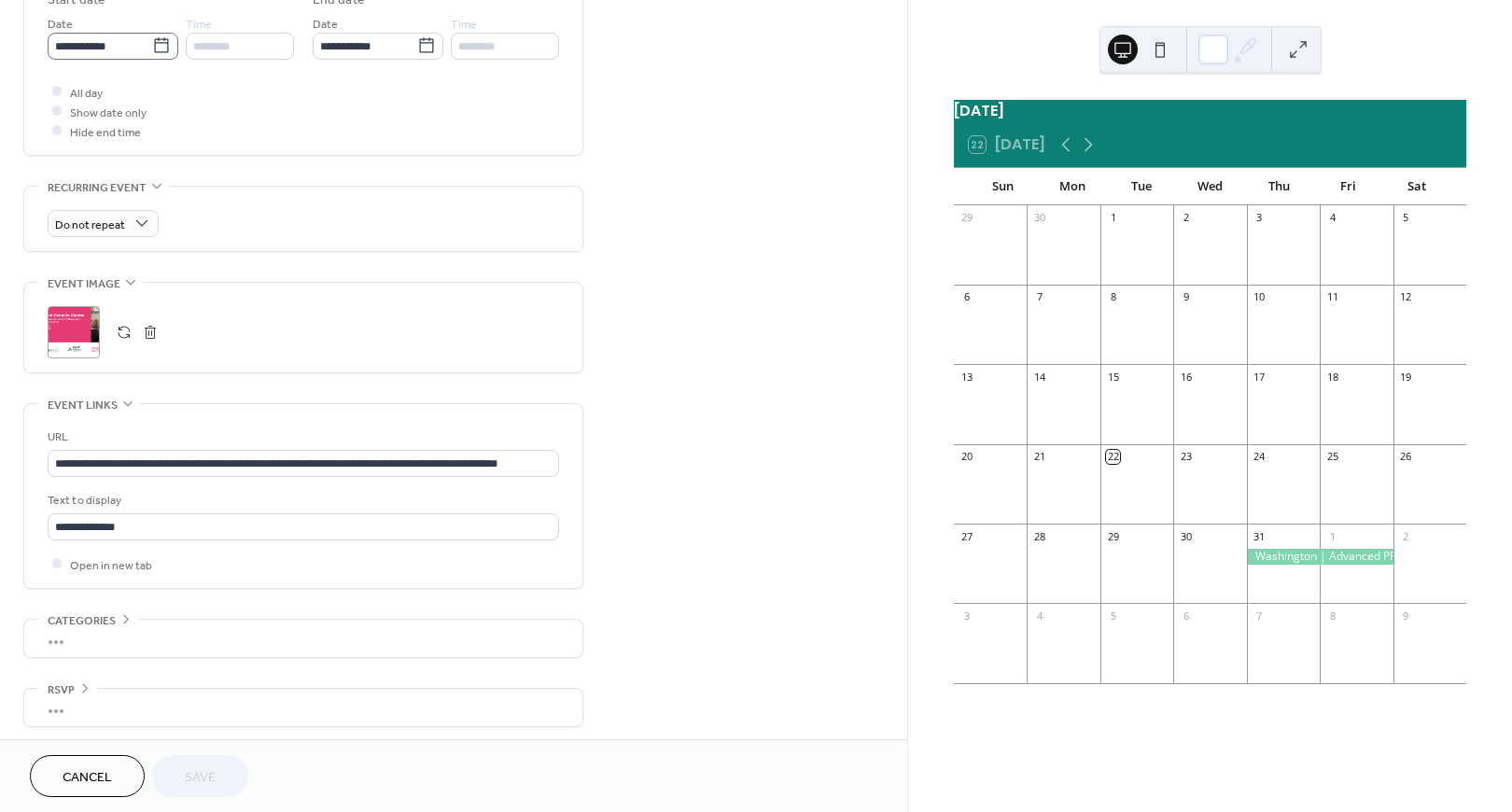 click 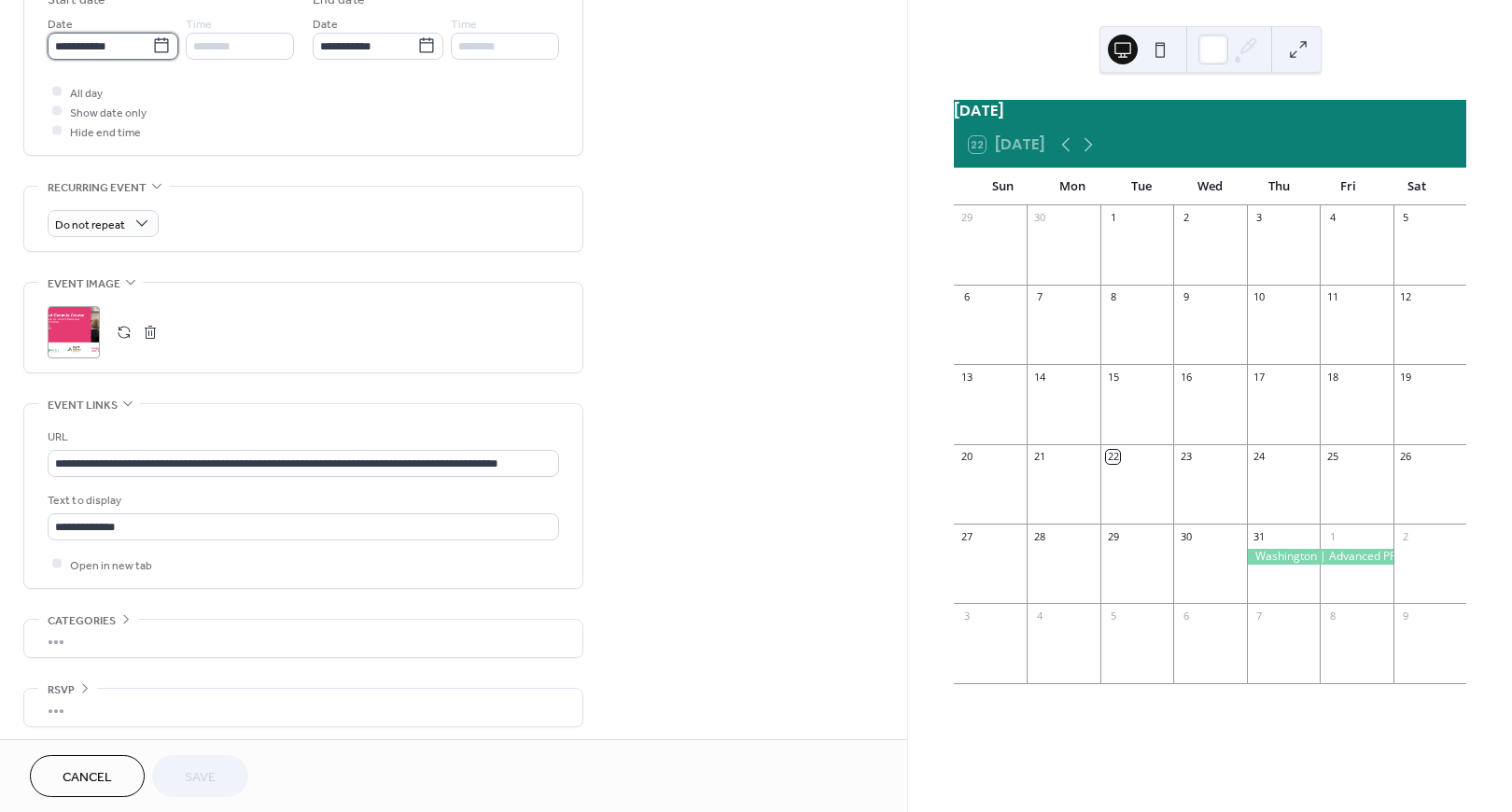 click on "**********" at bounding box center (100, 46) 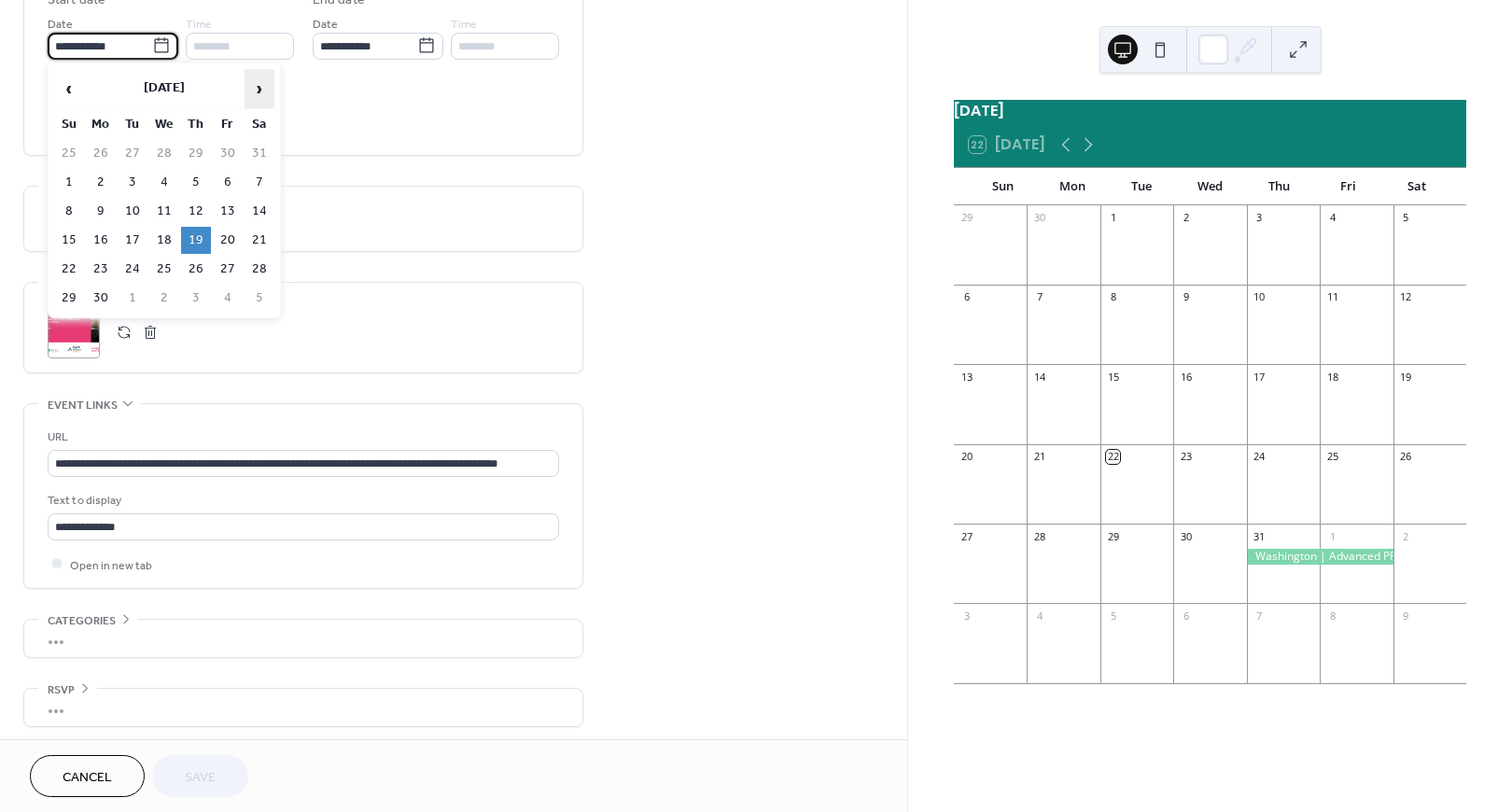 click on "›" at bounding box center [259, 89] 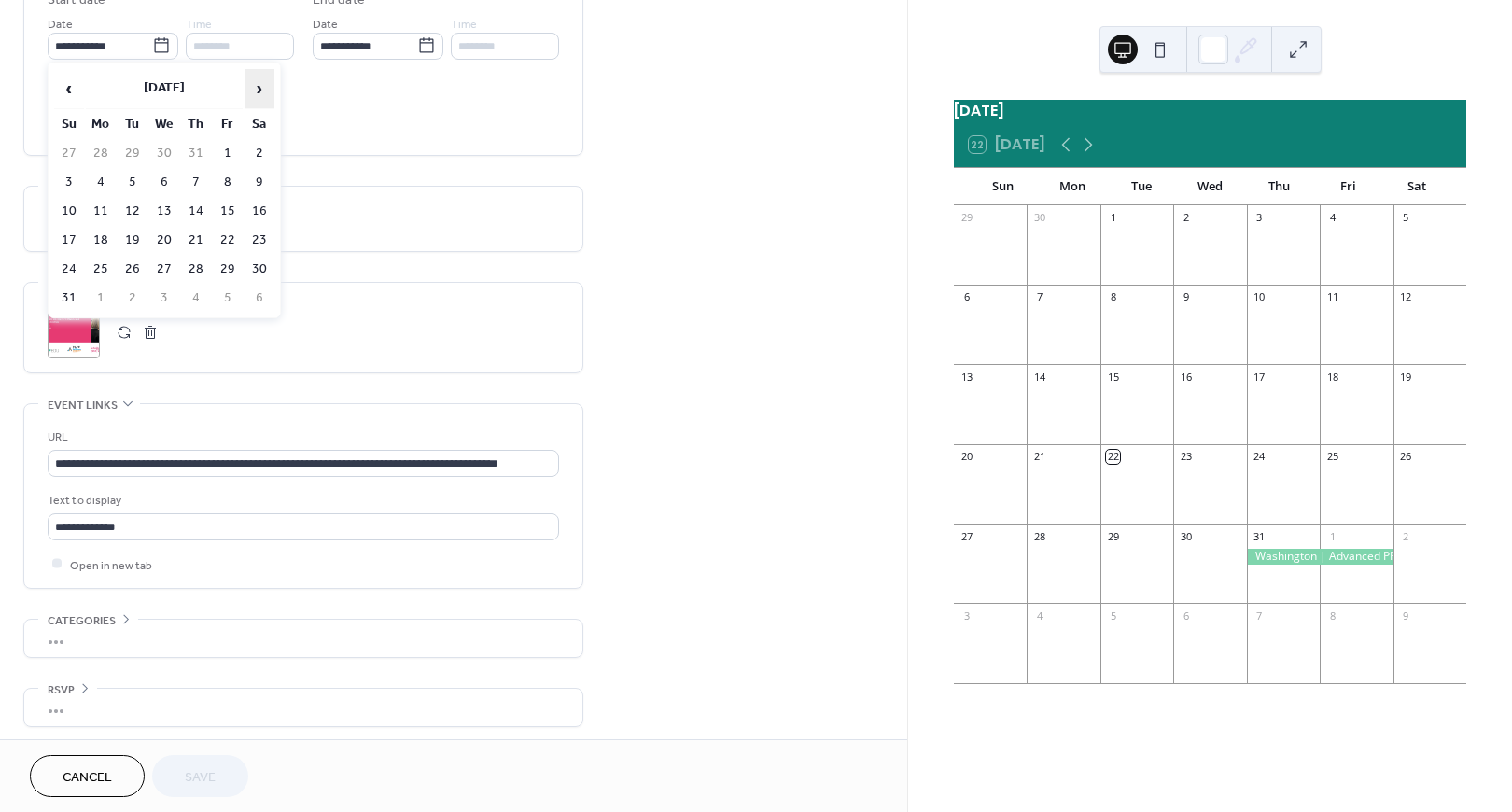 click on "›" at bounding box center [259, 89] 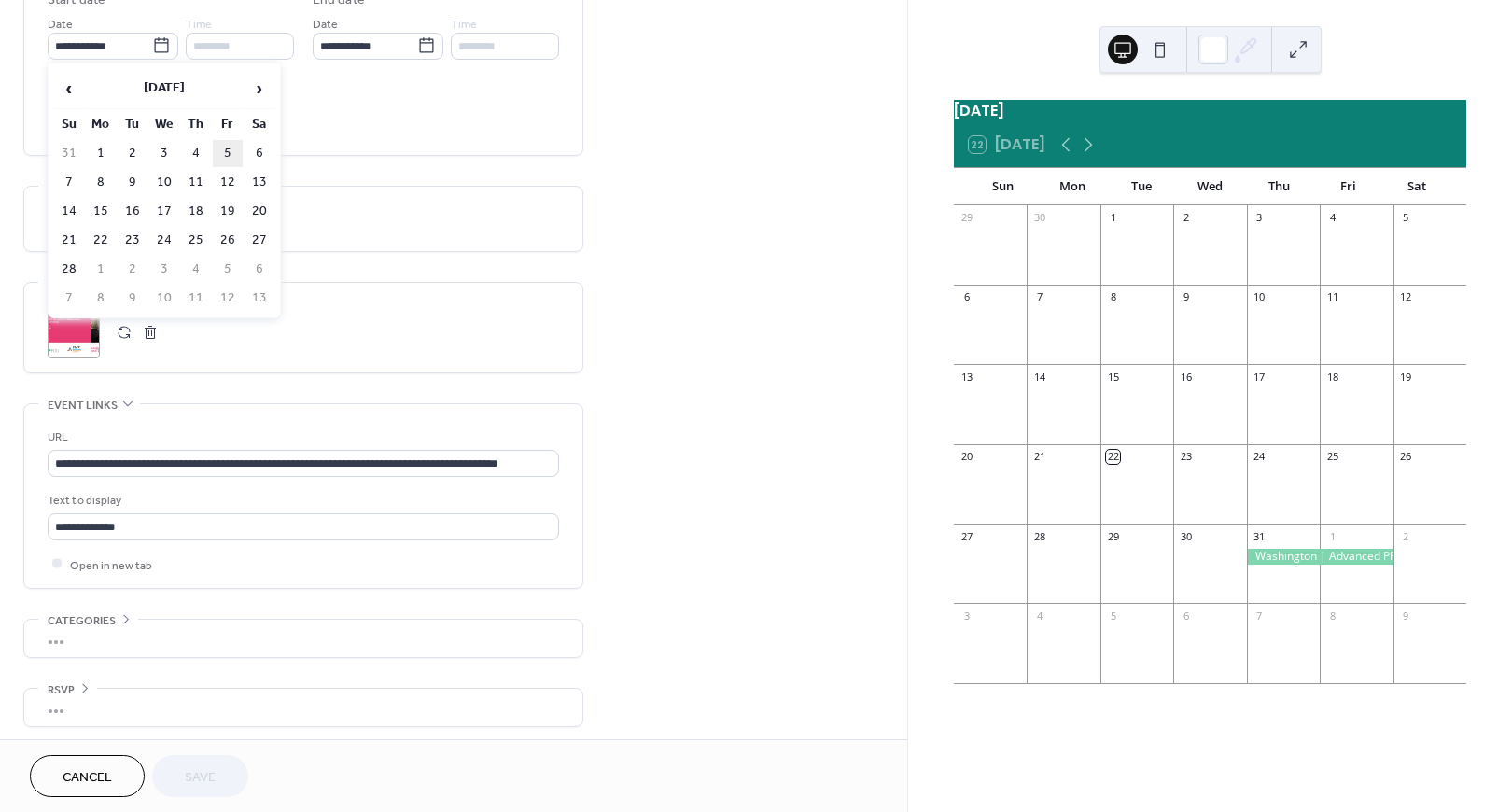 click on "5" at bounding box center (228, 153) 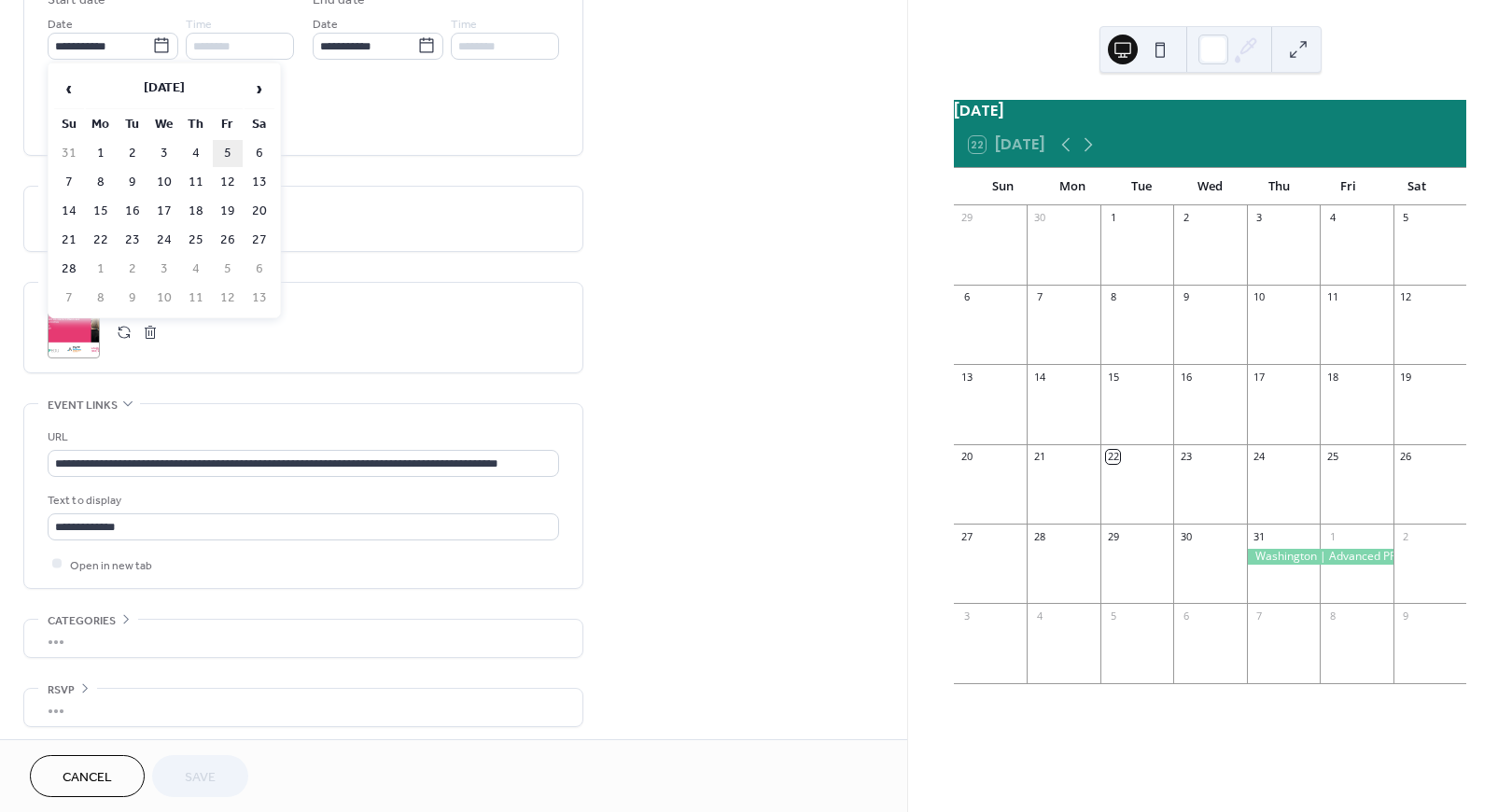 type on "**********" 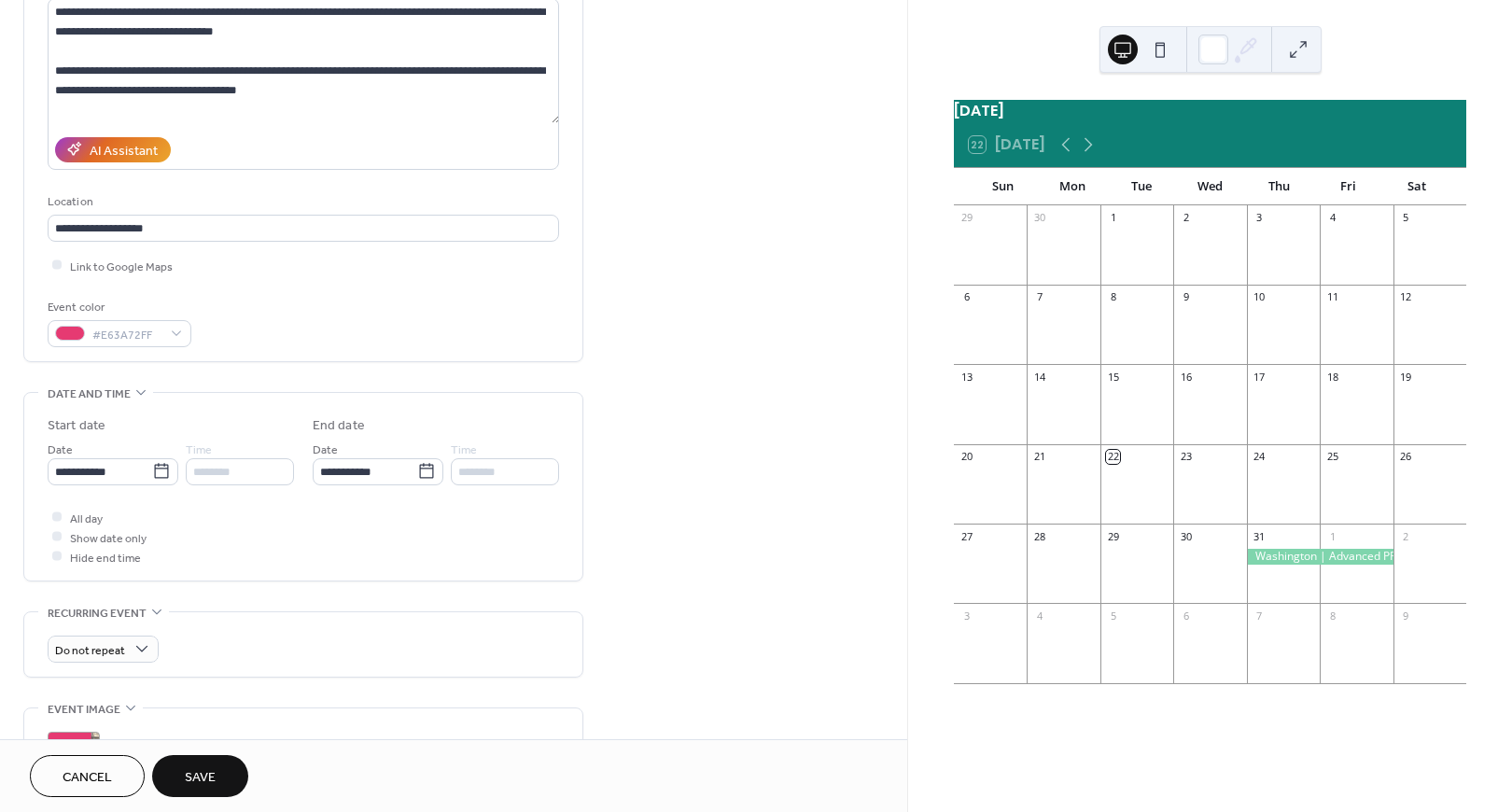 scroll, scrollTop: 189, scrollLeft: 0, axis: vertical 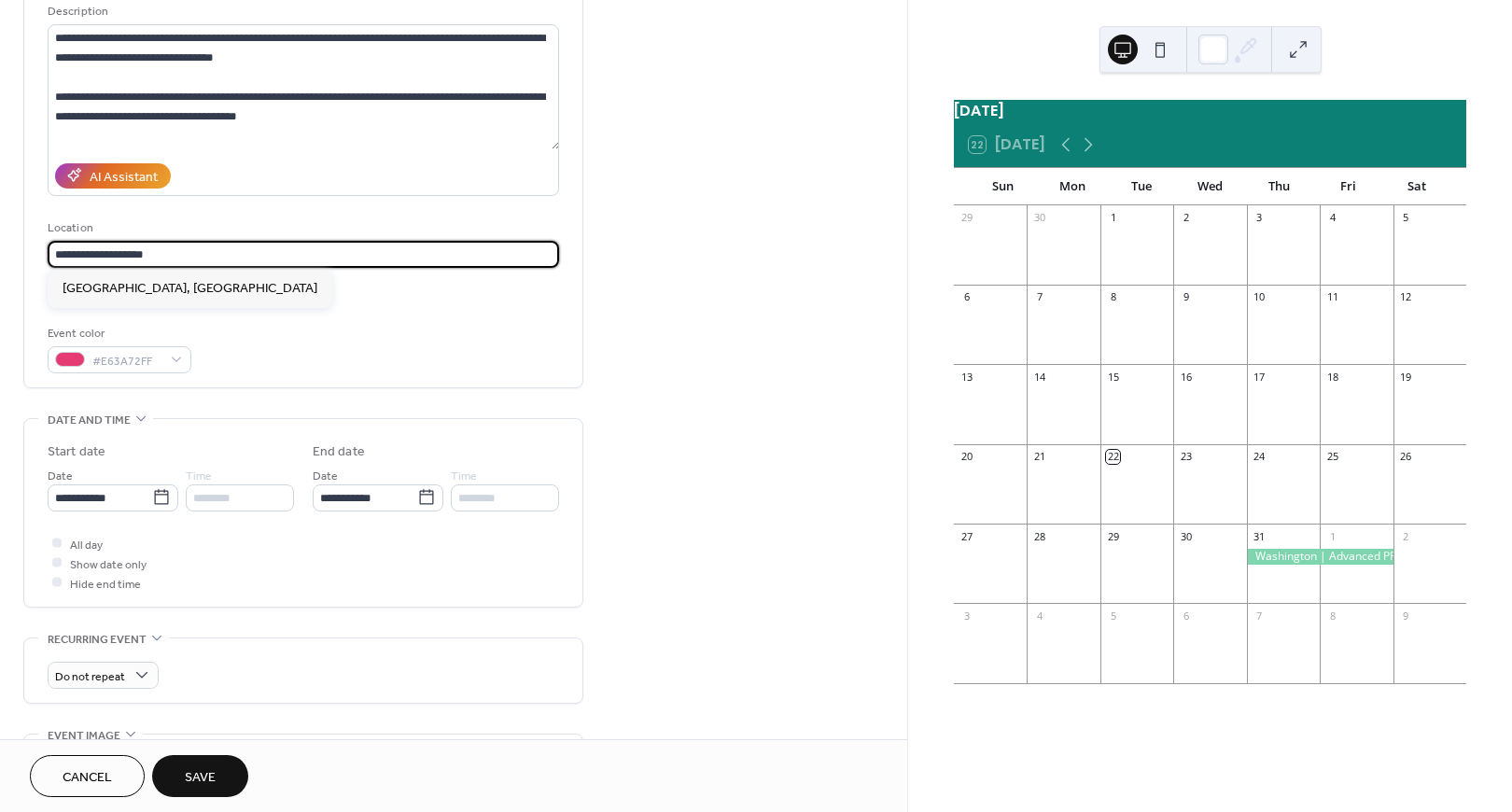 click on "**********" at bounding box center [303, 254] 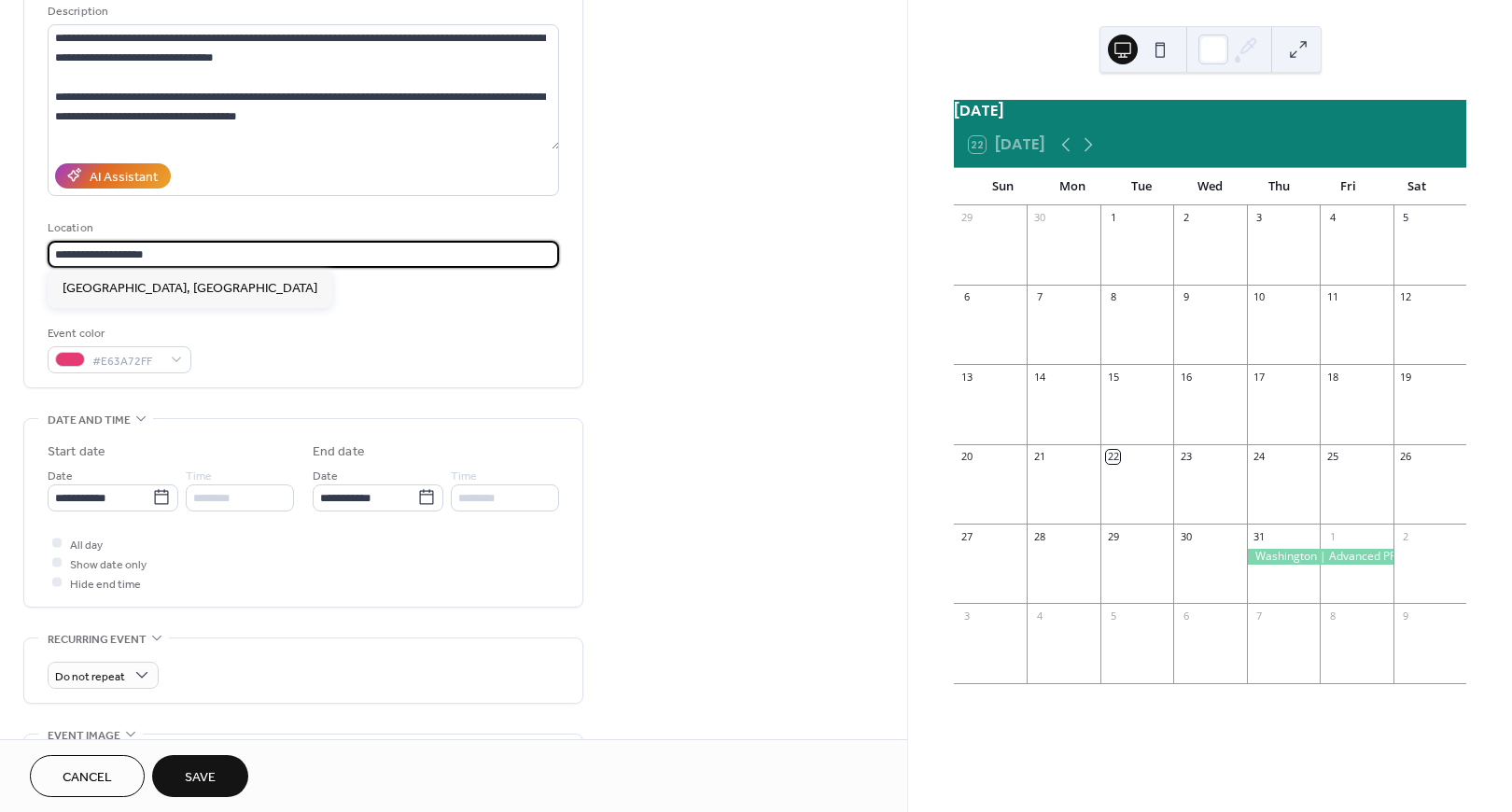 drag, startPoint x: 161, startPoint y: 257, endPoint x: 13, endPoint y: 258, distance: 148.00338 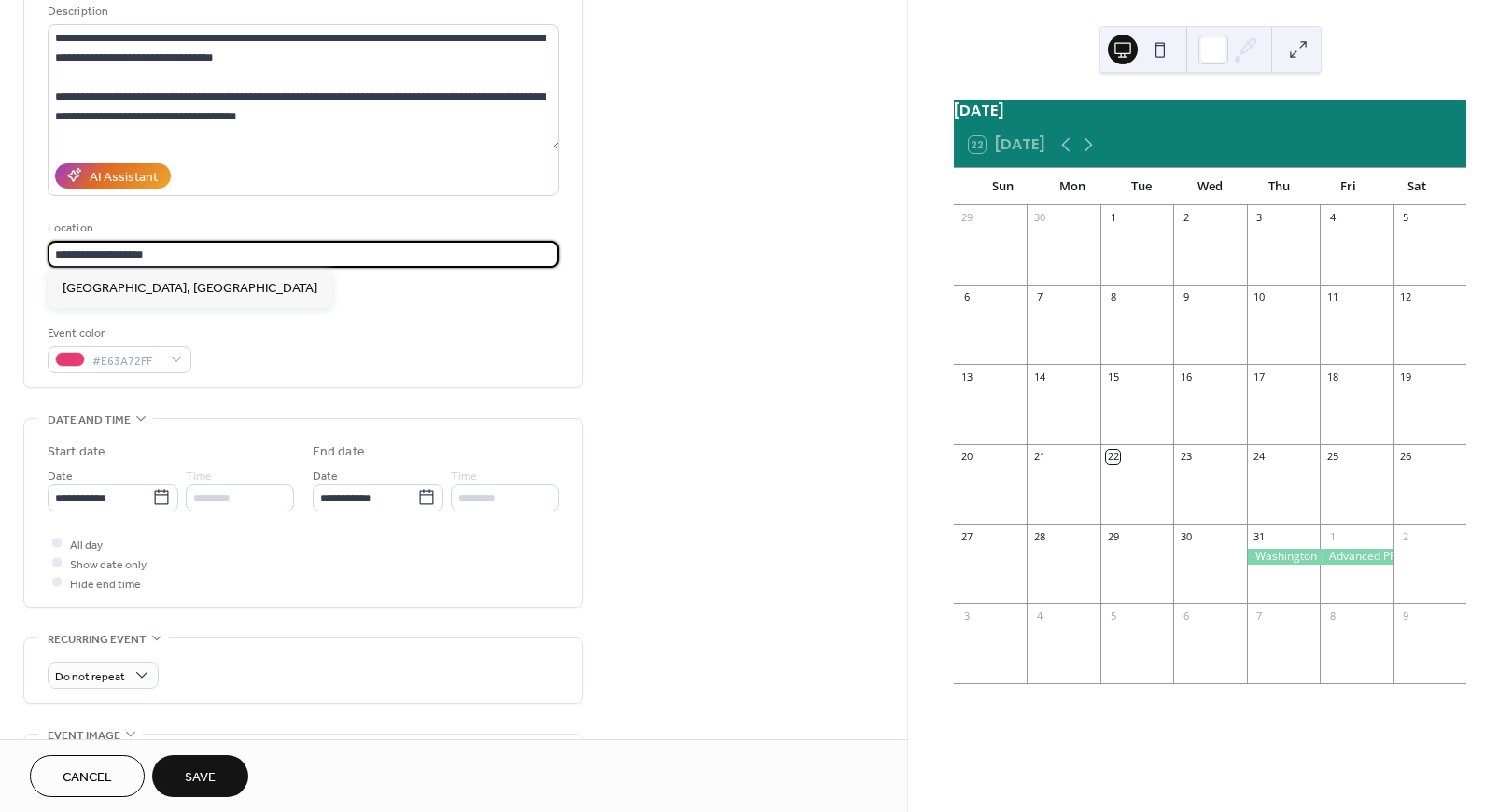 click on "**********" at bounding box center [454, 555] 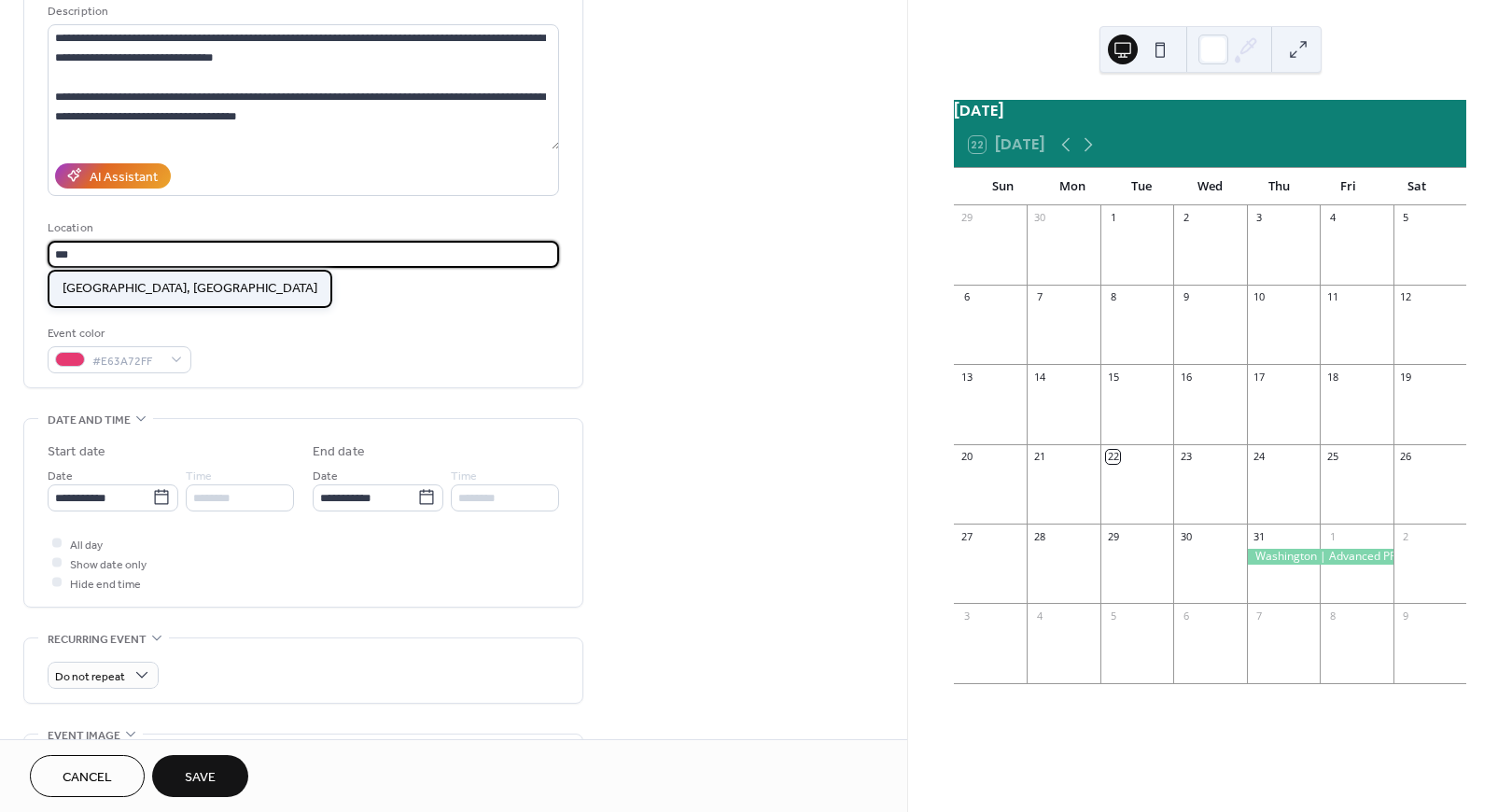 click on "Los Angeles, CA" at bounding box center (189, 288) 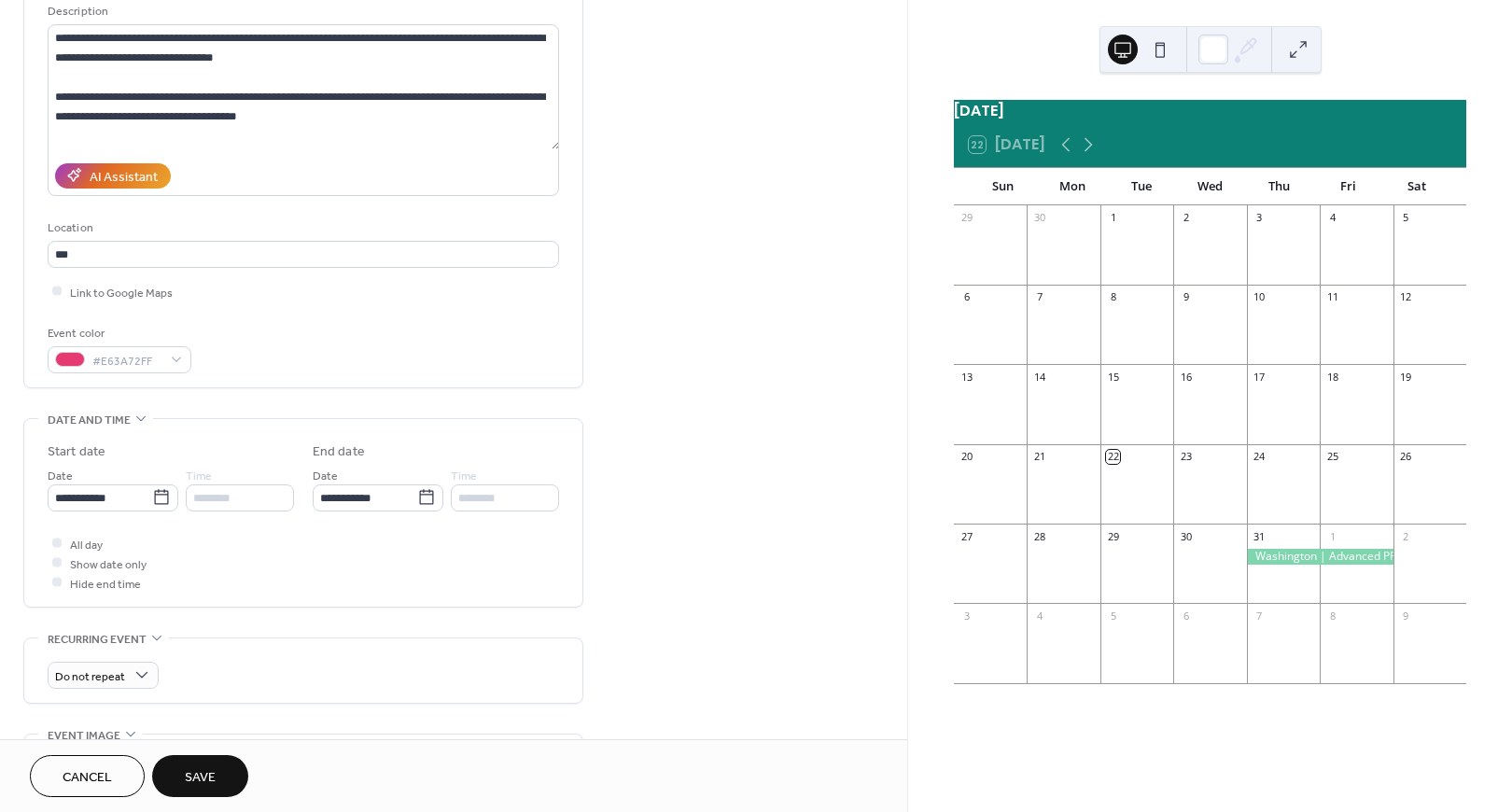 type on "**********" 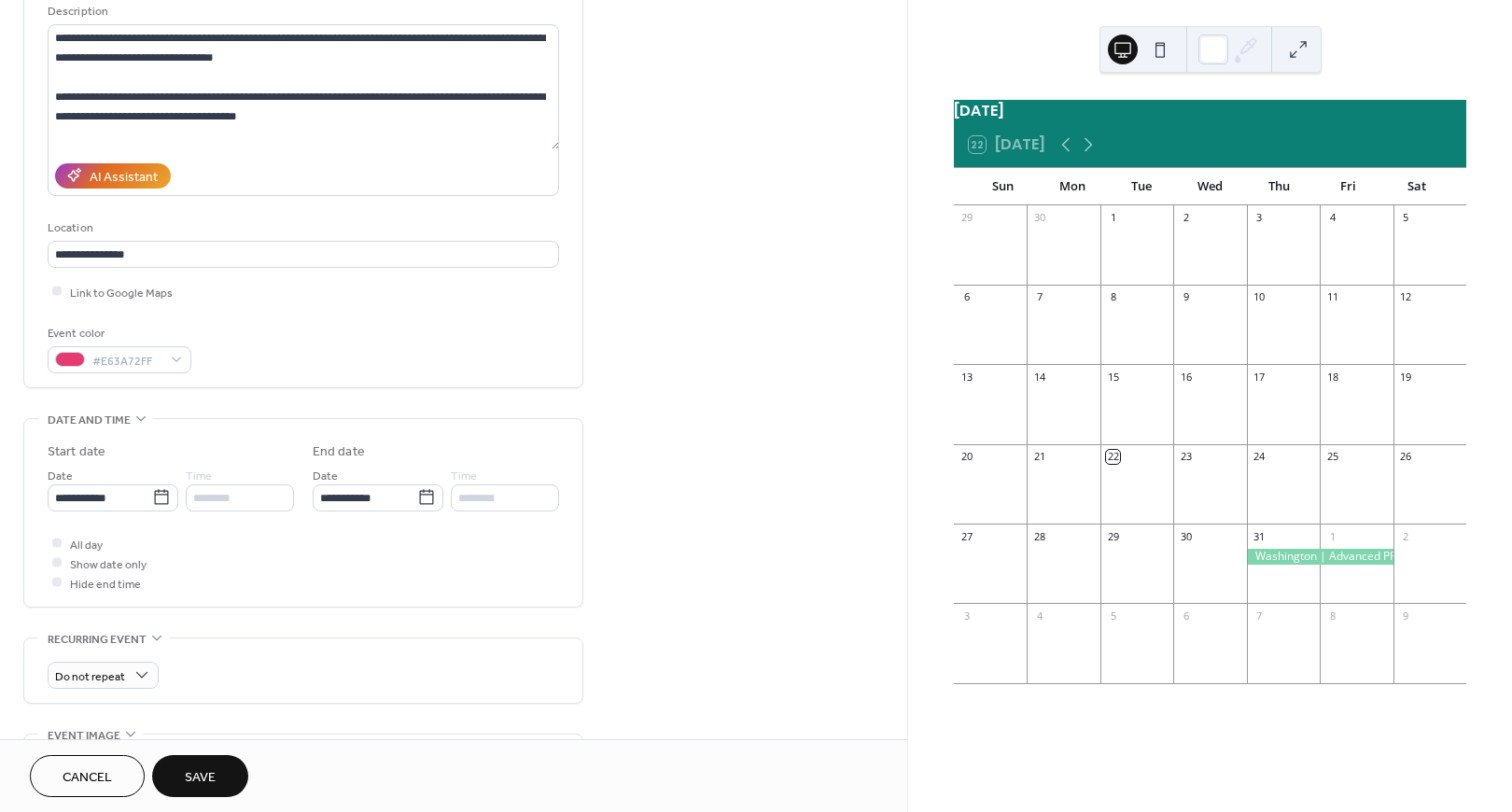 scroll, scrollTop: 0, scrollLeft: 0, axis: both 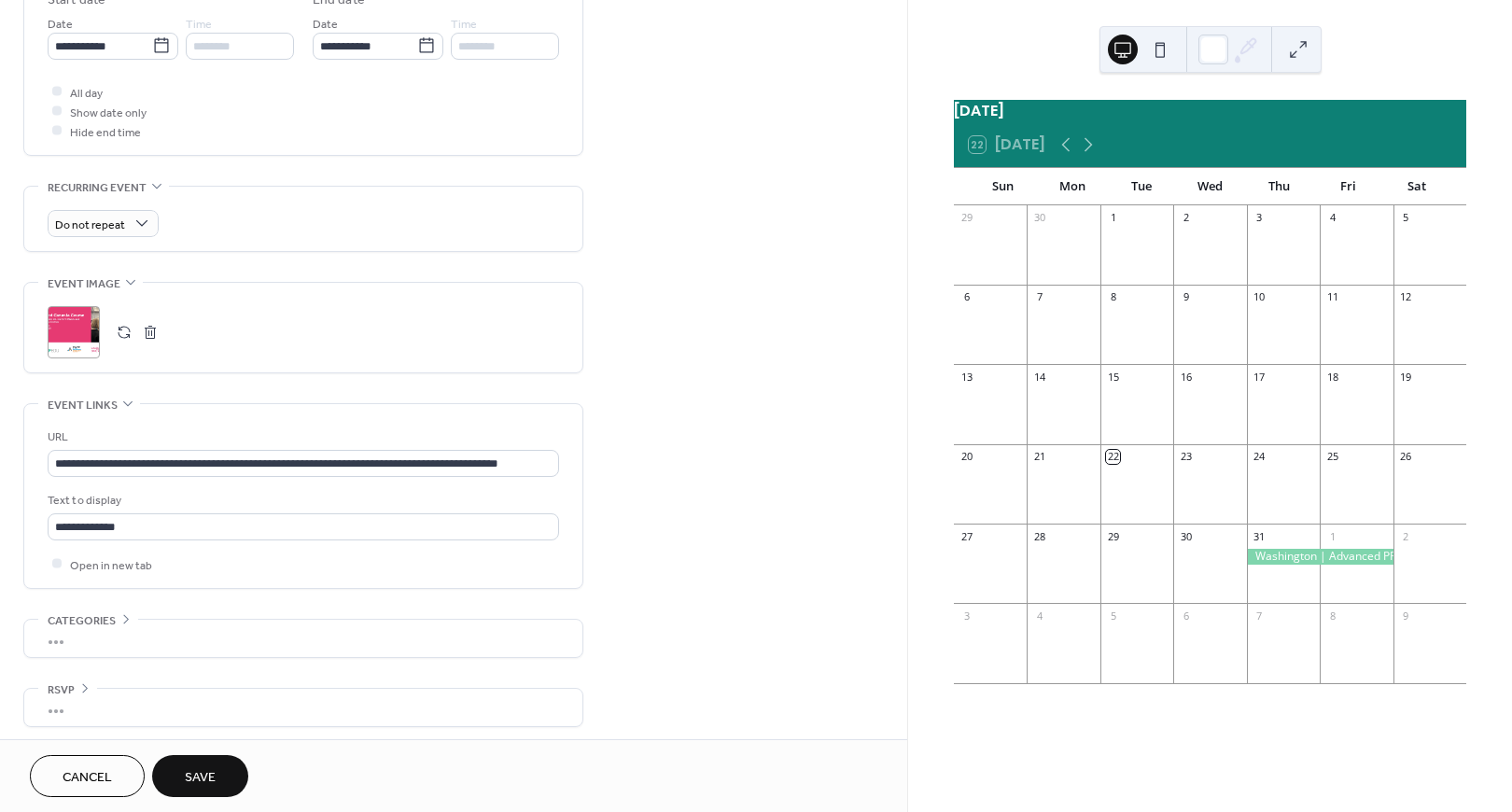 click on "Save" at bounding box center [200, 776] 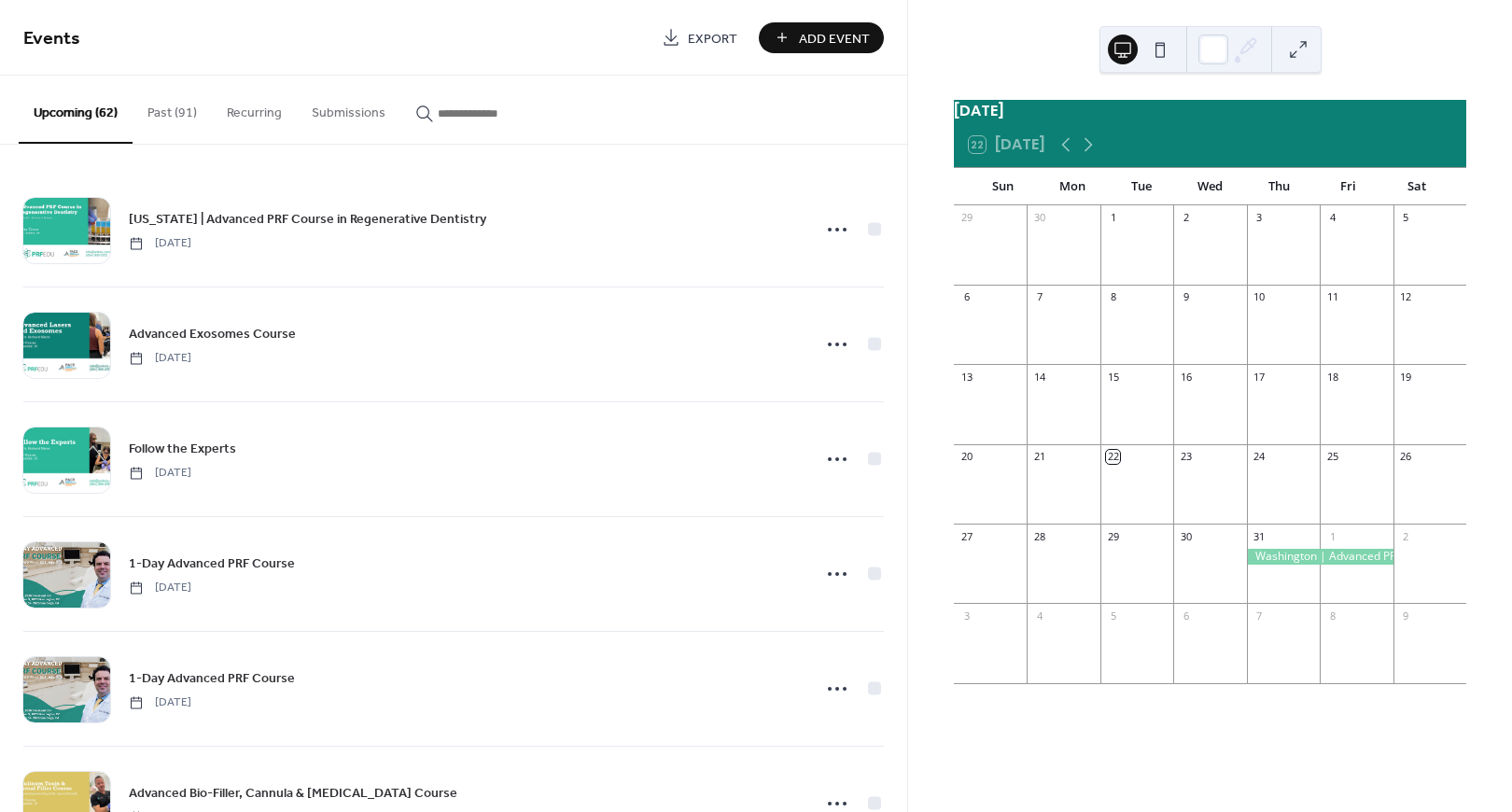 click at bounding box center [483, 108] 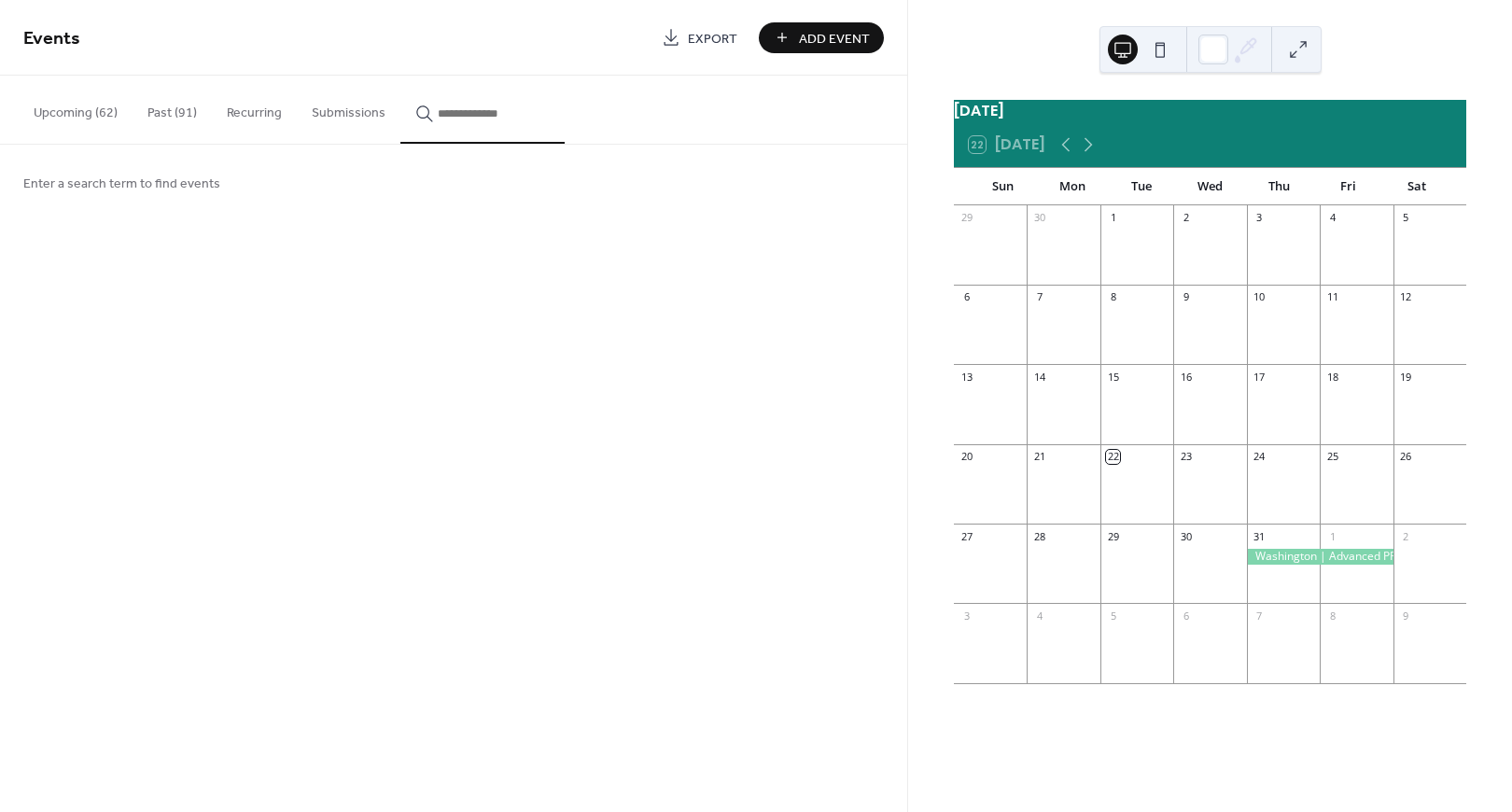 click at bounding box center [494, 113] 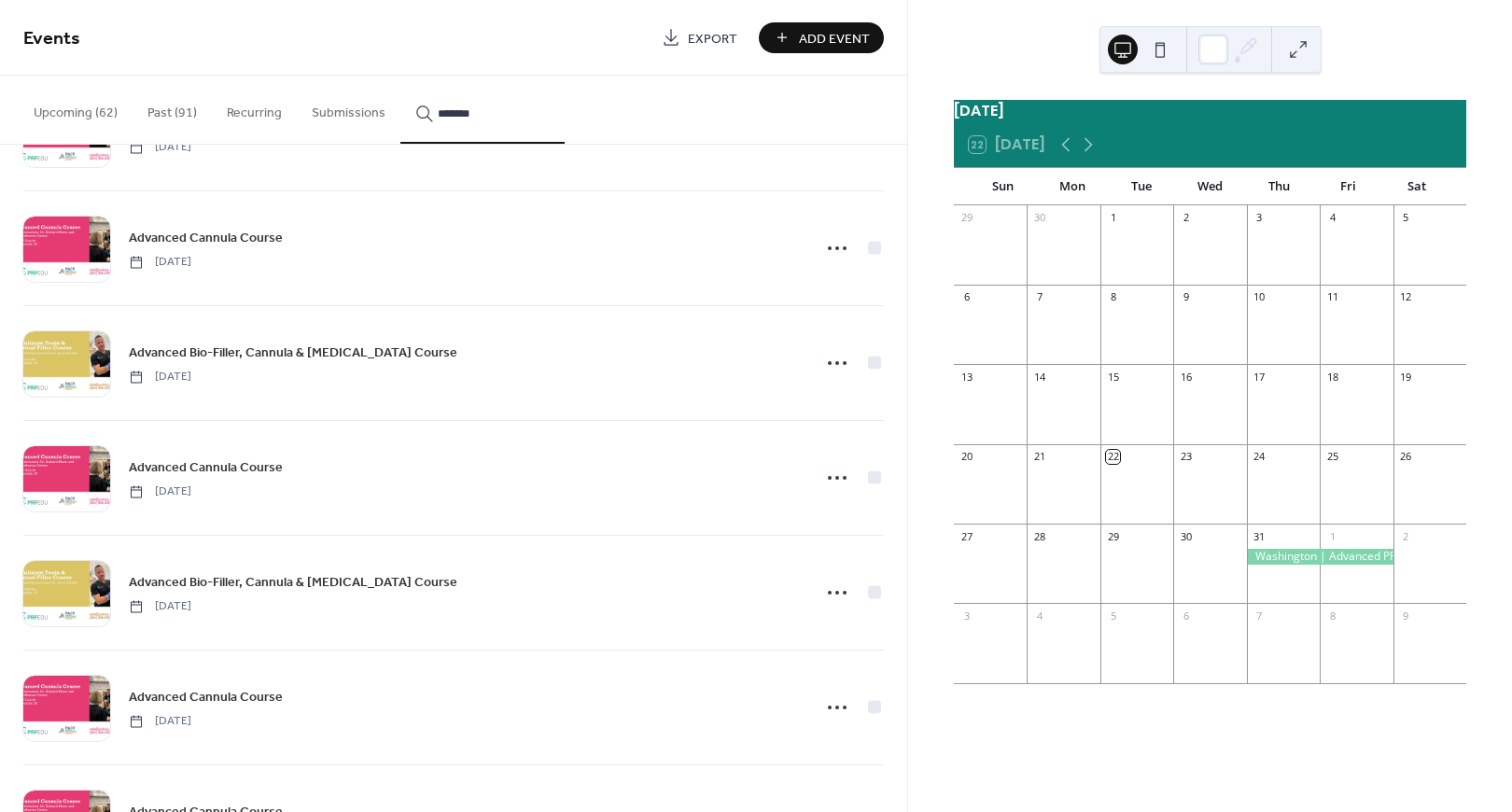 scroll, scrollTop: 2477, scrollLeft: 0, axis: vertical 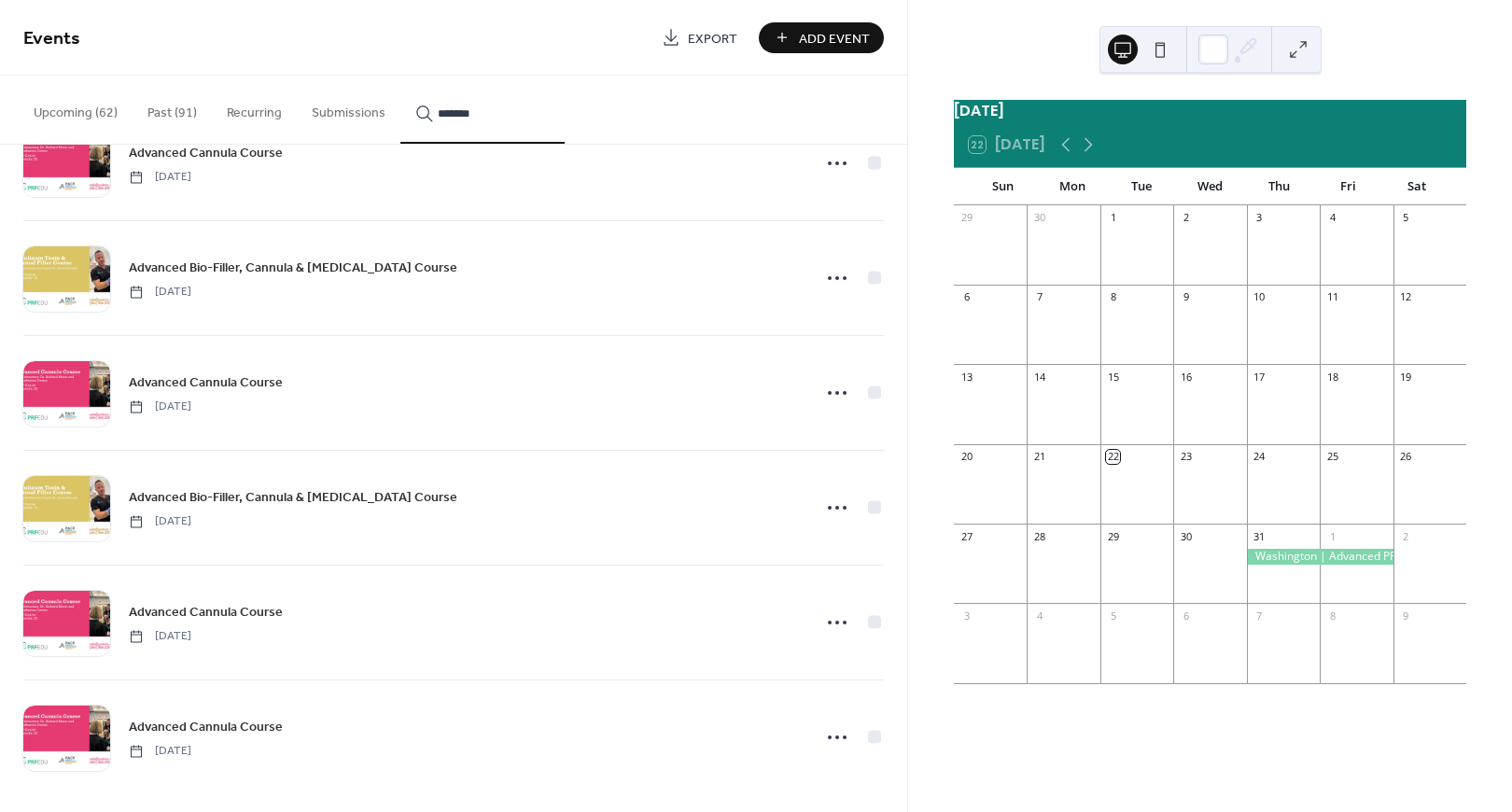 type on "*******" 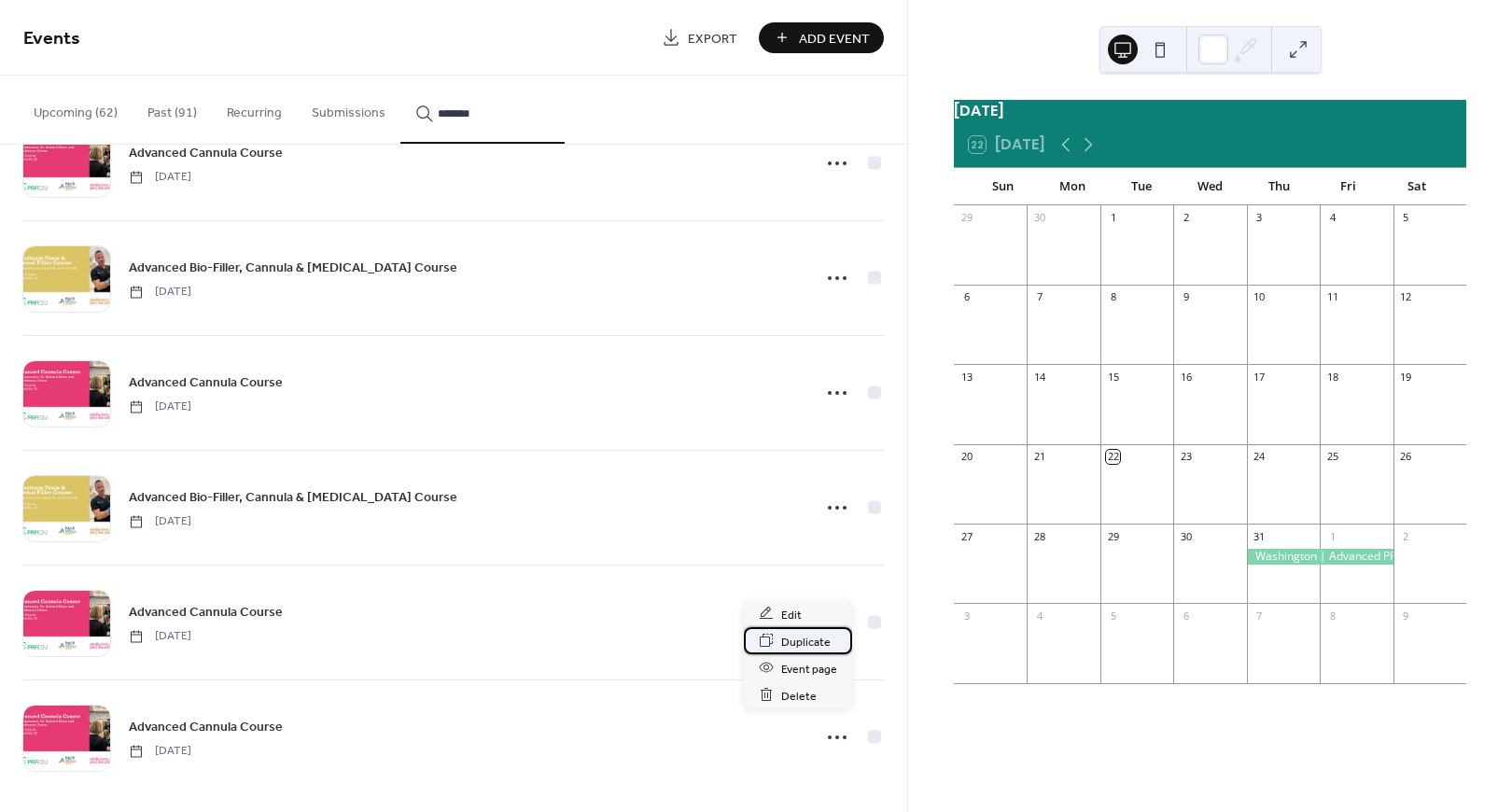 click on "Duplicate" at bounding box center [805, 641] 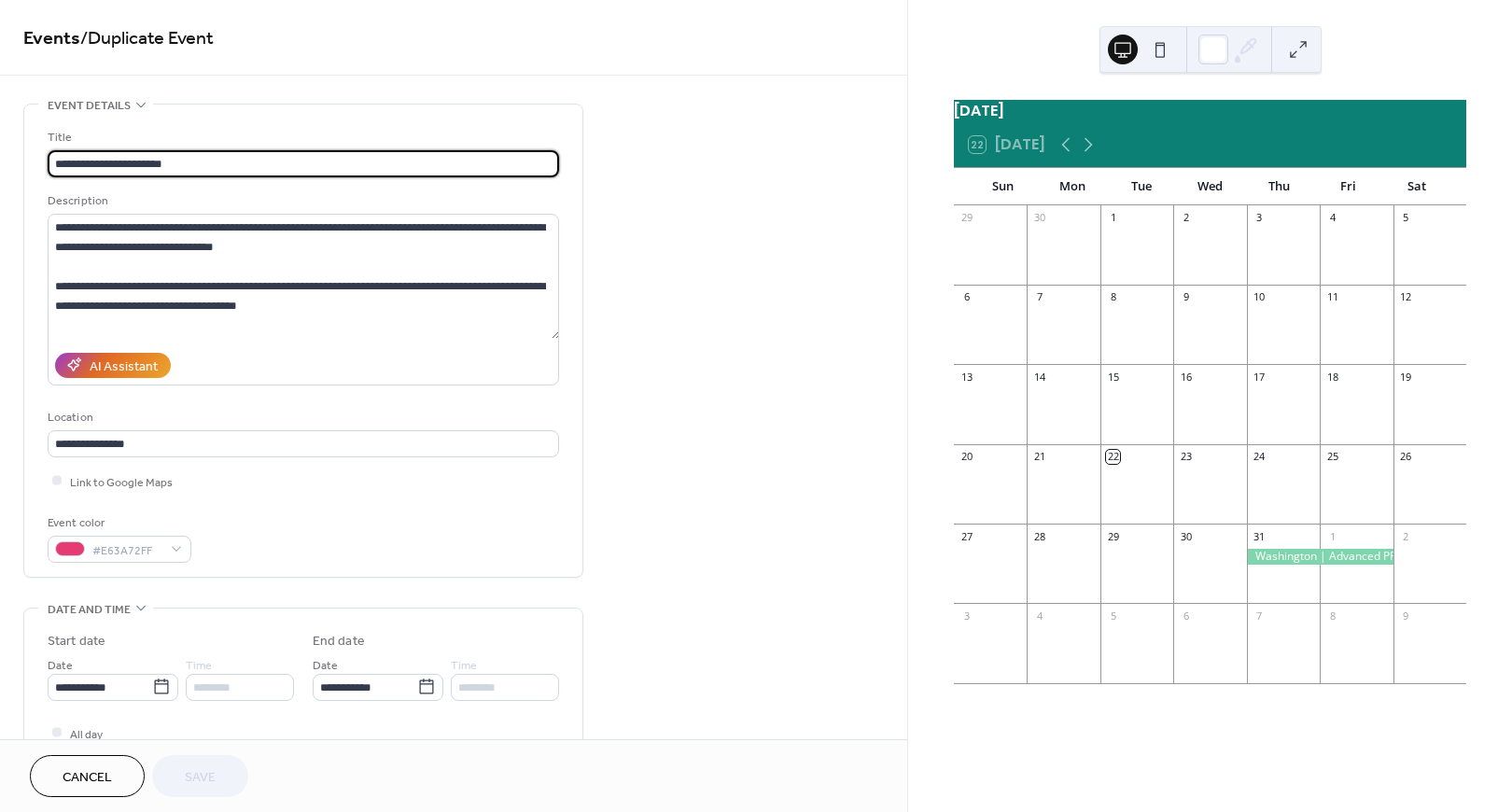 scroll, scrollTop: 641, scrollLeft: 0, axis: vertical 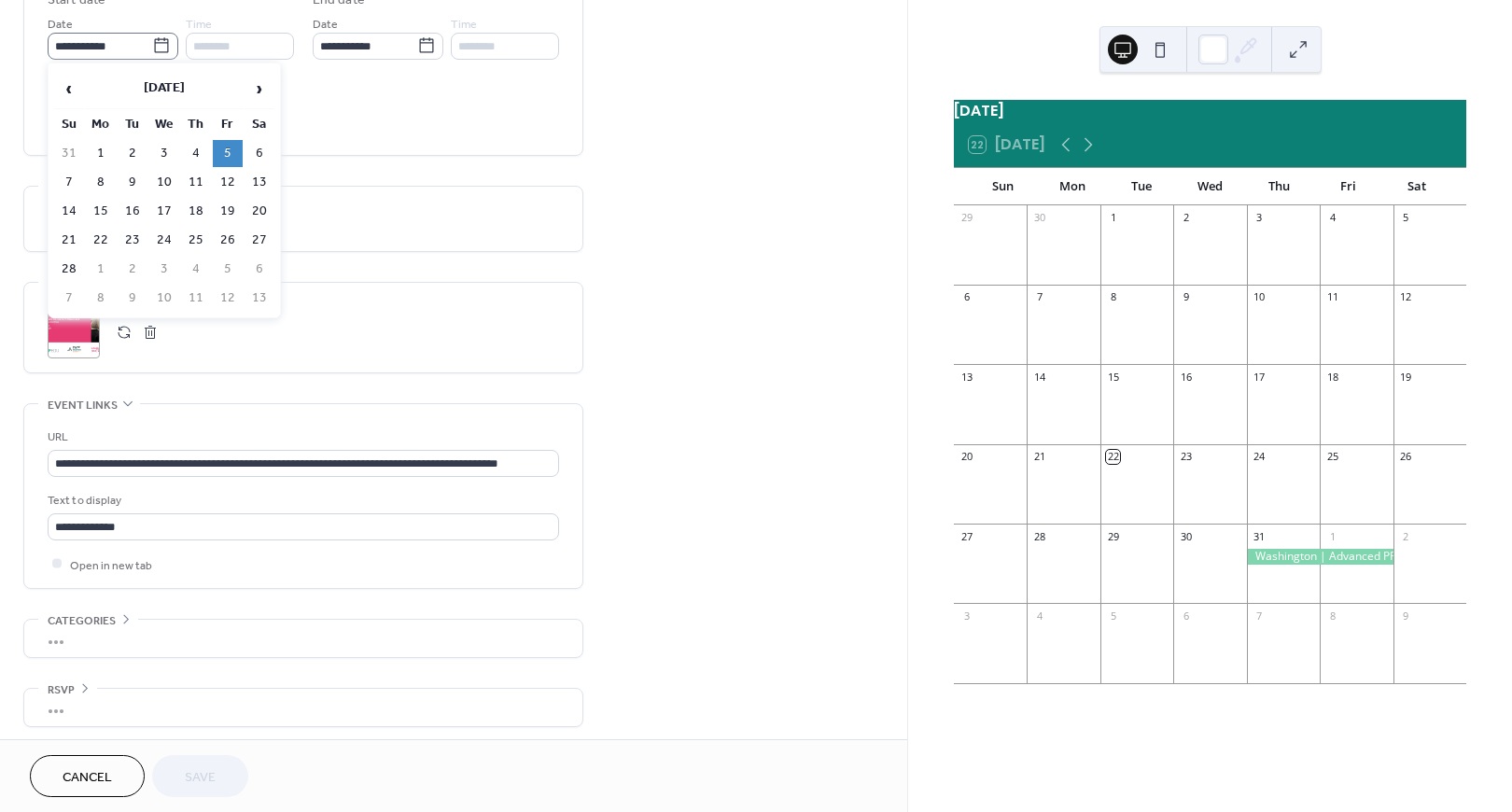 click 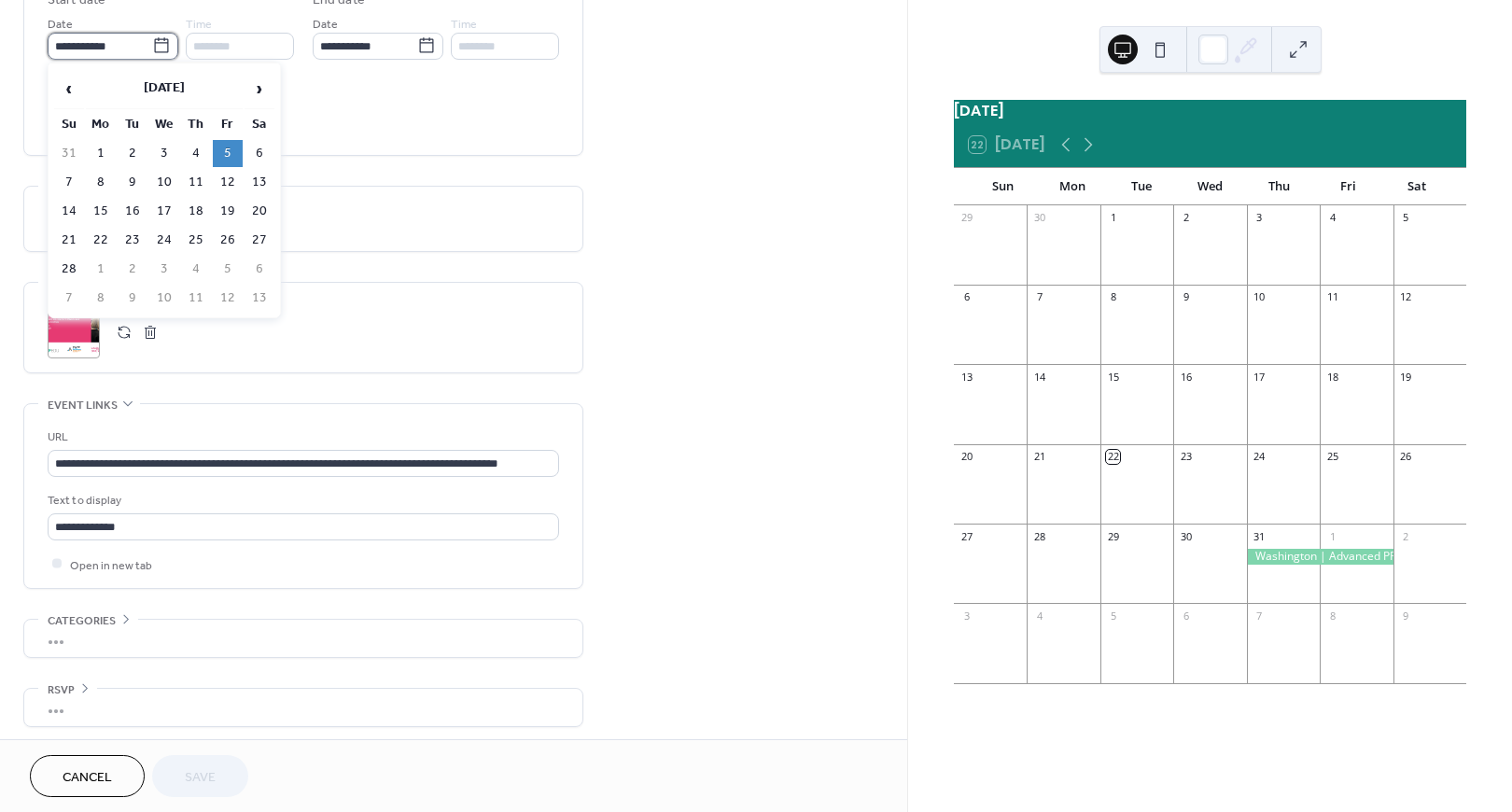 click on "**********" at bounding box center [100, 46] 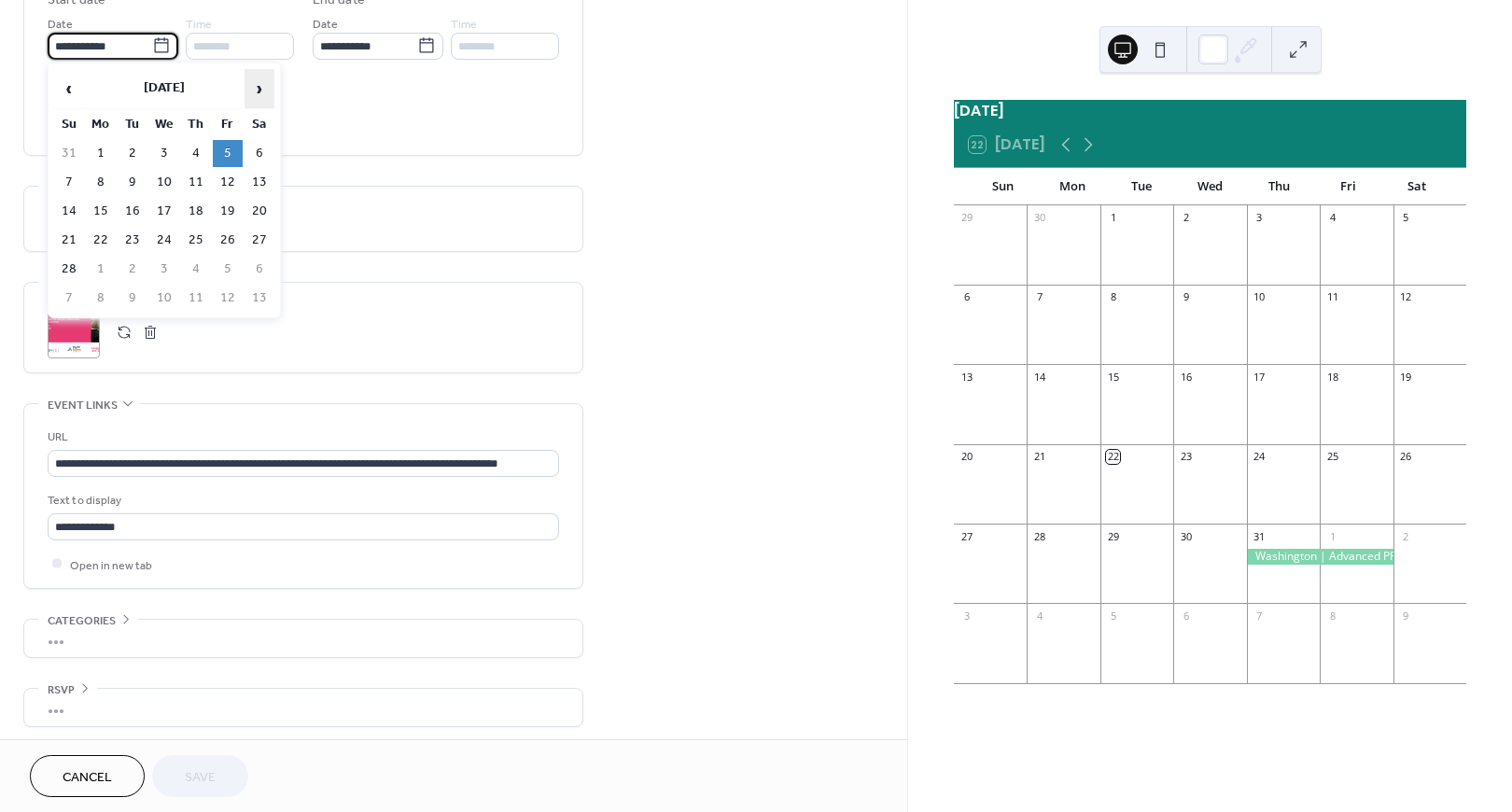 click on "›" at bounding box center [259, 89] 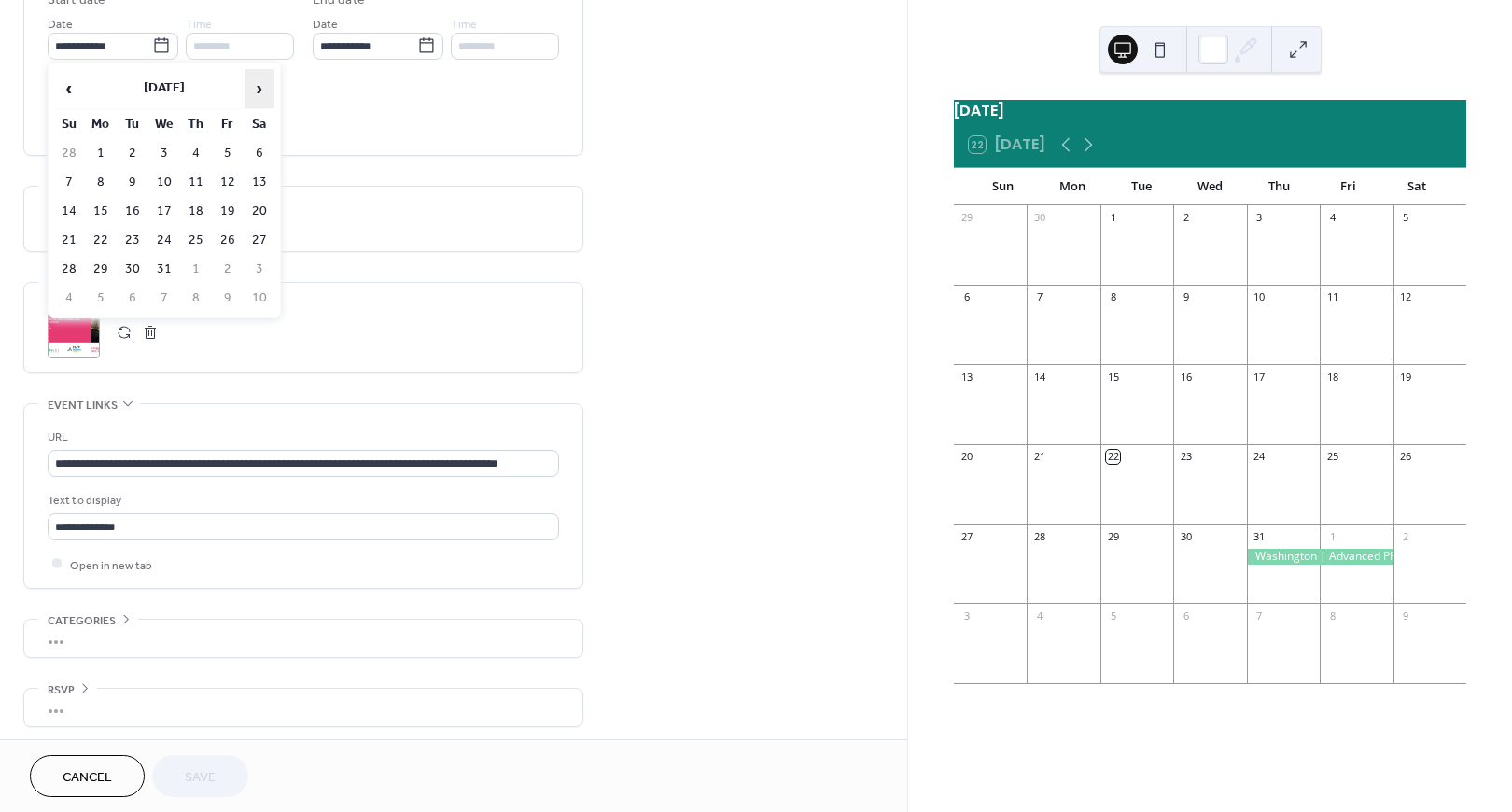 click on "›" at bounding box center (259, 89) 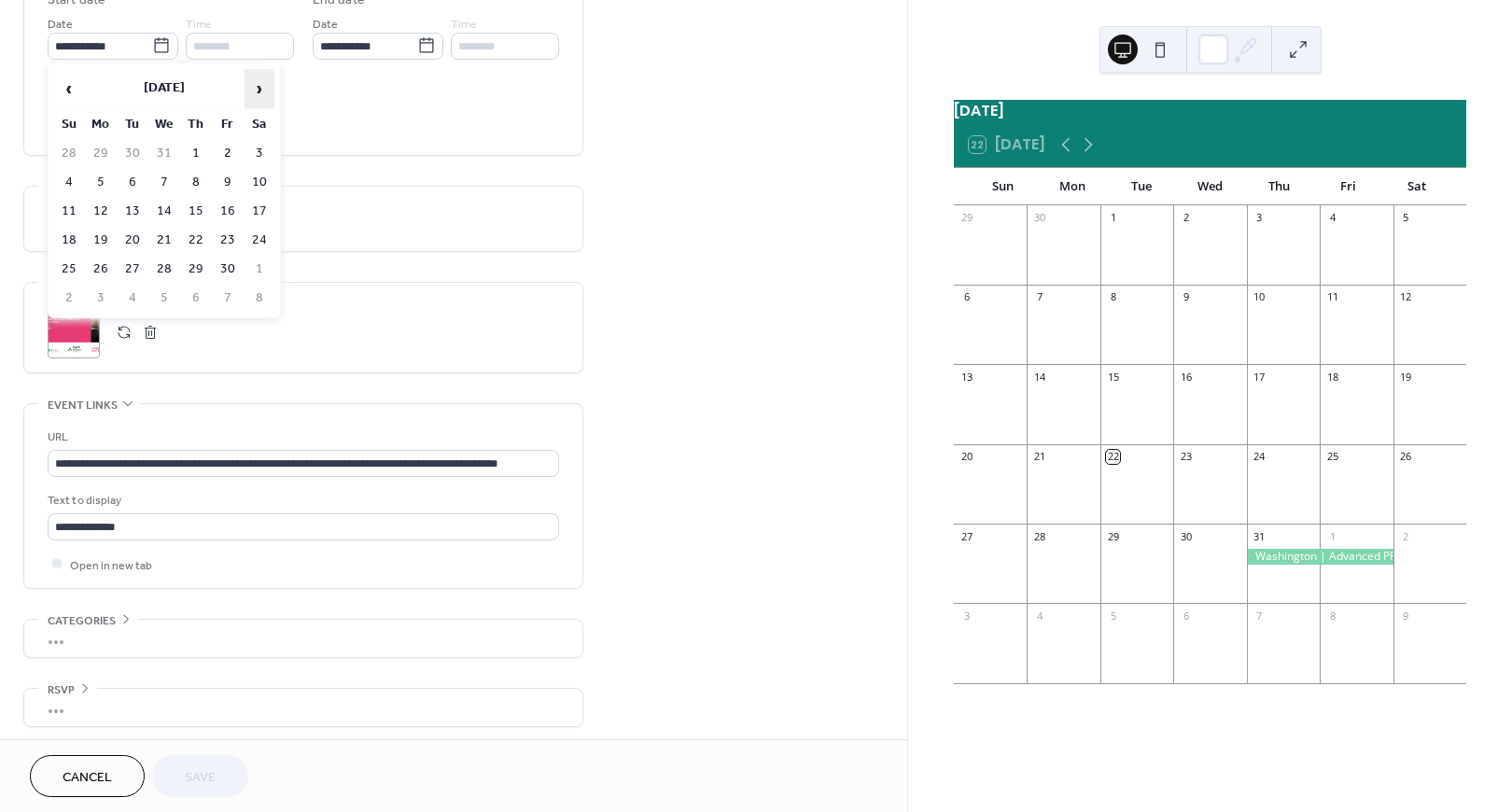 click on "›" at bounding box center (259, 89) 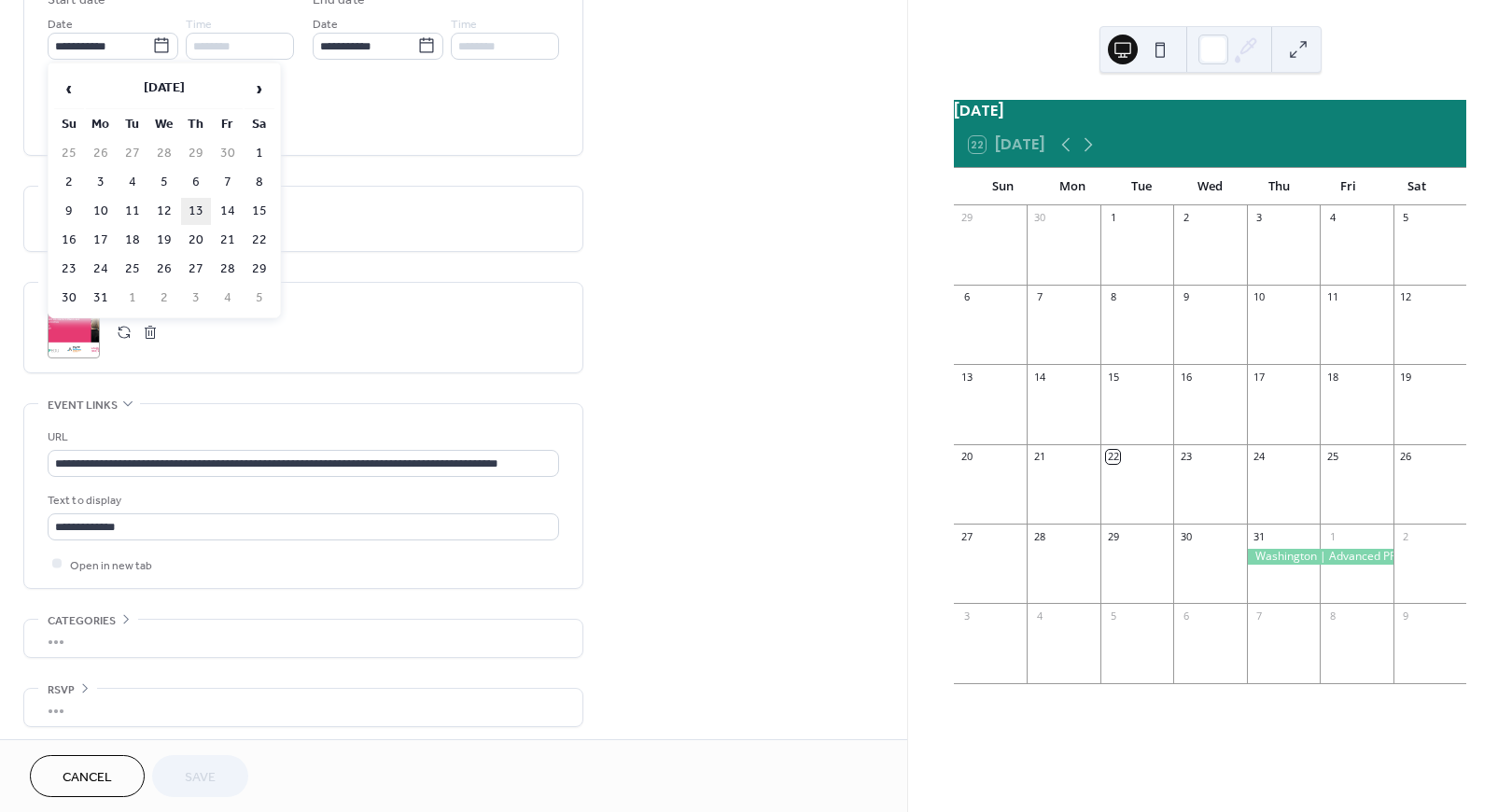 click on "13" at bounding box center (196, 211) 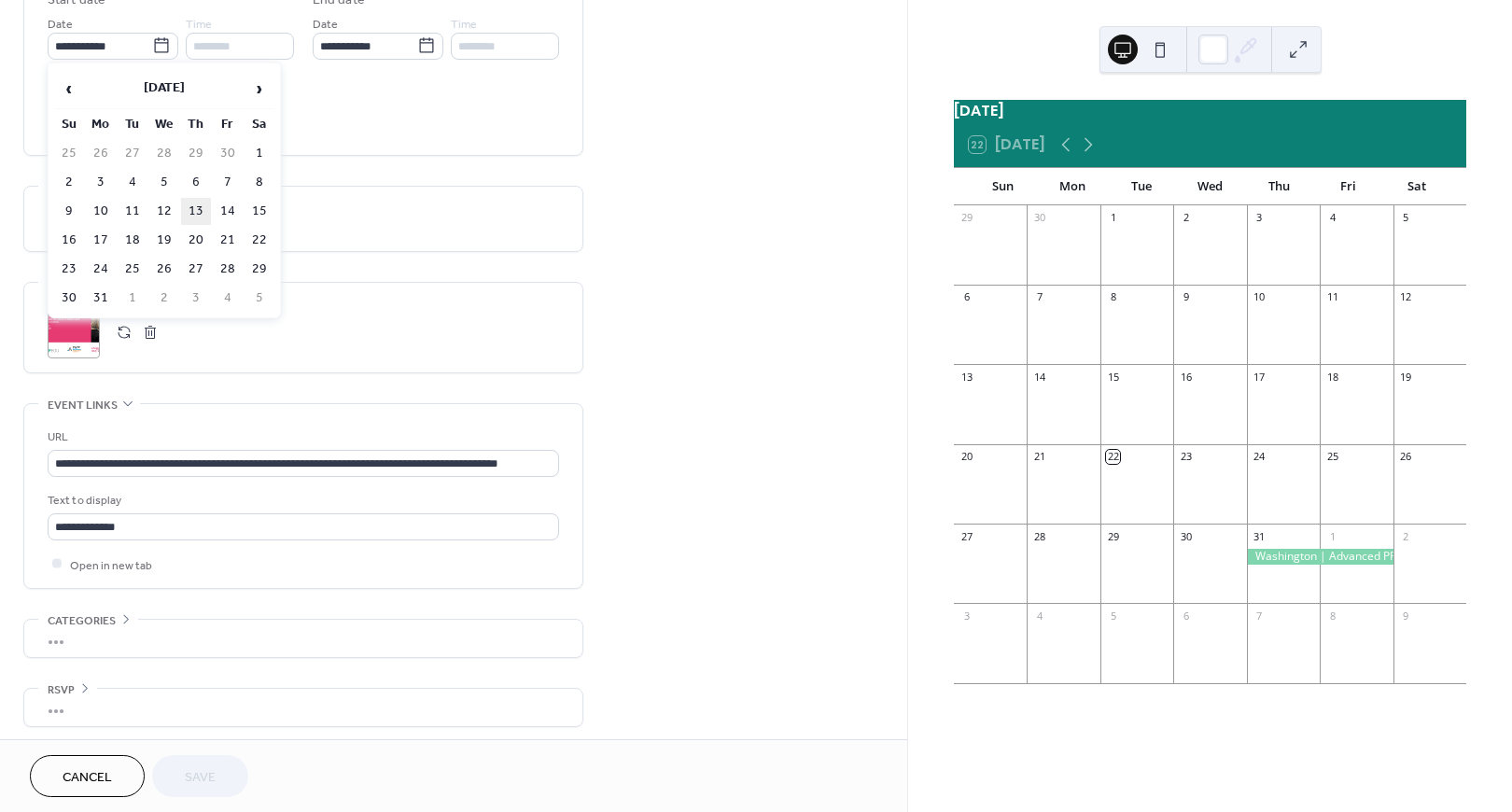 type on "**********" 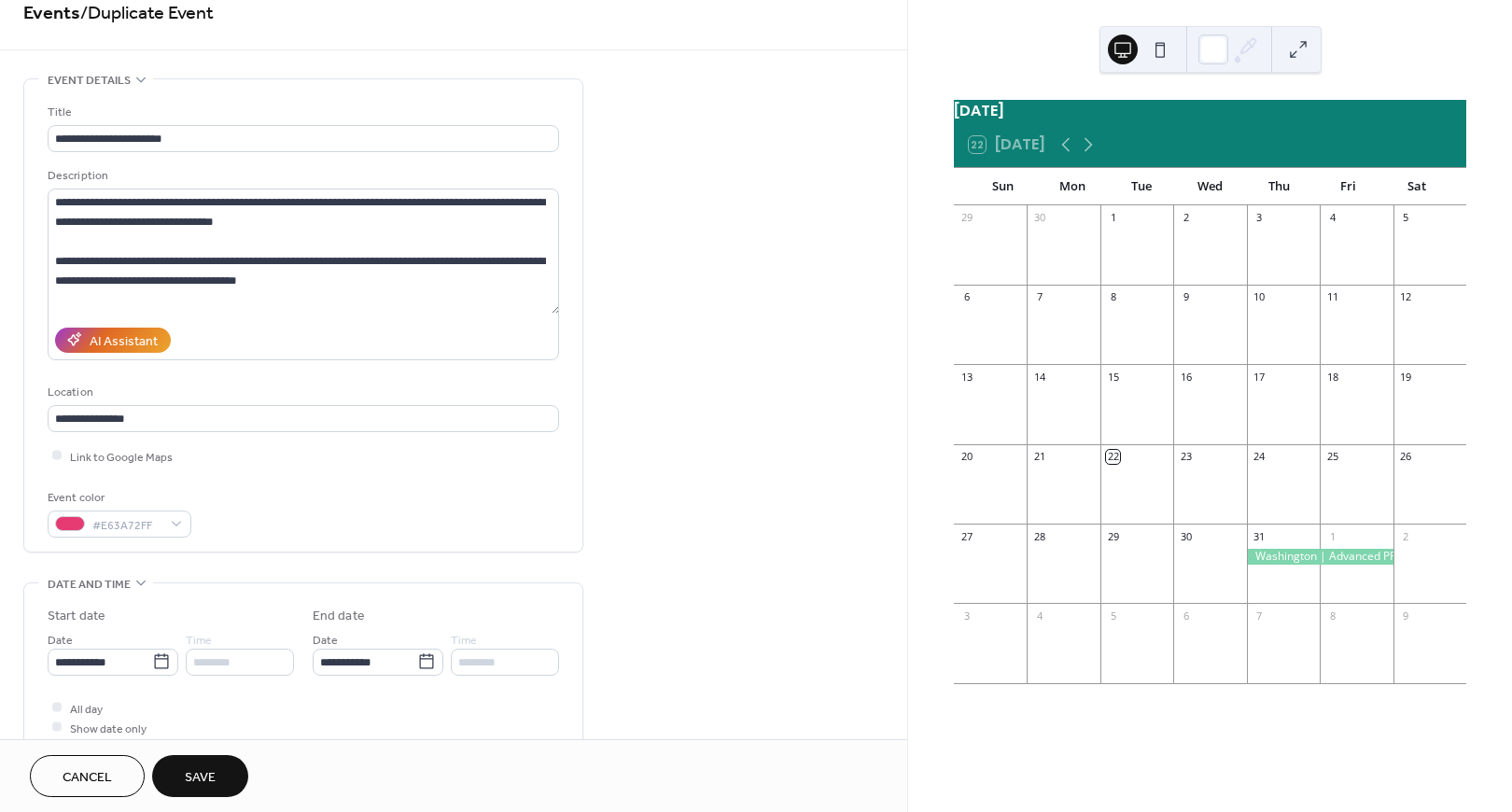 scroll, scrollTop: 21, scrollLeft: 0, axis: vertical 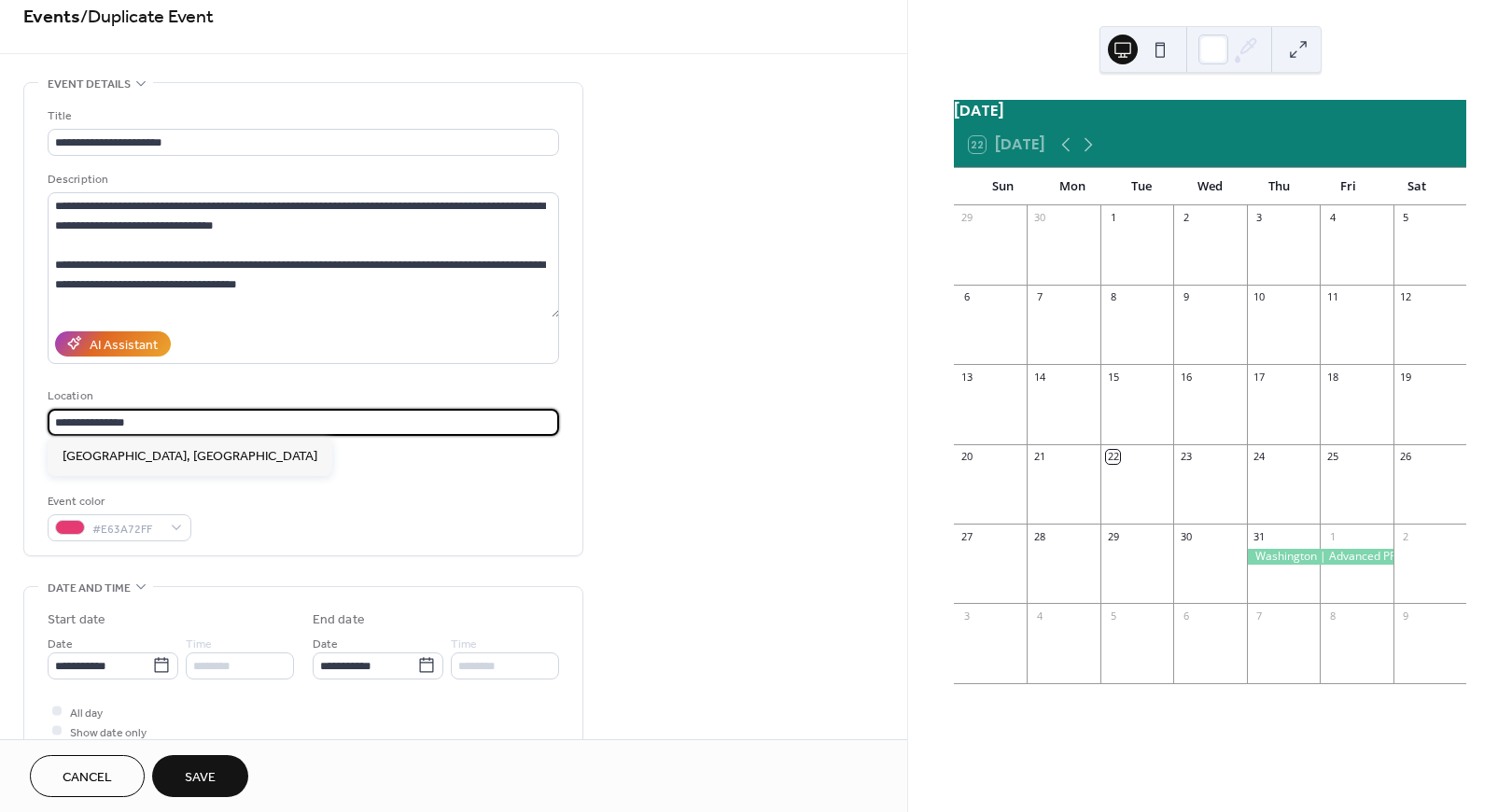 drag, startPoint x: 145, startPoint y: 415, endPoint x: -4, endPoint y: 413, distance: 149.0134 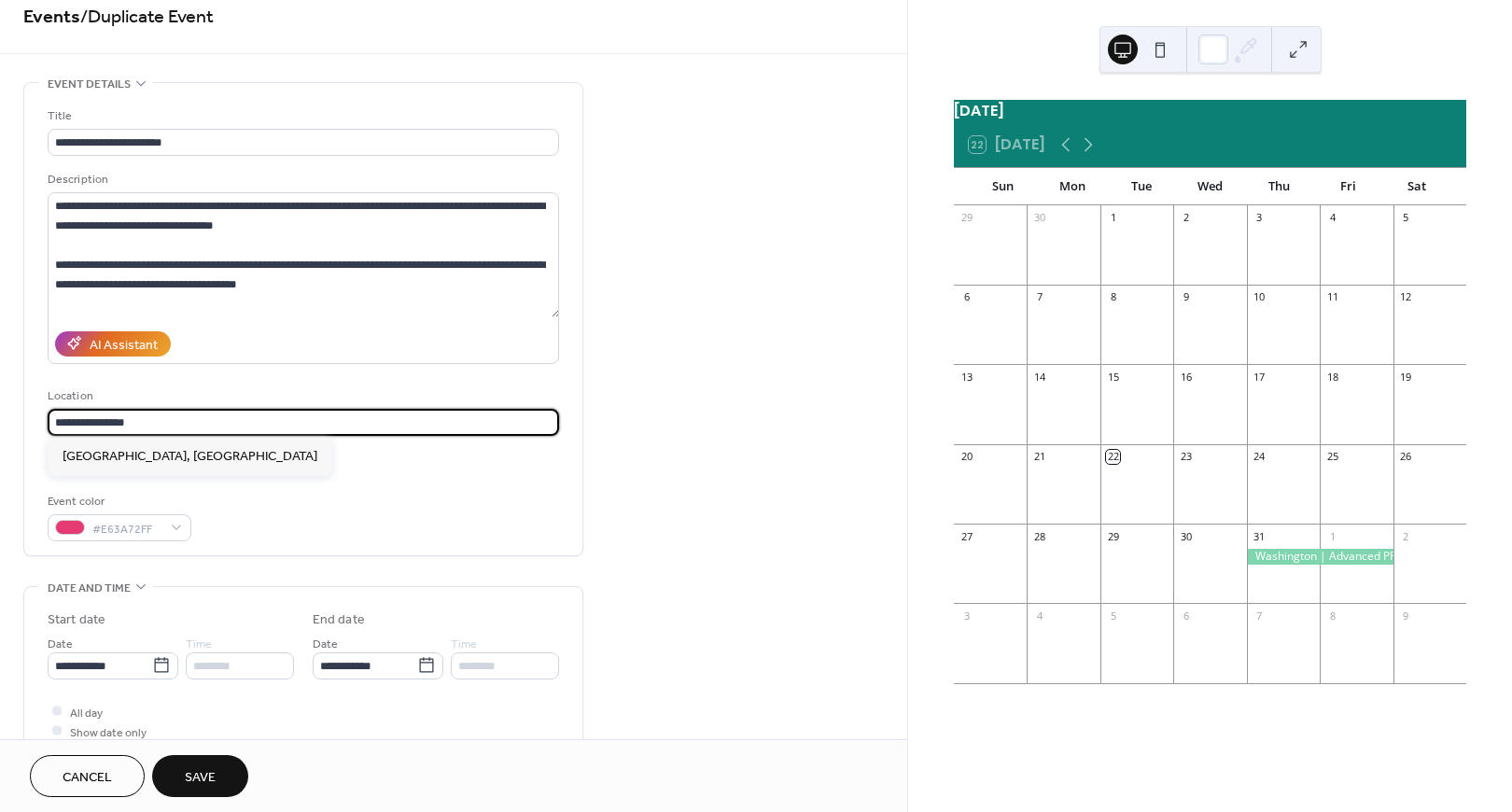 click on "**********" at bounding box center [756, 406] 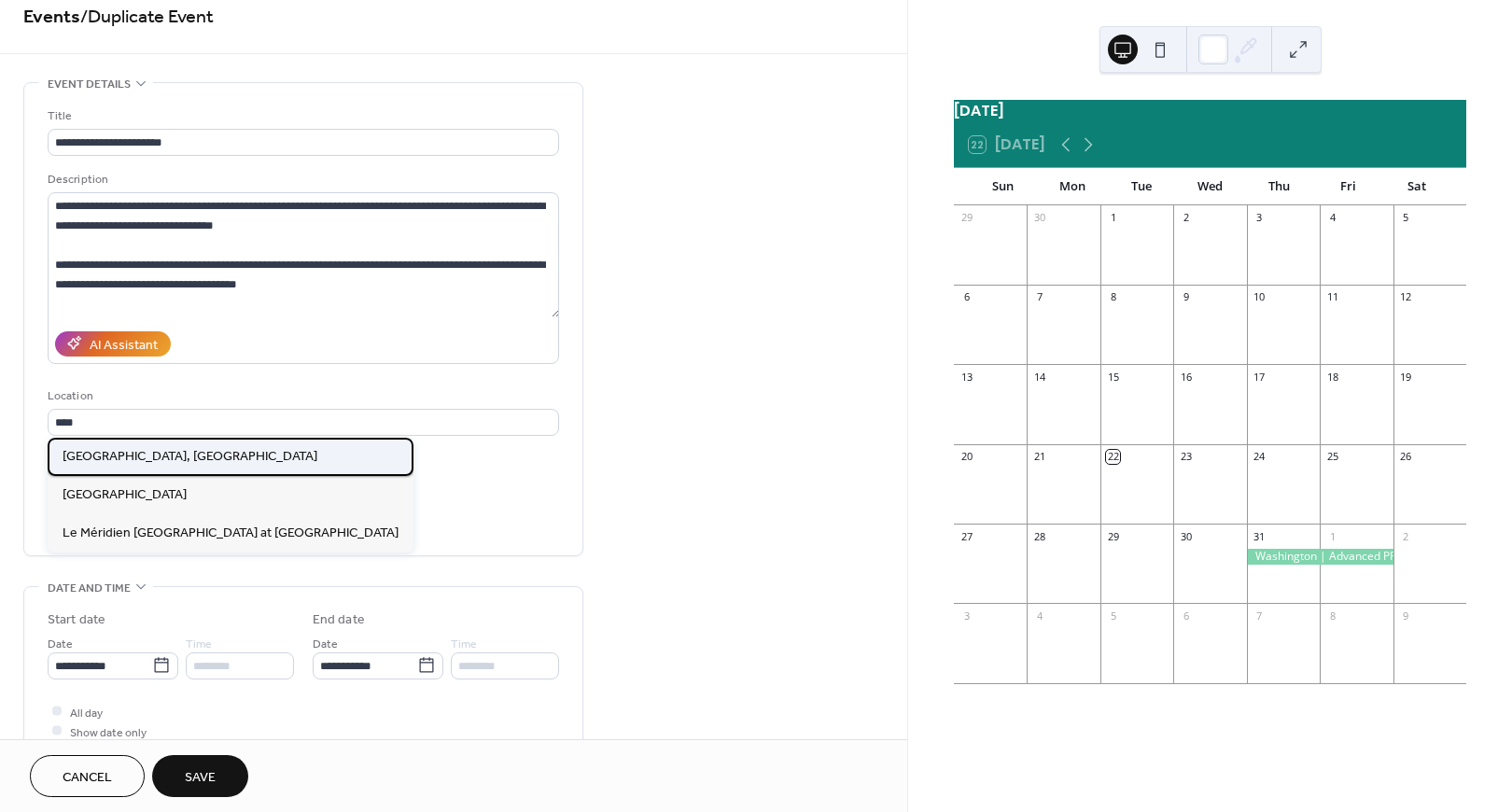 click on "Fort Lauderdale, FL" at bounding box center (189, 456) 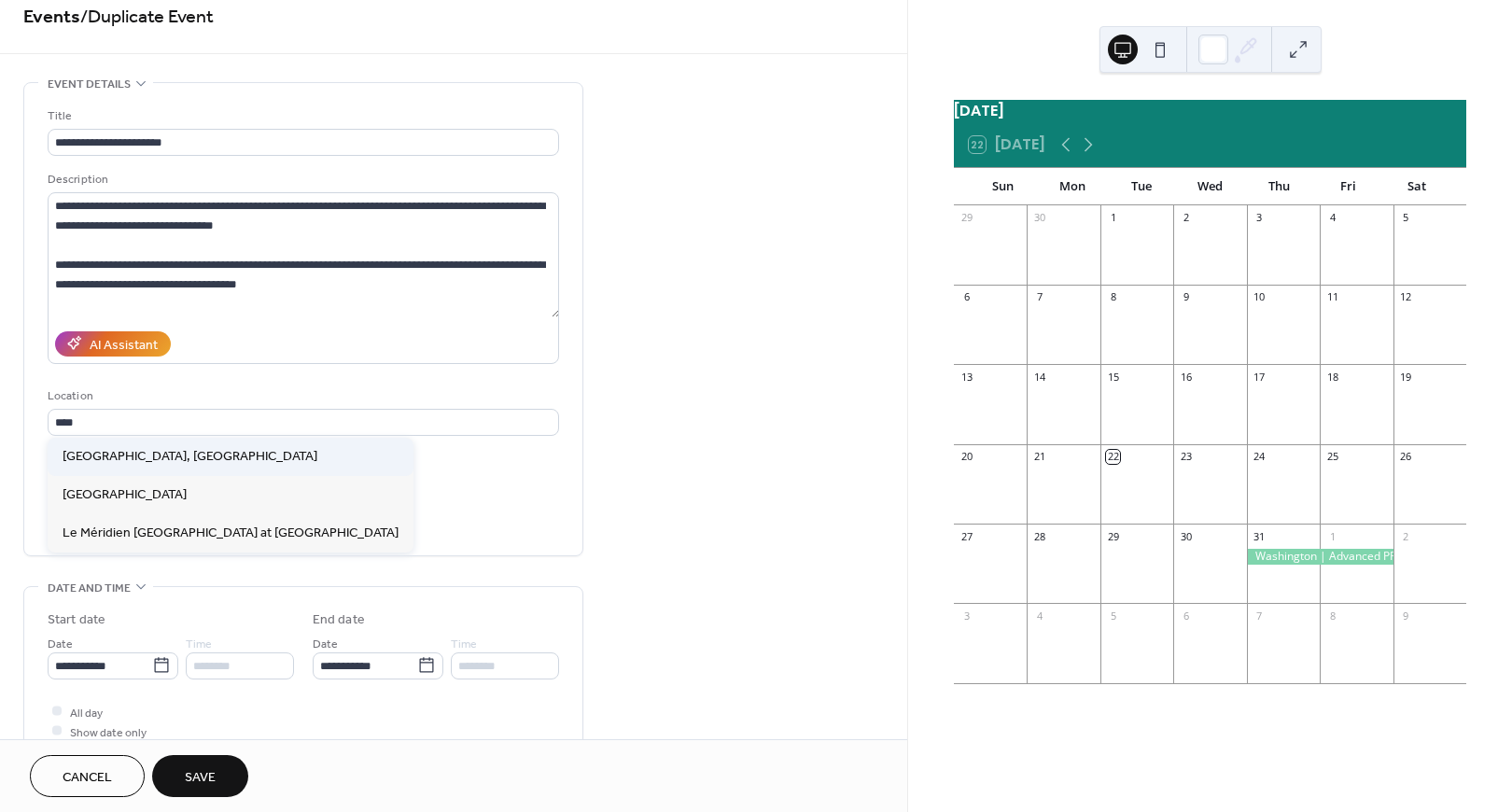 type on "**********" 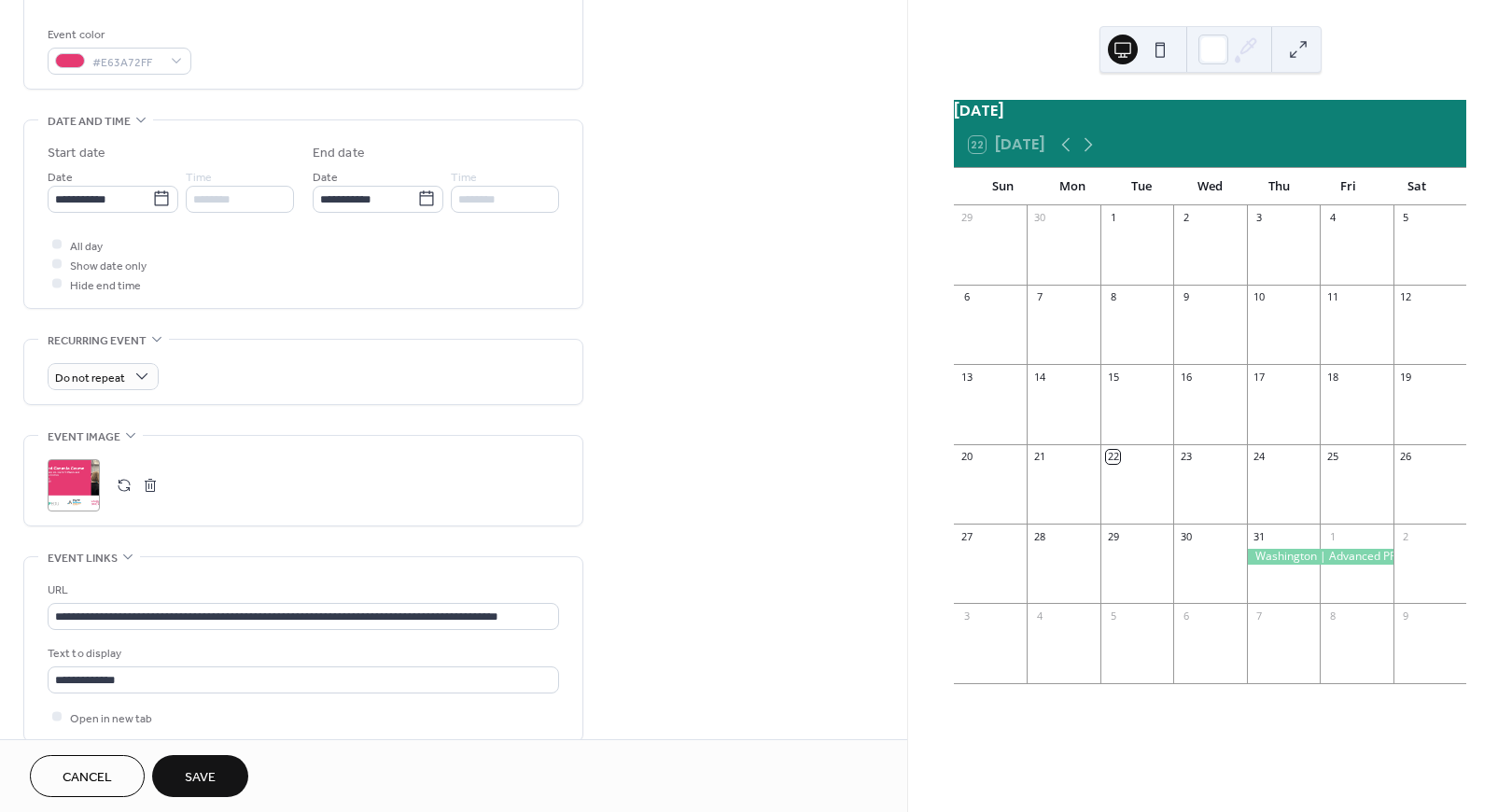 scroll, scrollTop: 641, scrollLeft: 0, axis: vertical 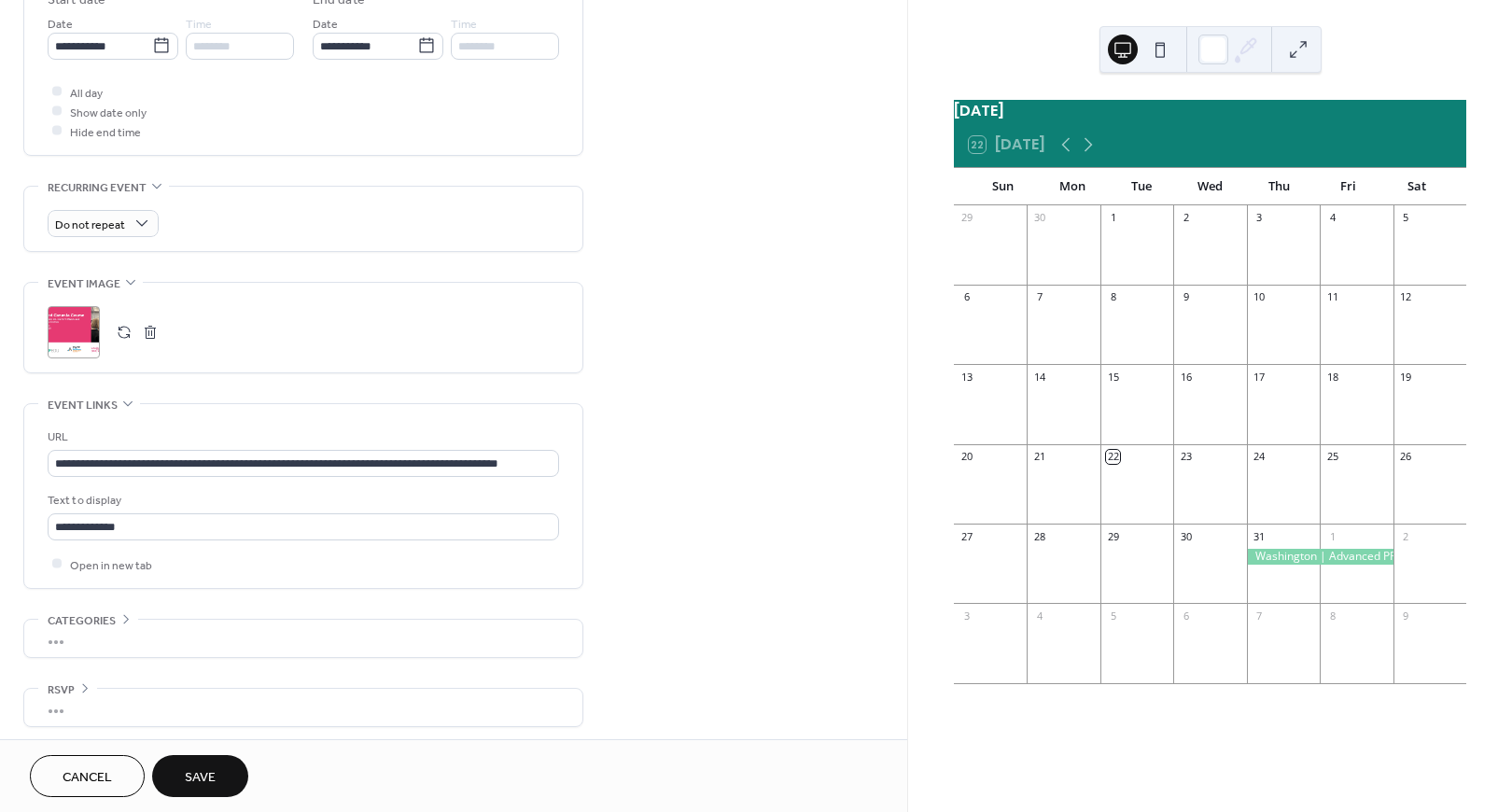 click on "Save" at bounding box center [200, 777] 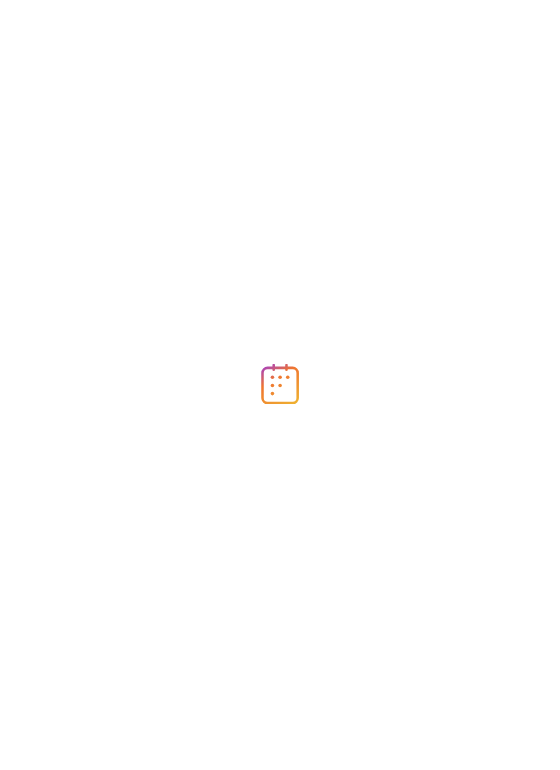 scroll, scrollTop: 0, scrollLeft: 0, axis: both 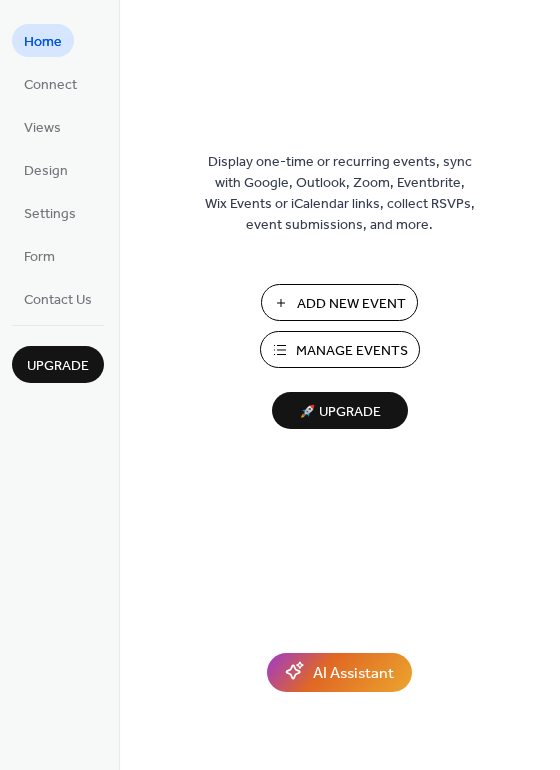 click on "Manage Events" at bounding box center (352, 351) 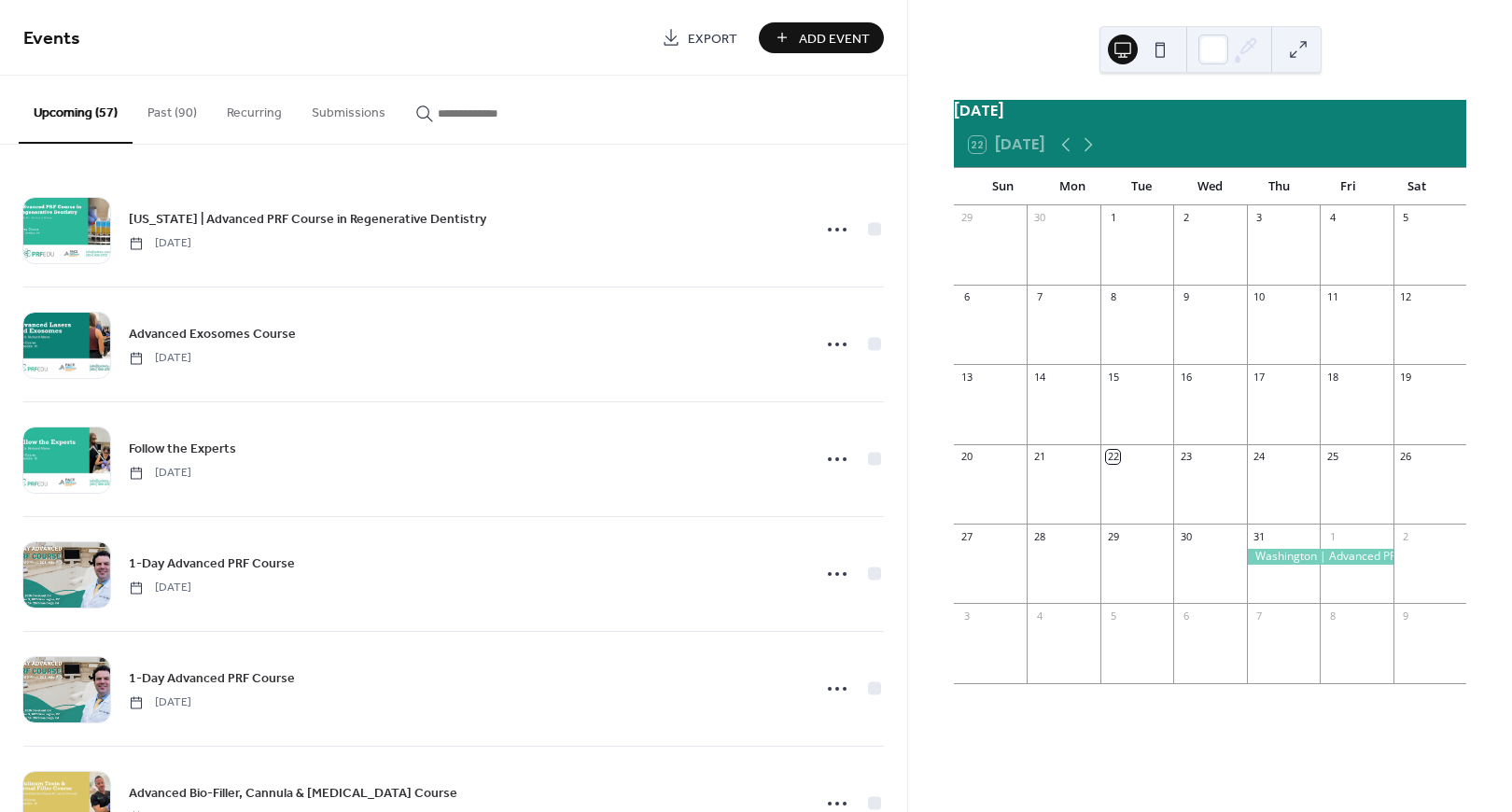 scroll, scrollTop: 0, scrollLeft: 0, axis: both 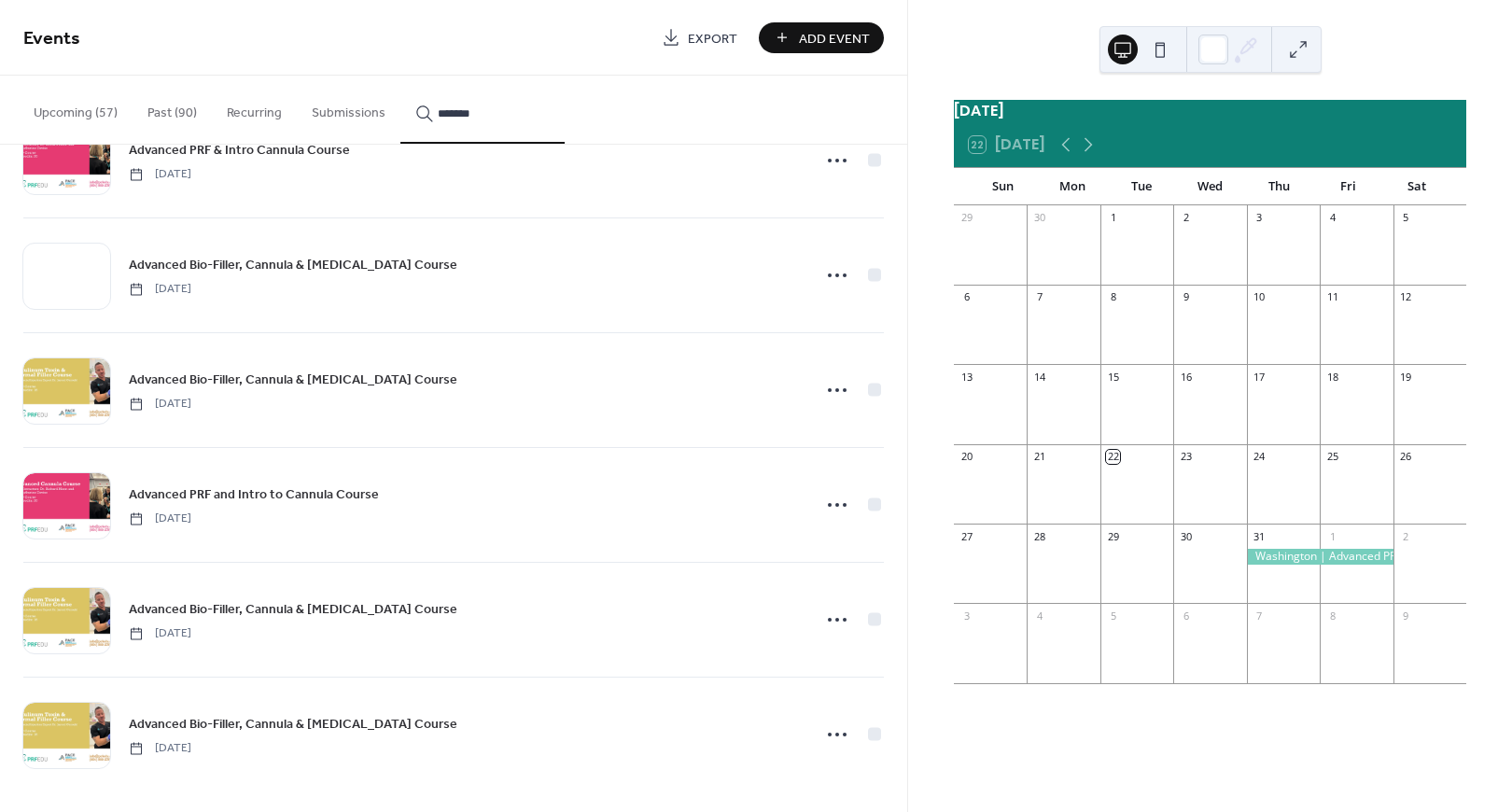 type on "*******" 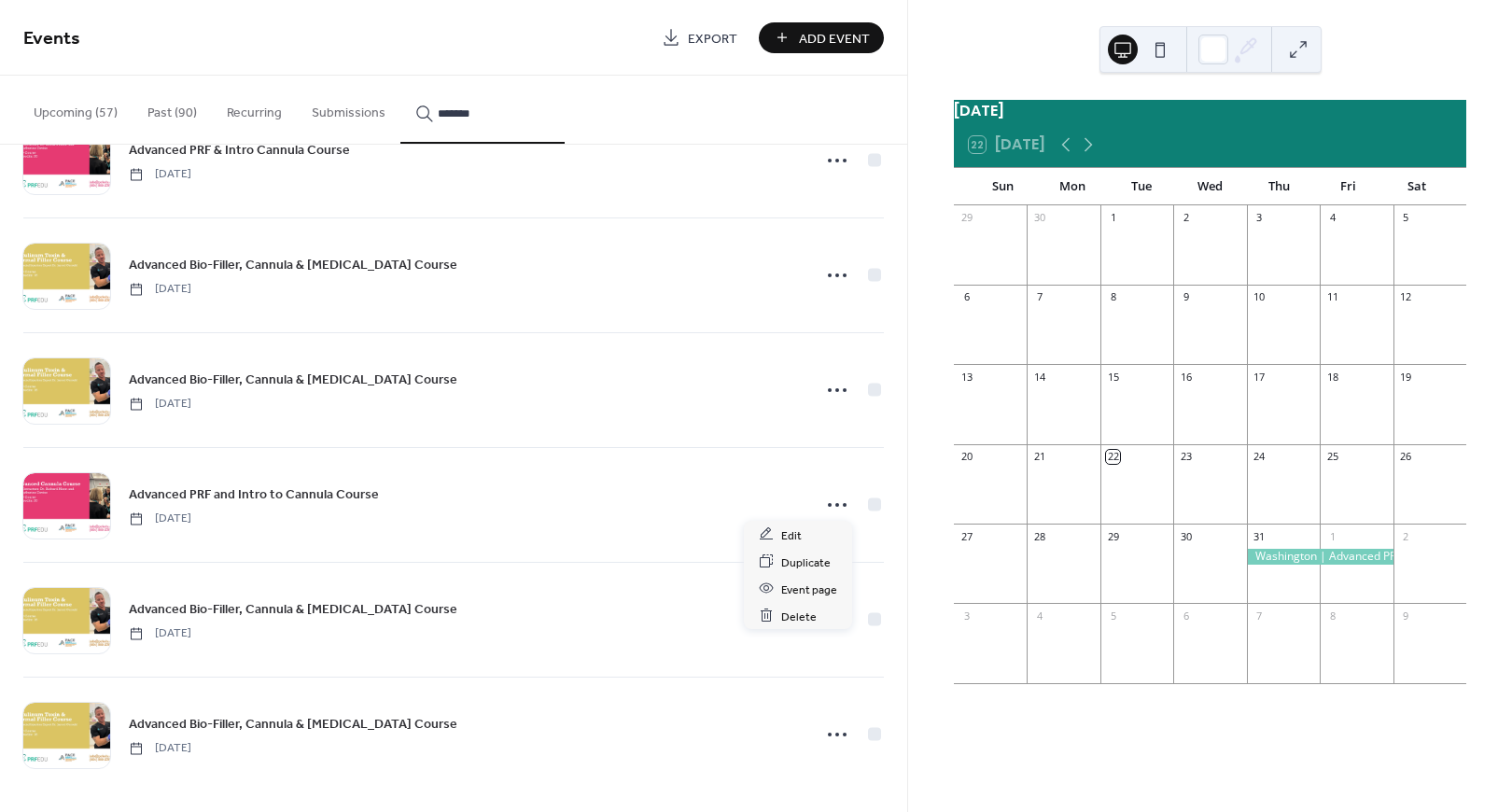 click 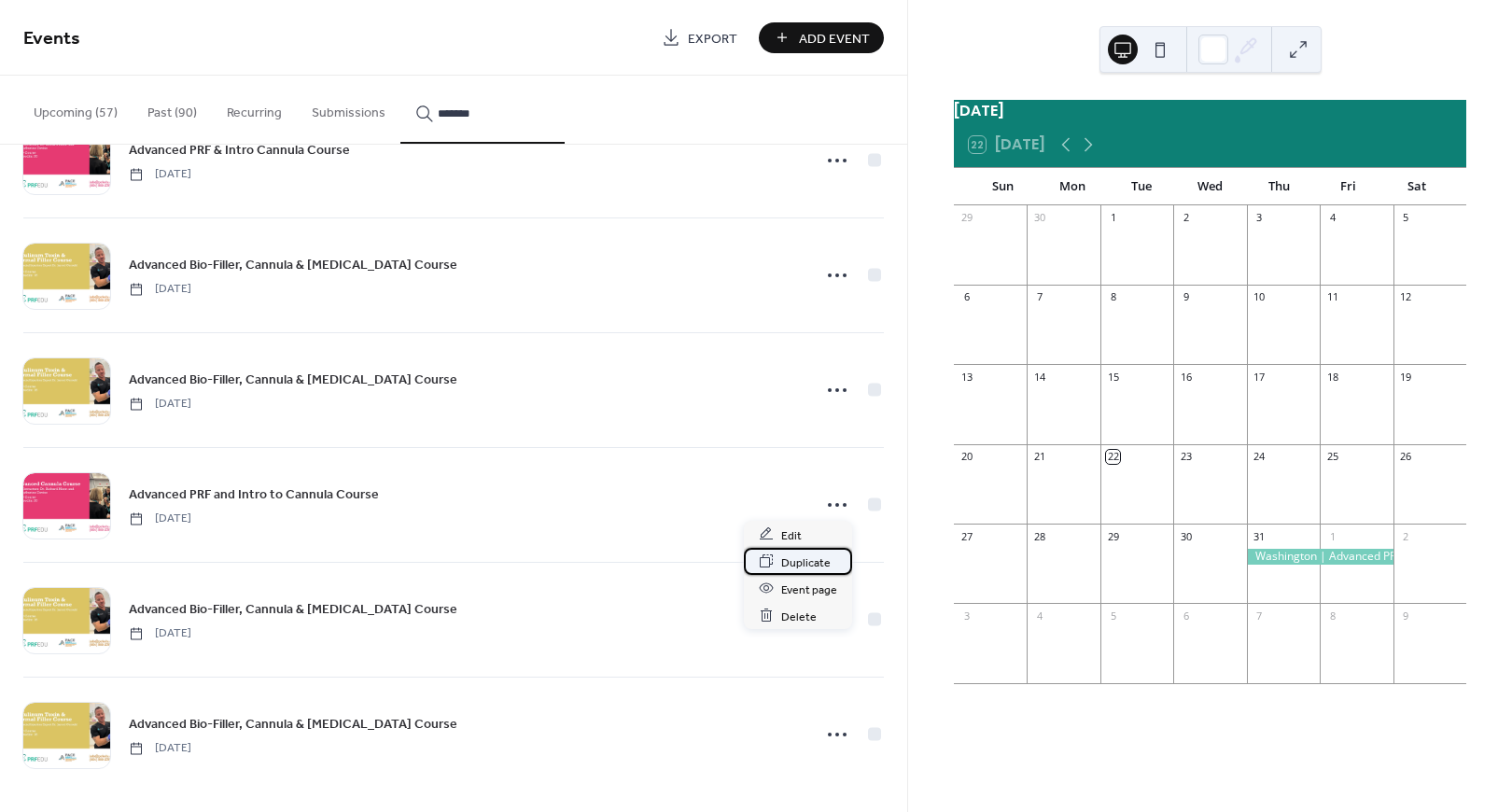 click on "Duplicate" at bounding box center (805, 562) 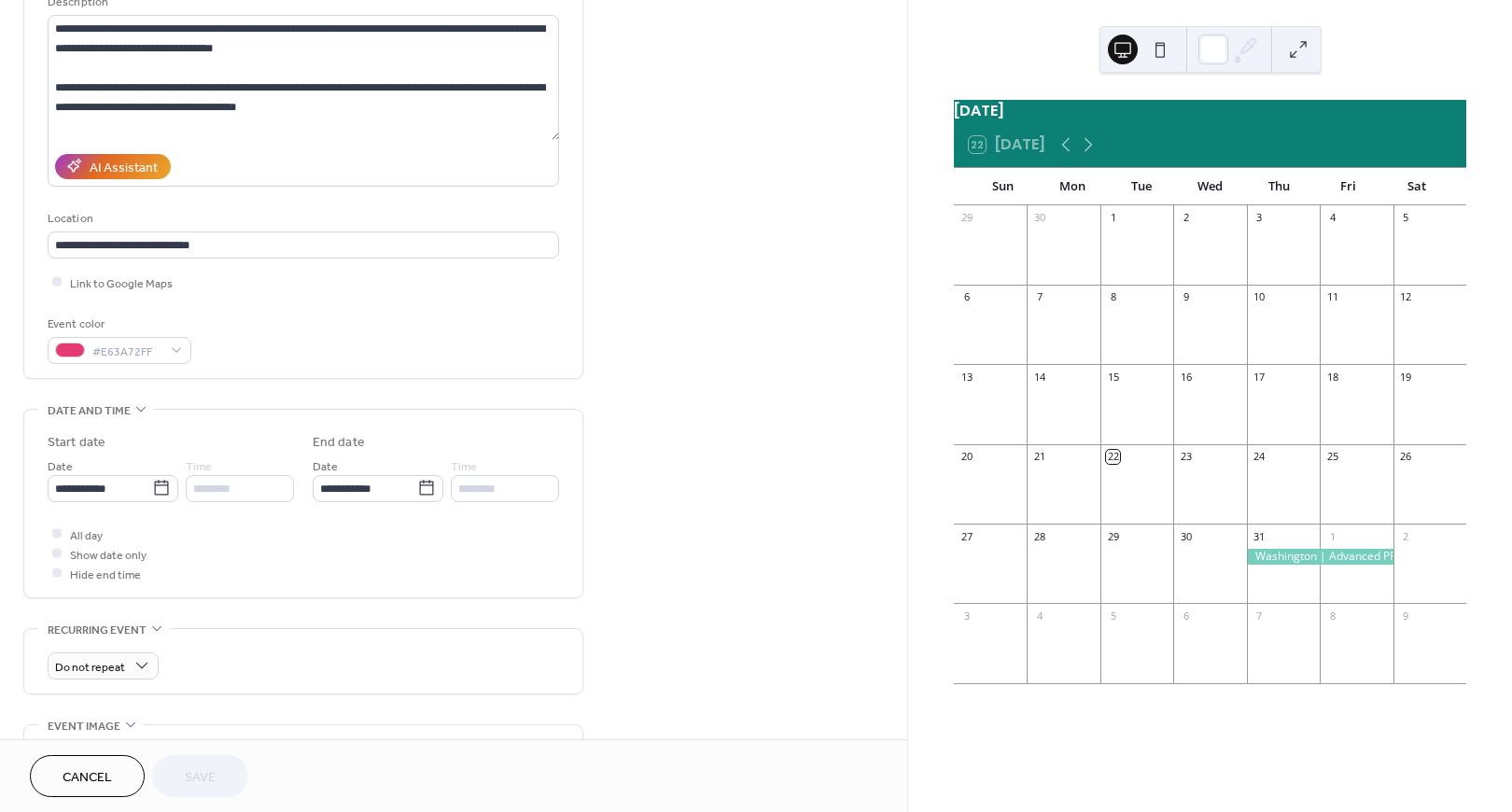 scroll, scrollTop: 257, scrollLeft: 0, axis: vertical 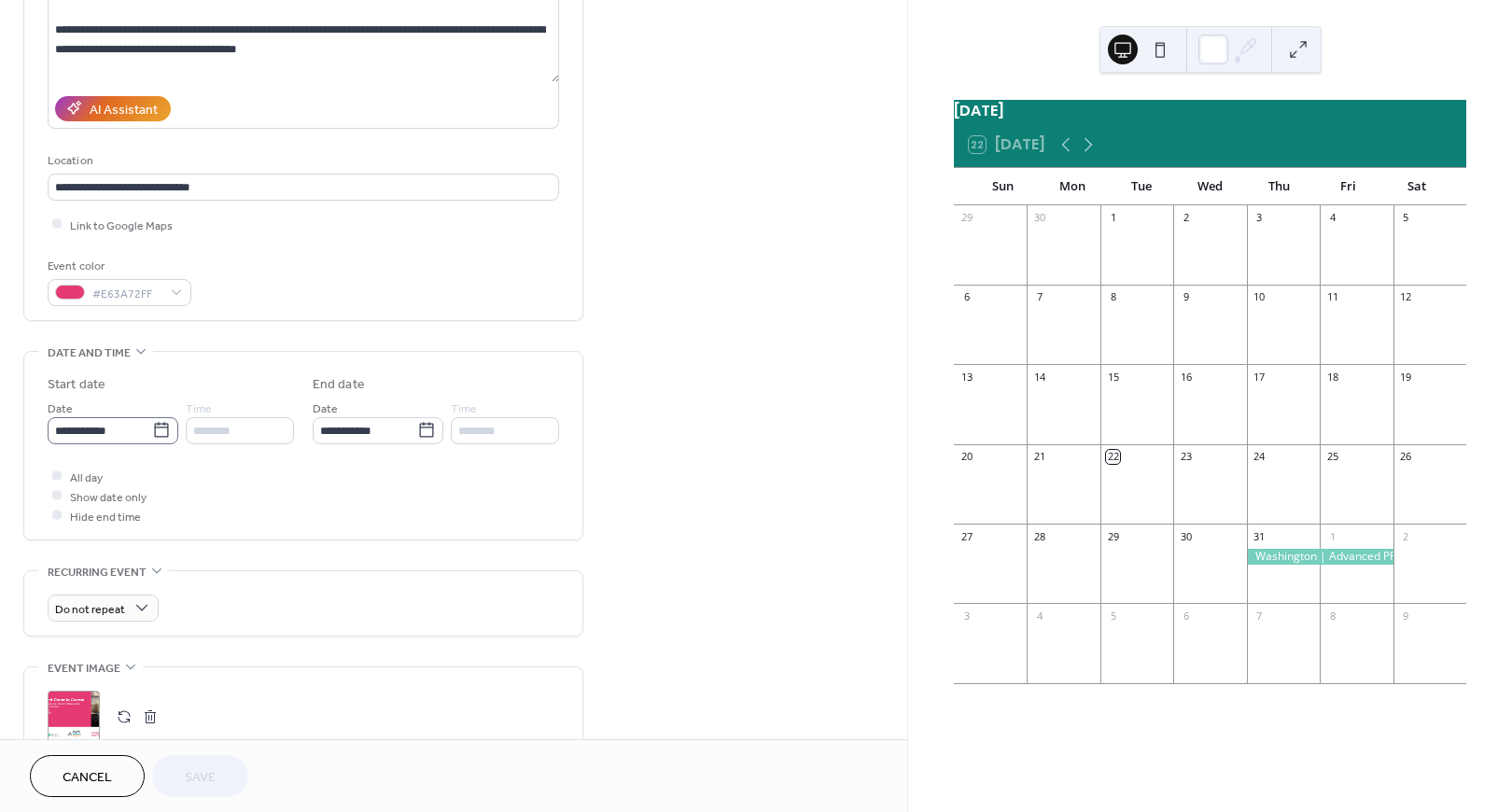 click 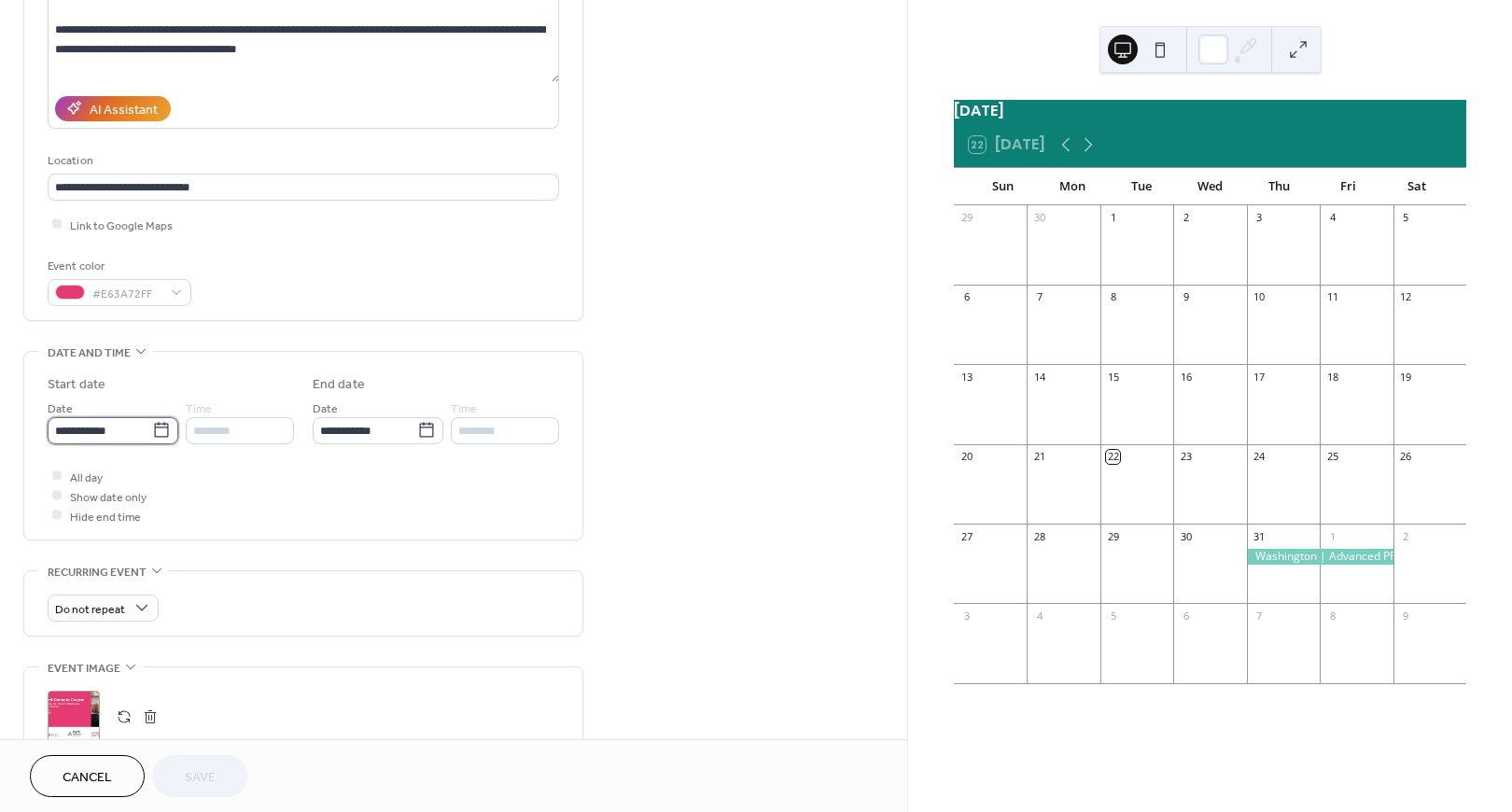 click on "**********" at bounding box center [100, 430] 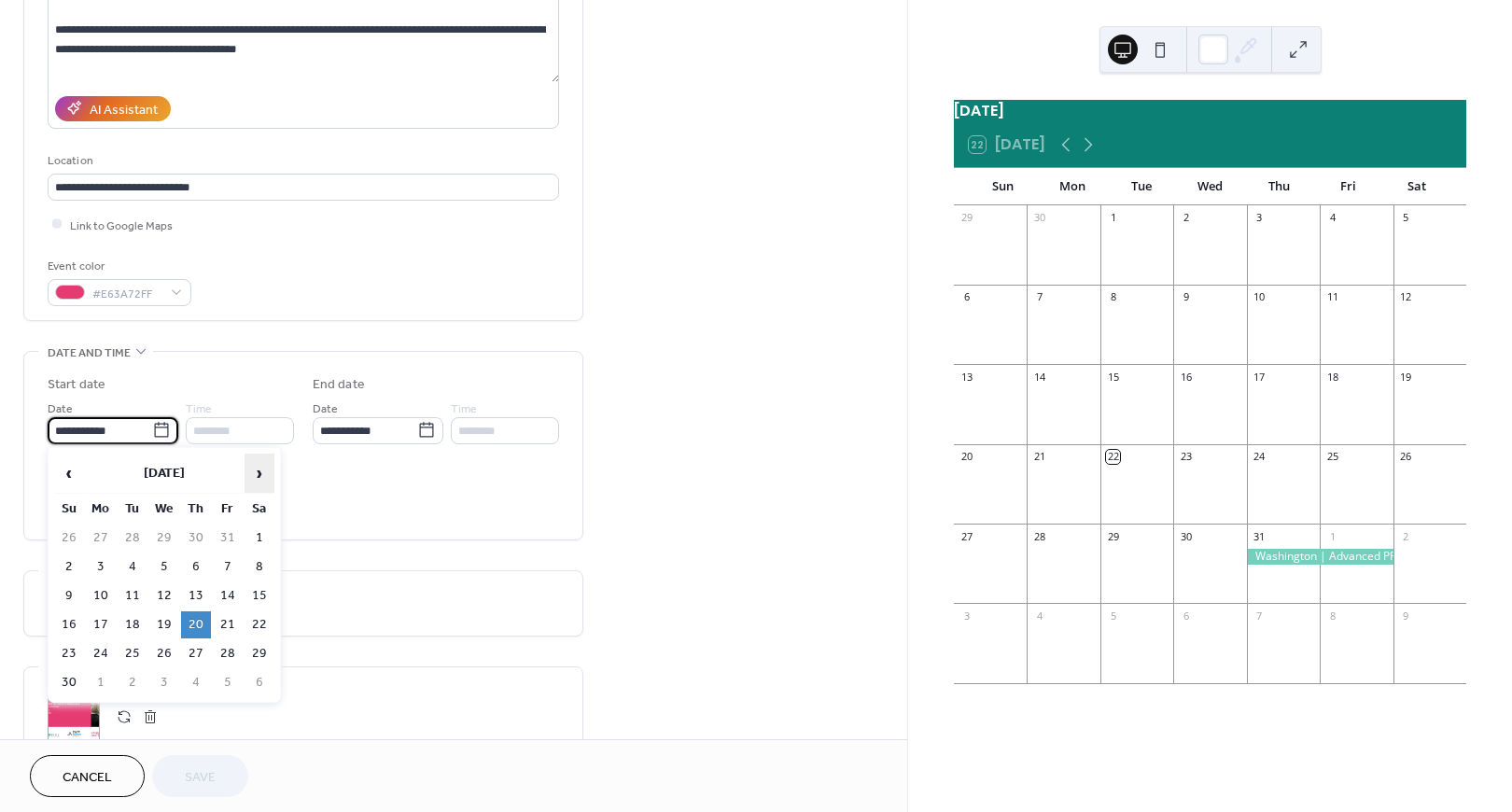 click on "›" at bounding box center (259, 473) 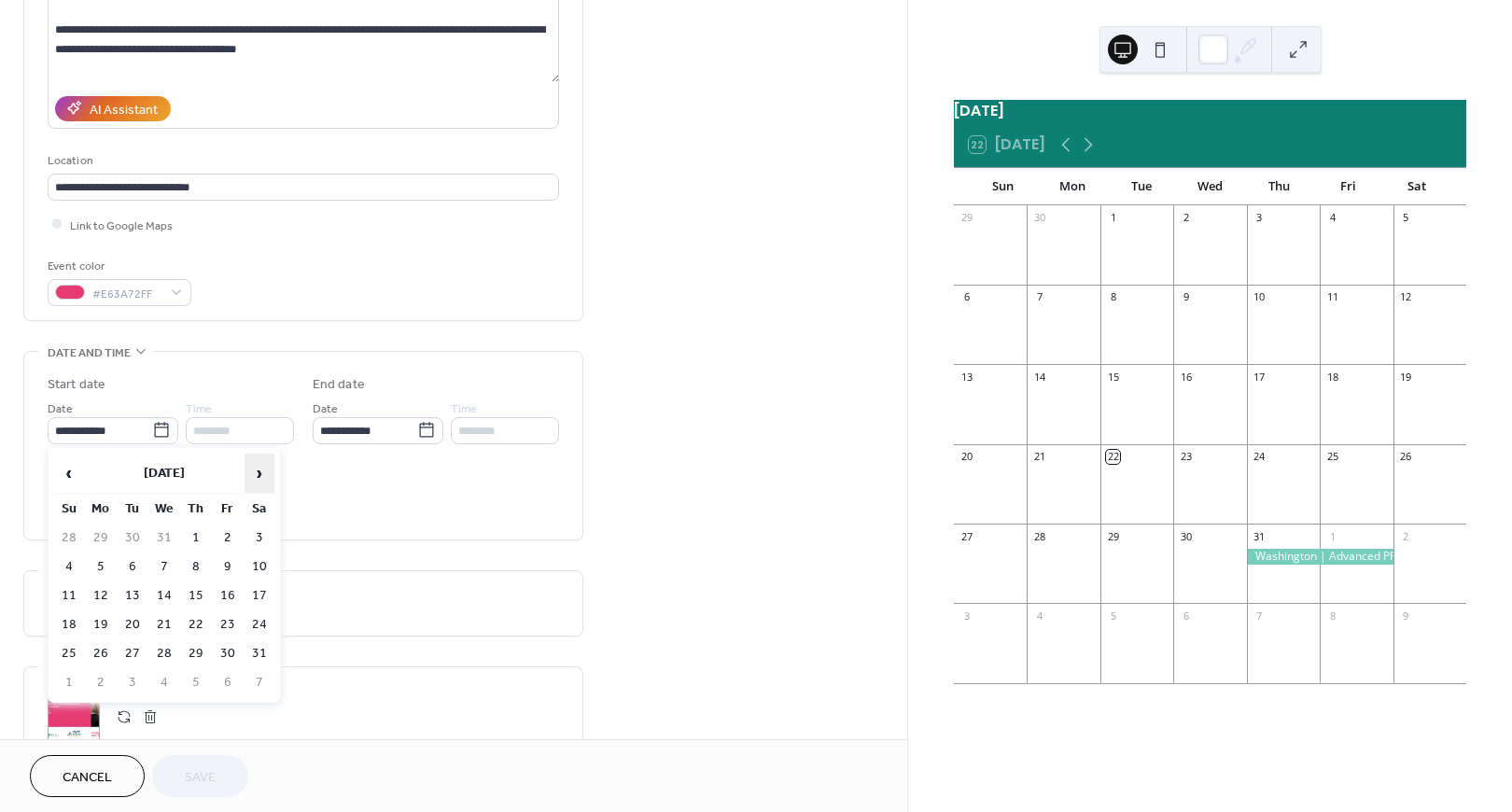 click on "›" at bounding box center [259, 473] 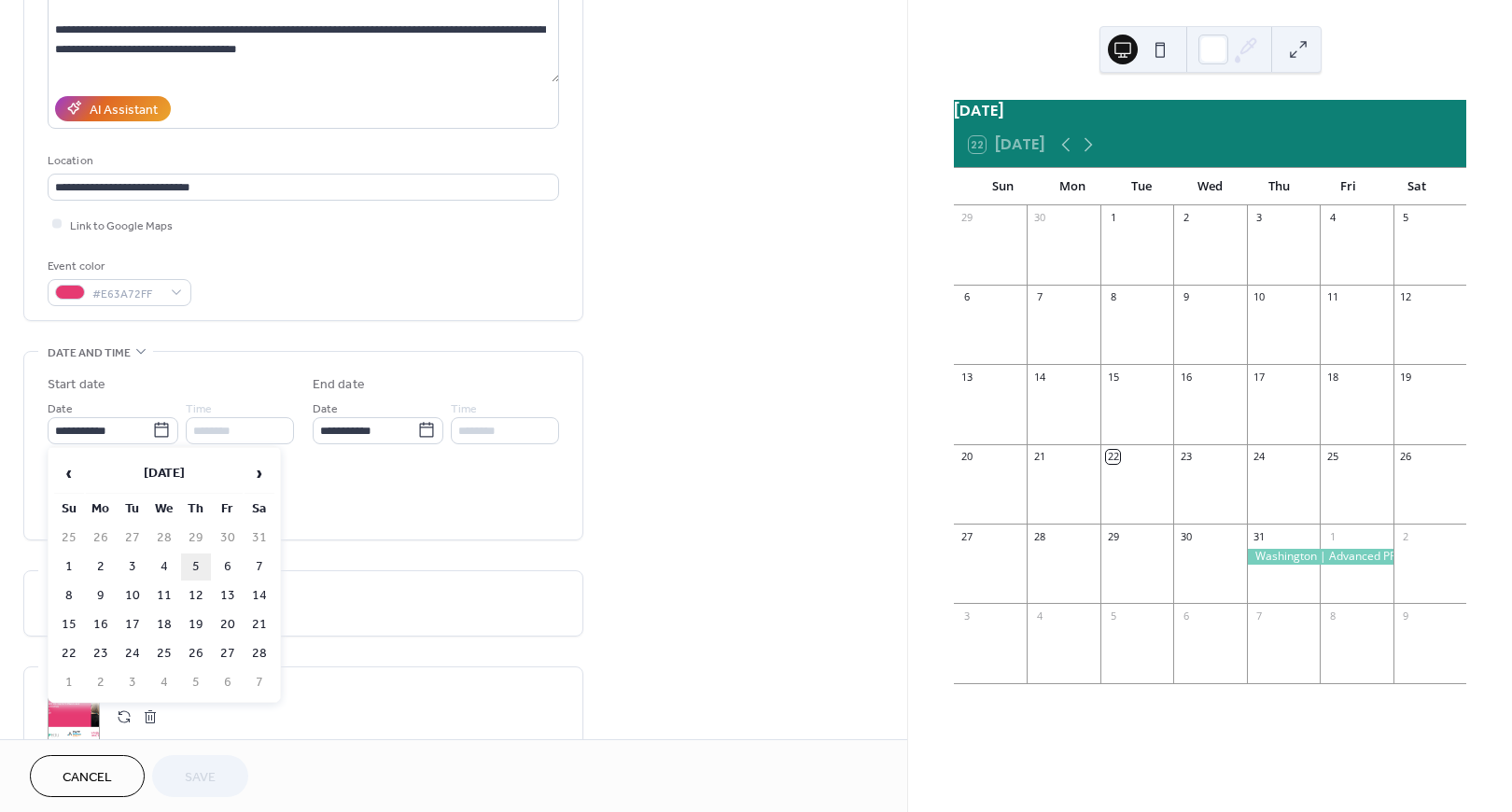 click on "5" at bounding box center (196, 567) 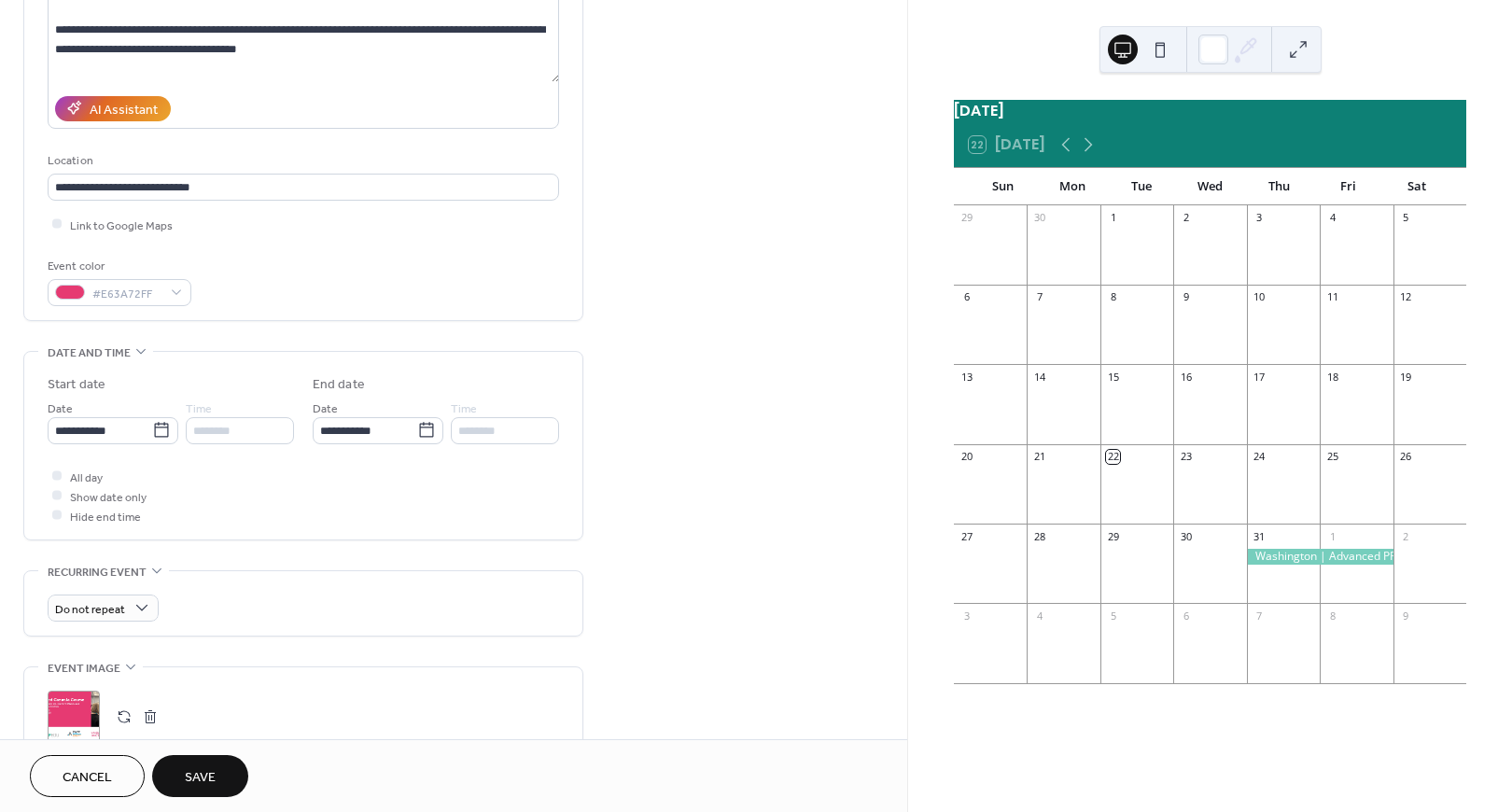 type on "**********" 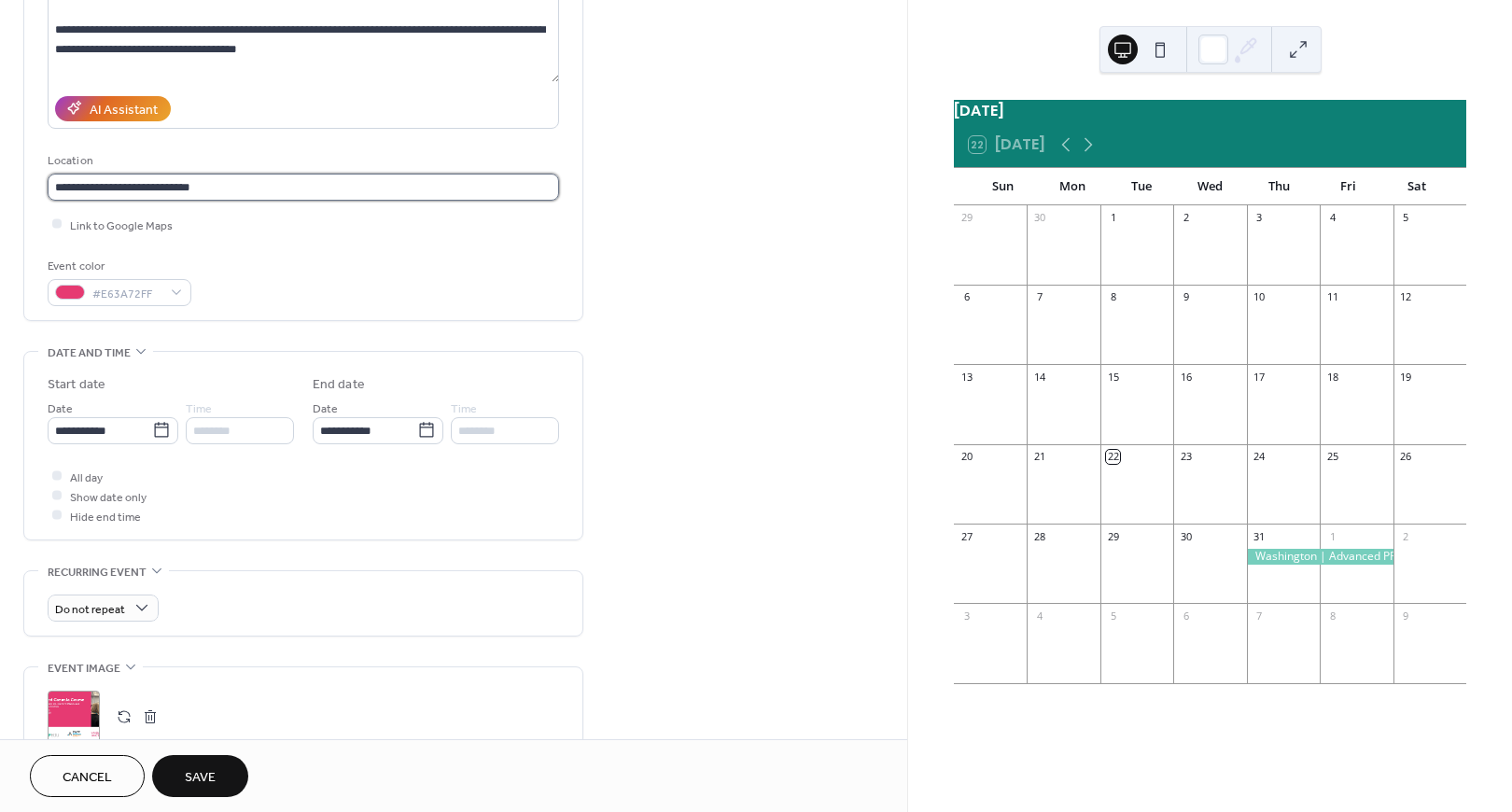 click on "**********" at bounding box center [303, 187] 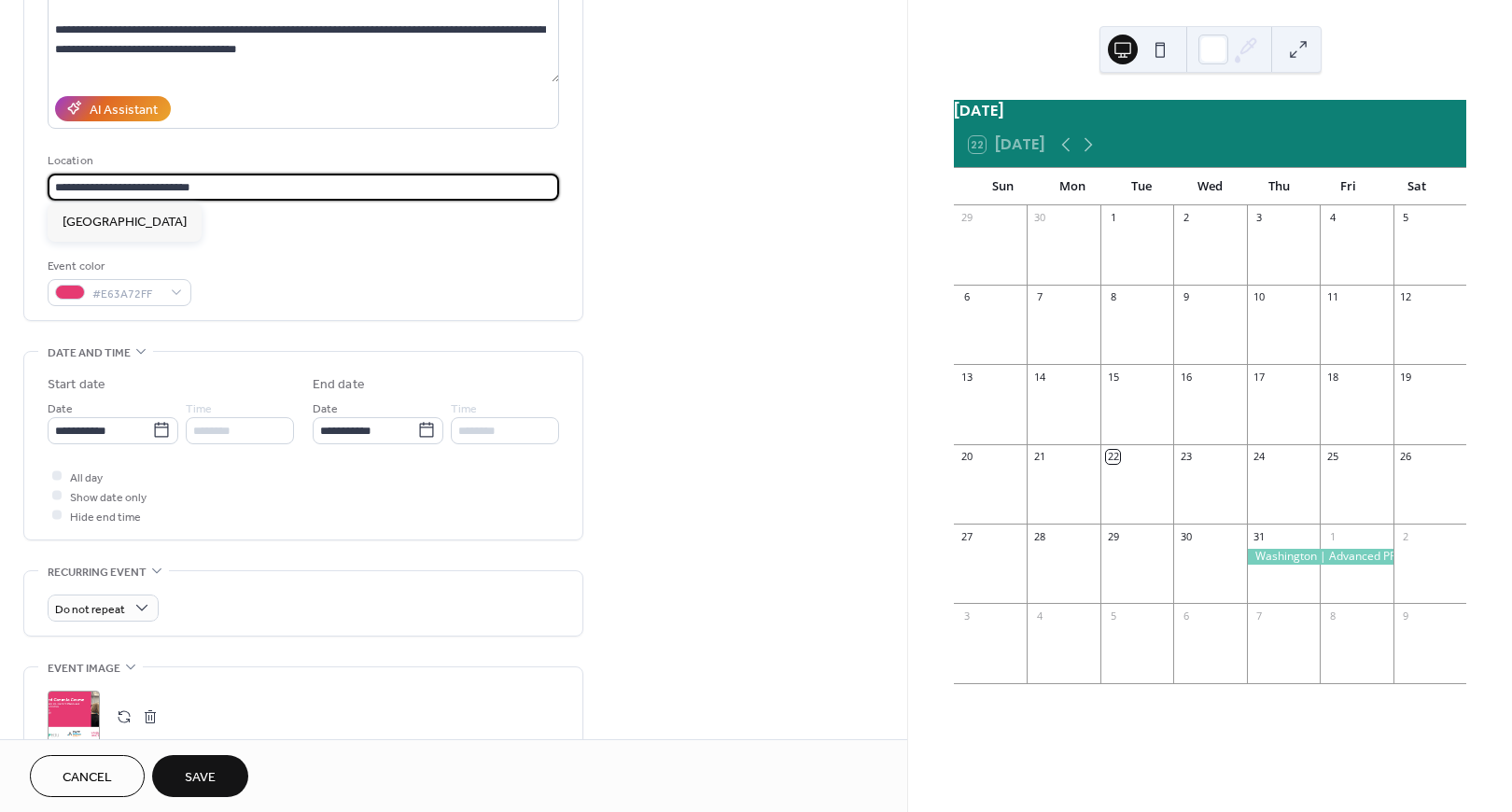 click on "**********" at bounding box center [303, 187] 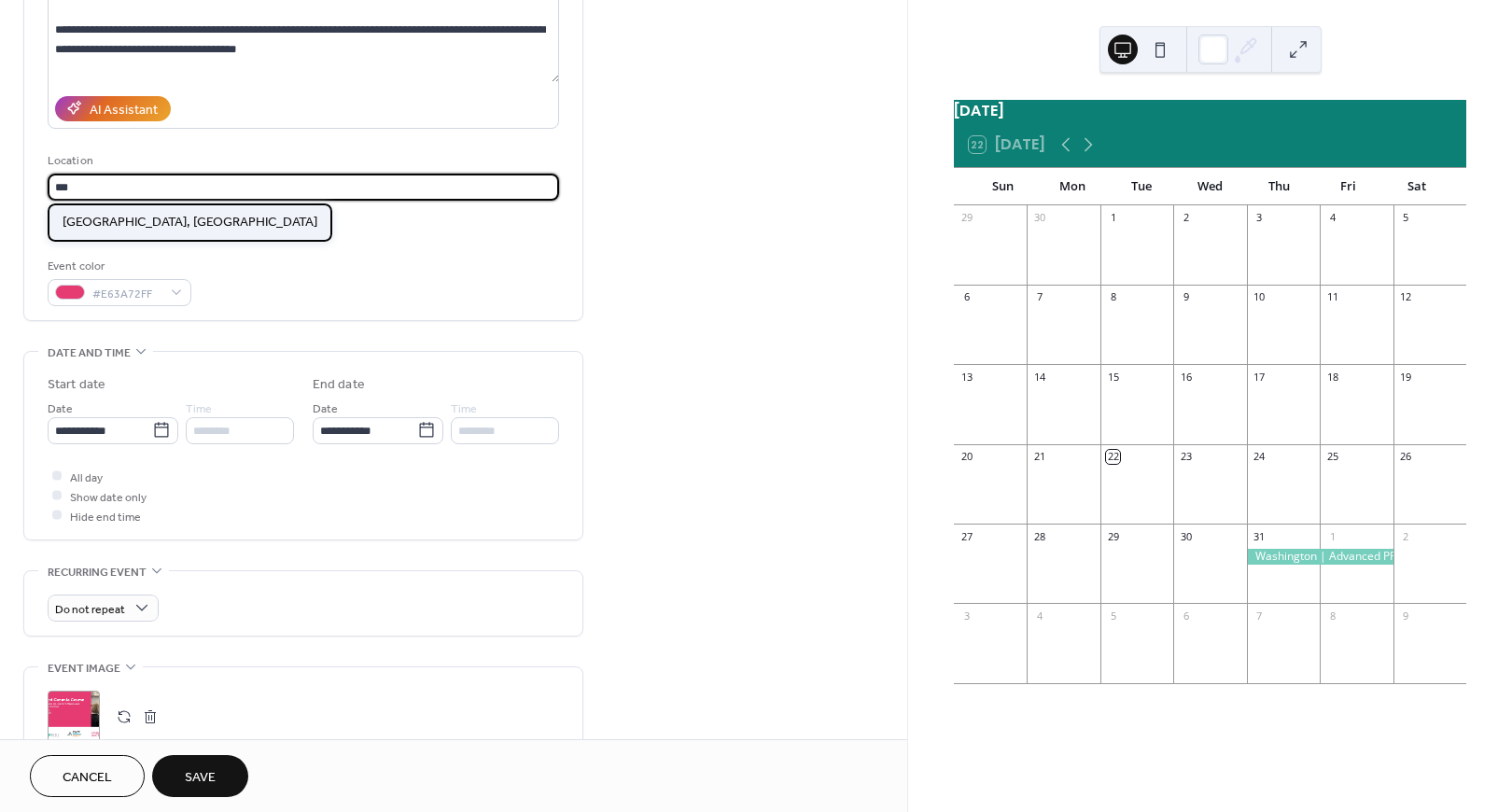 click on "Los Angeles, CA" at bounding box center (189, 222) 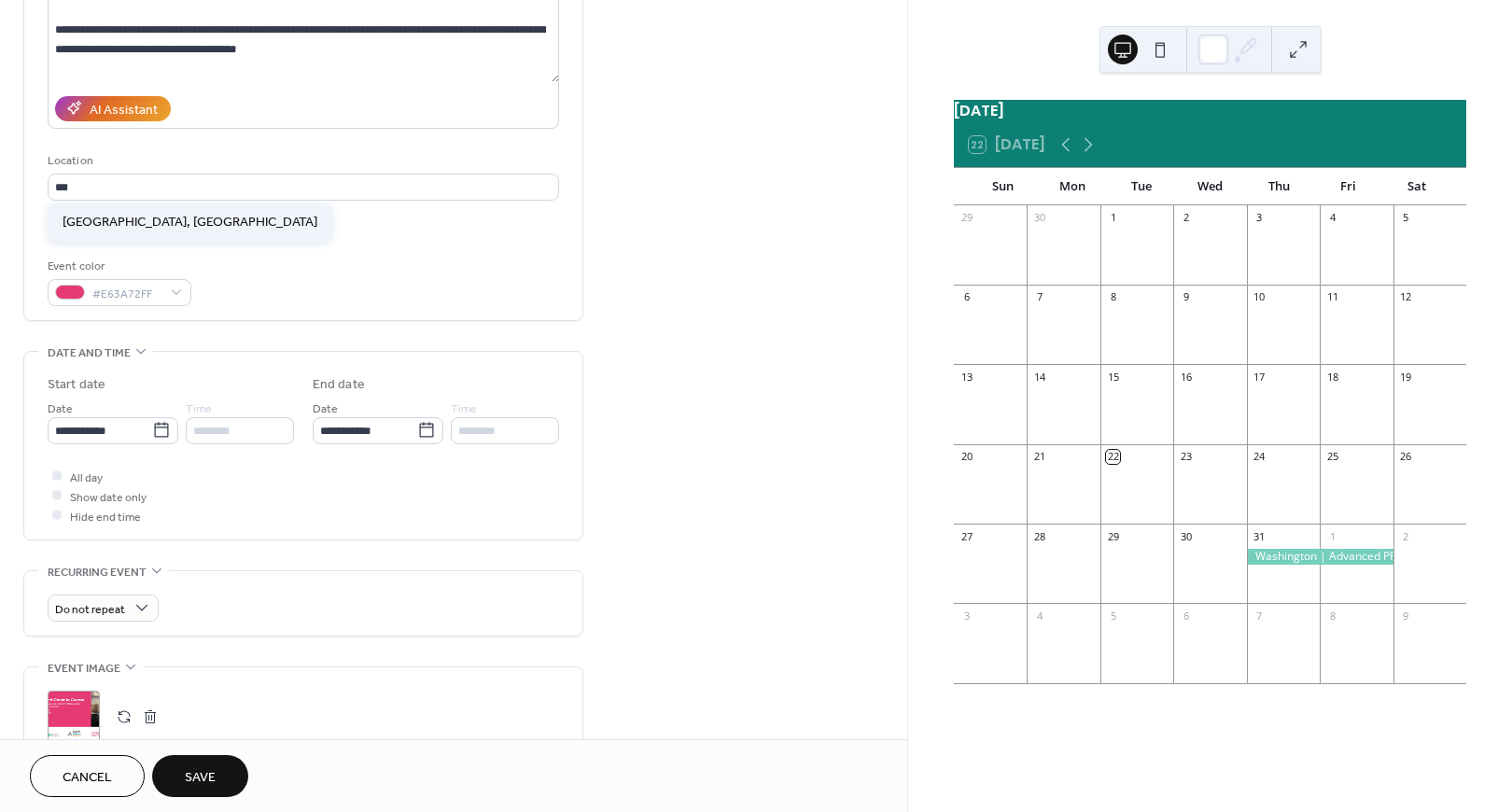 type on "**********" 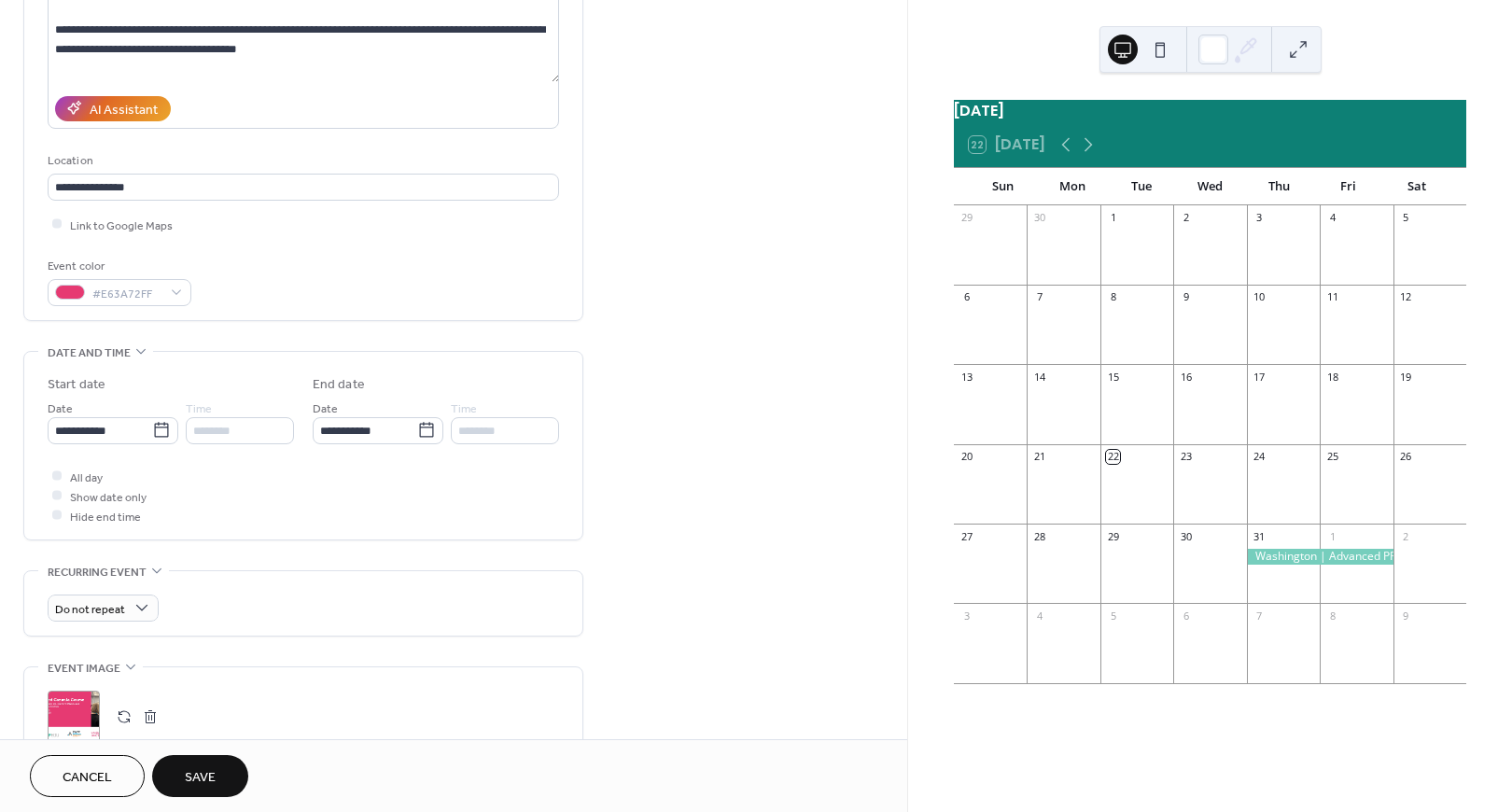 click on "Save" at bounding box center [200, 777] 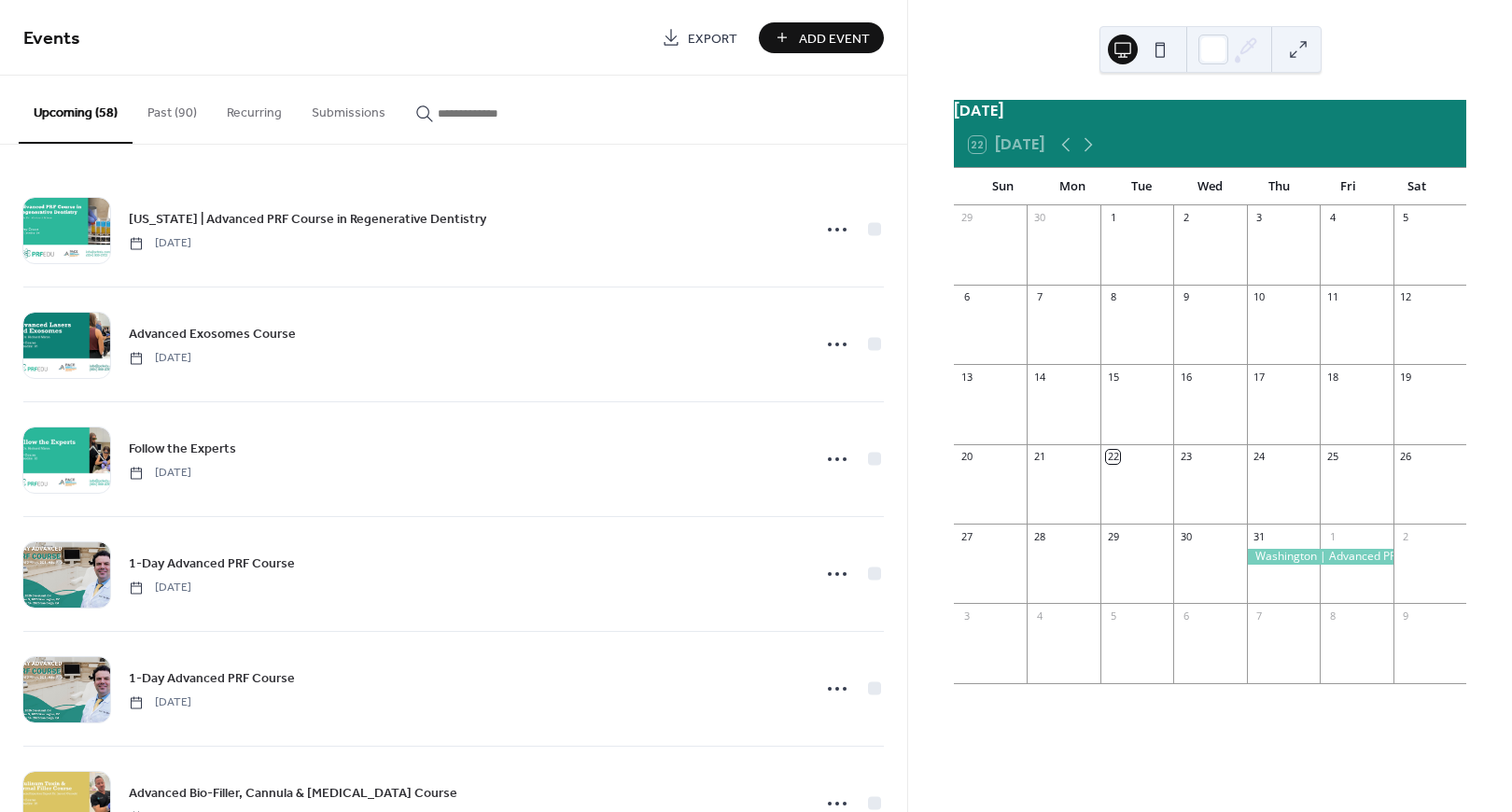 click at bounding box center [483, 108] 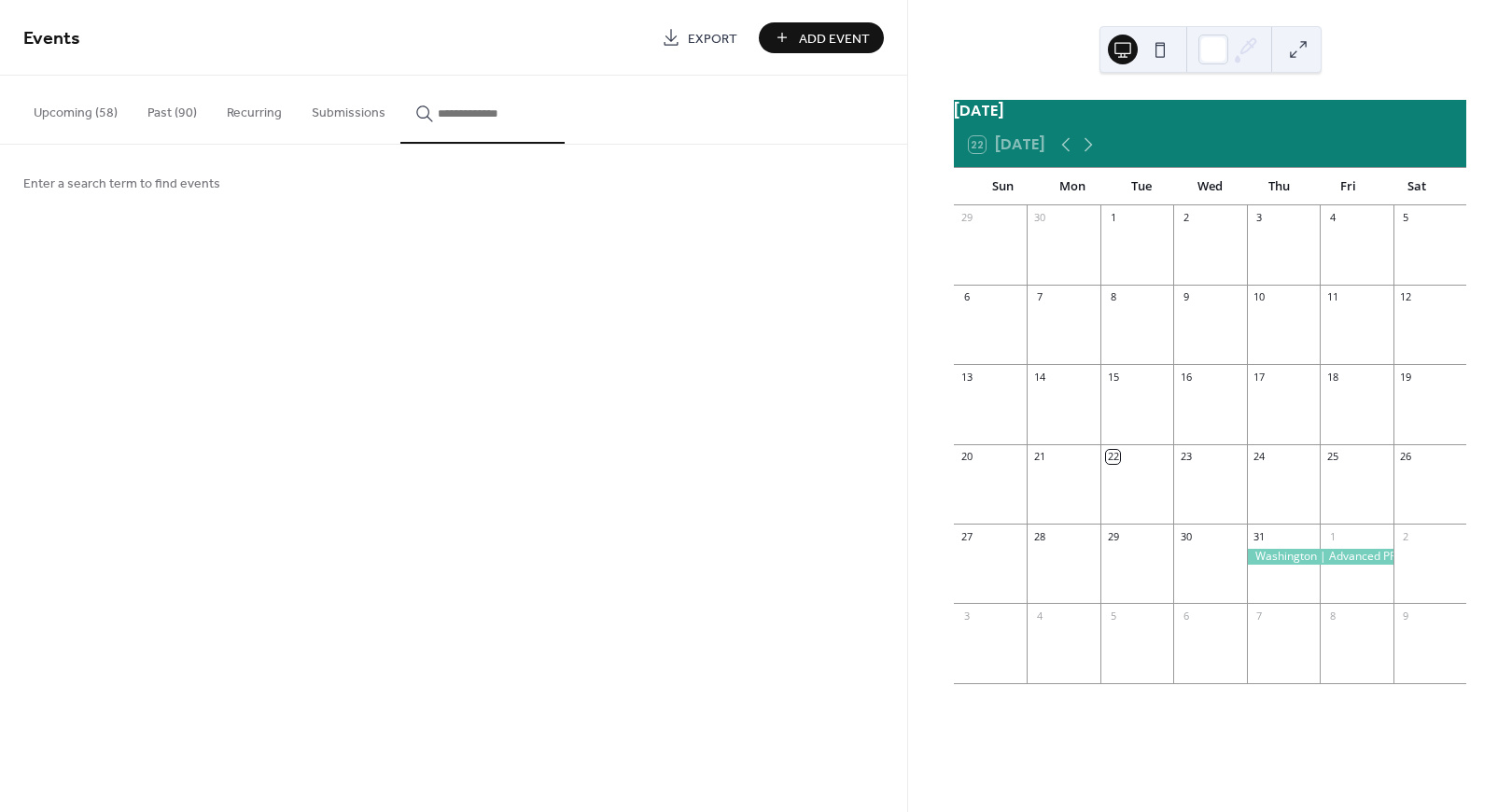 click at bounding box center (494, 113) 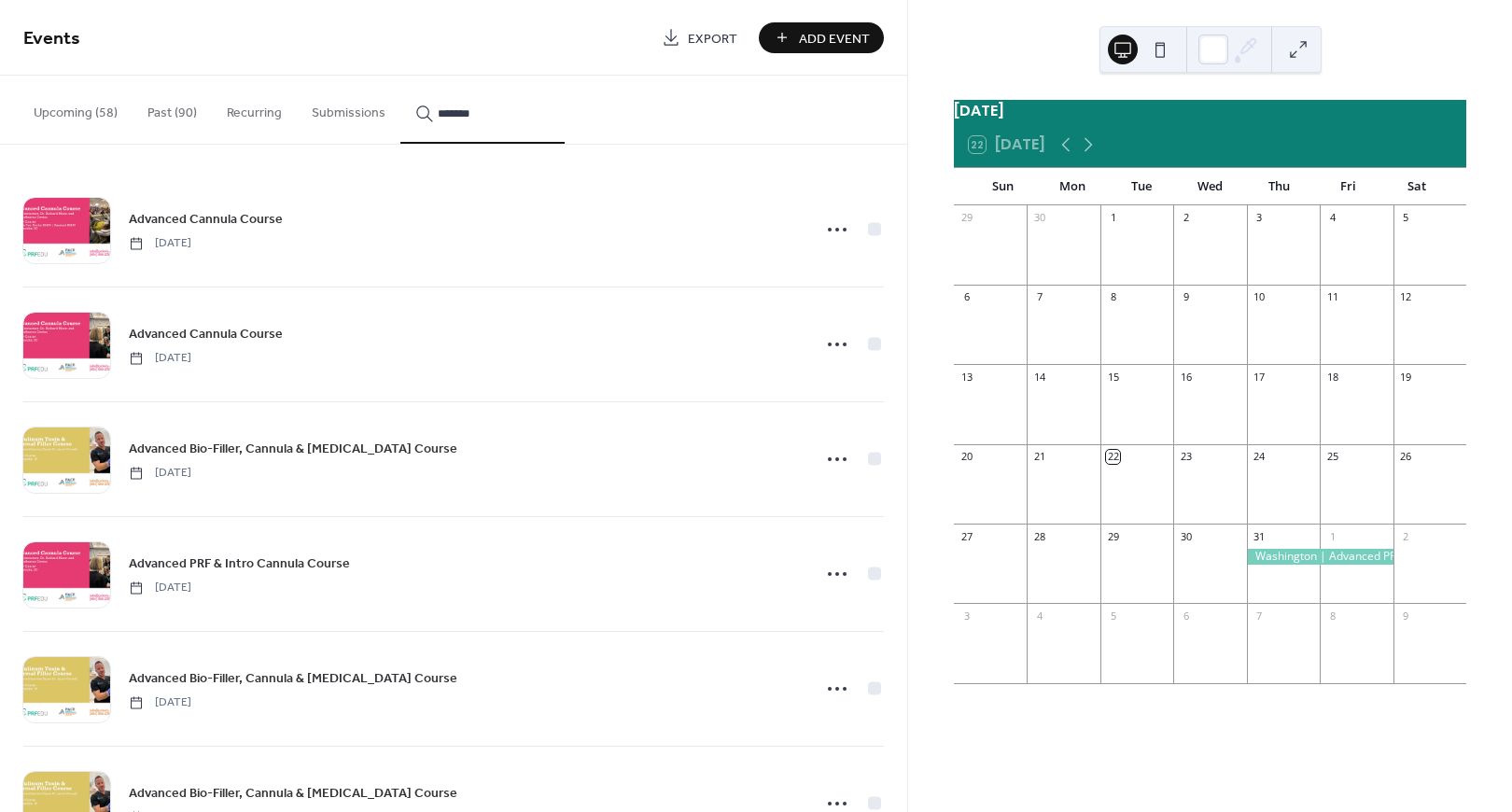 scroll, scrollTop: 531, scrollLeft: 0, axis: vertical 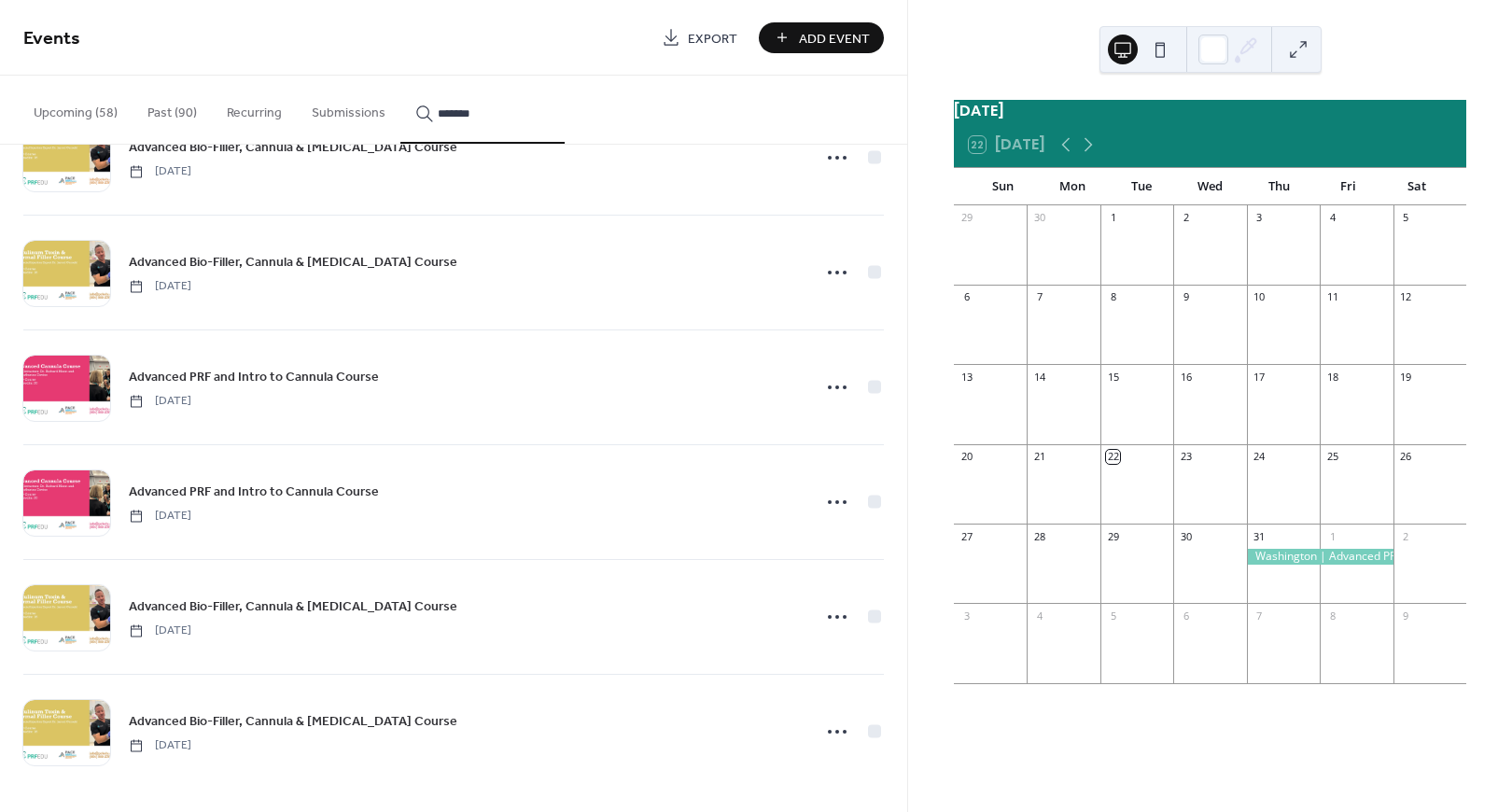 type on "*******" 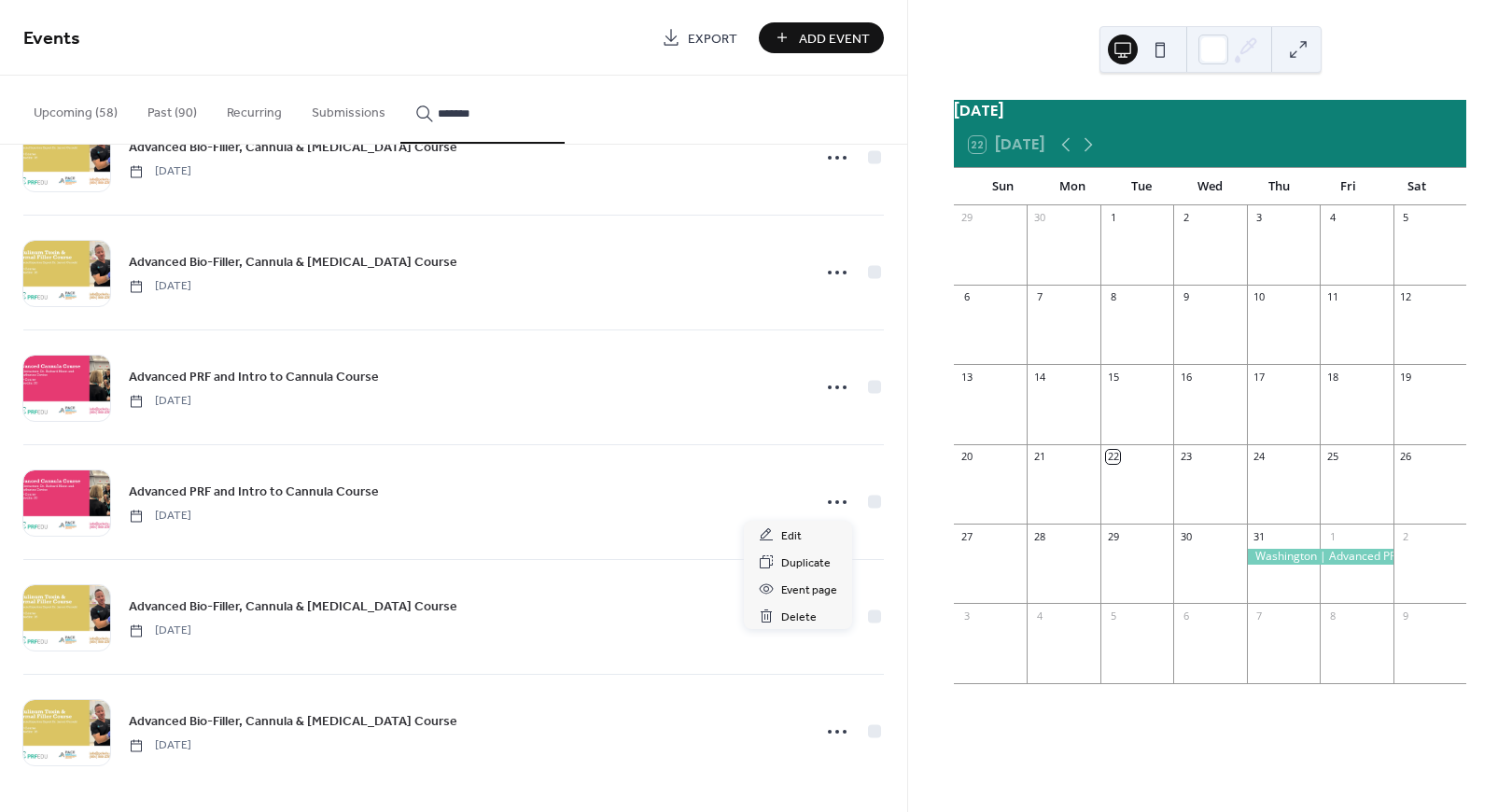 click 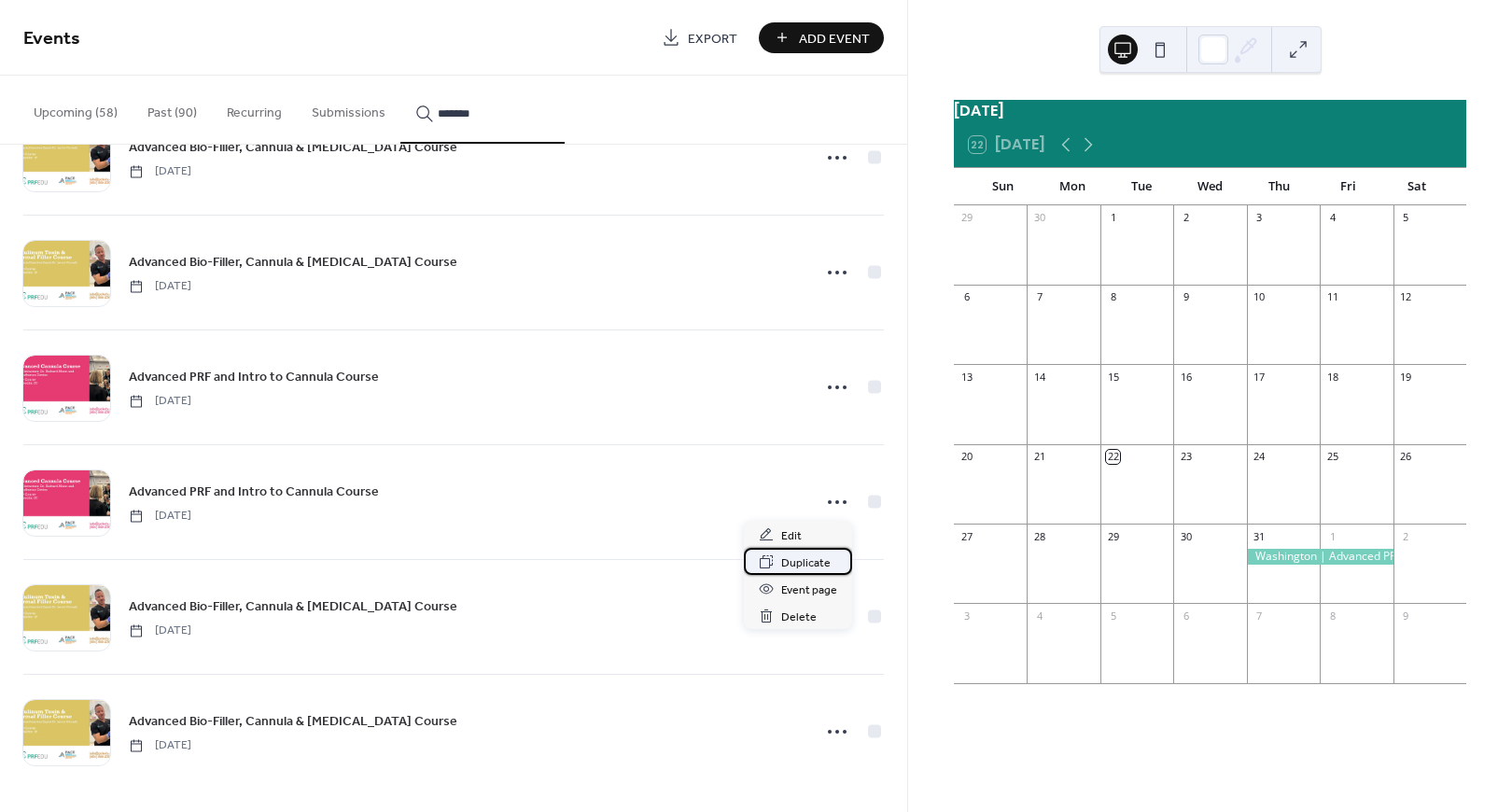 click on "Duplicate" at bounding box center [805, 563] 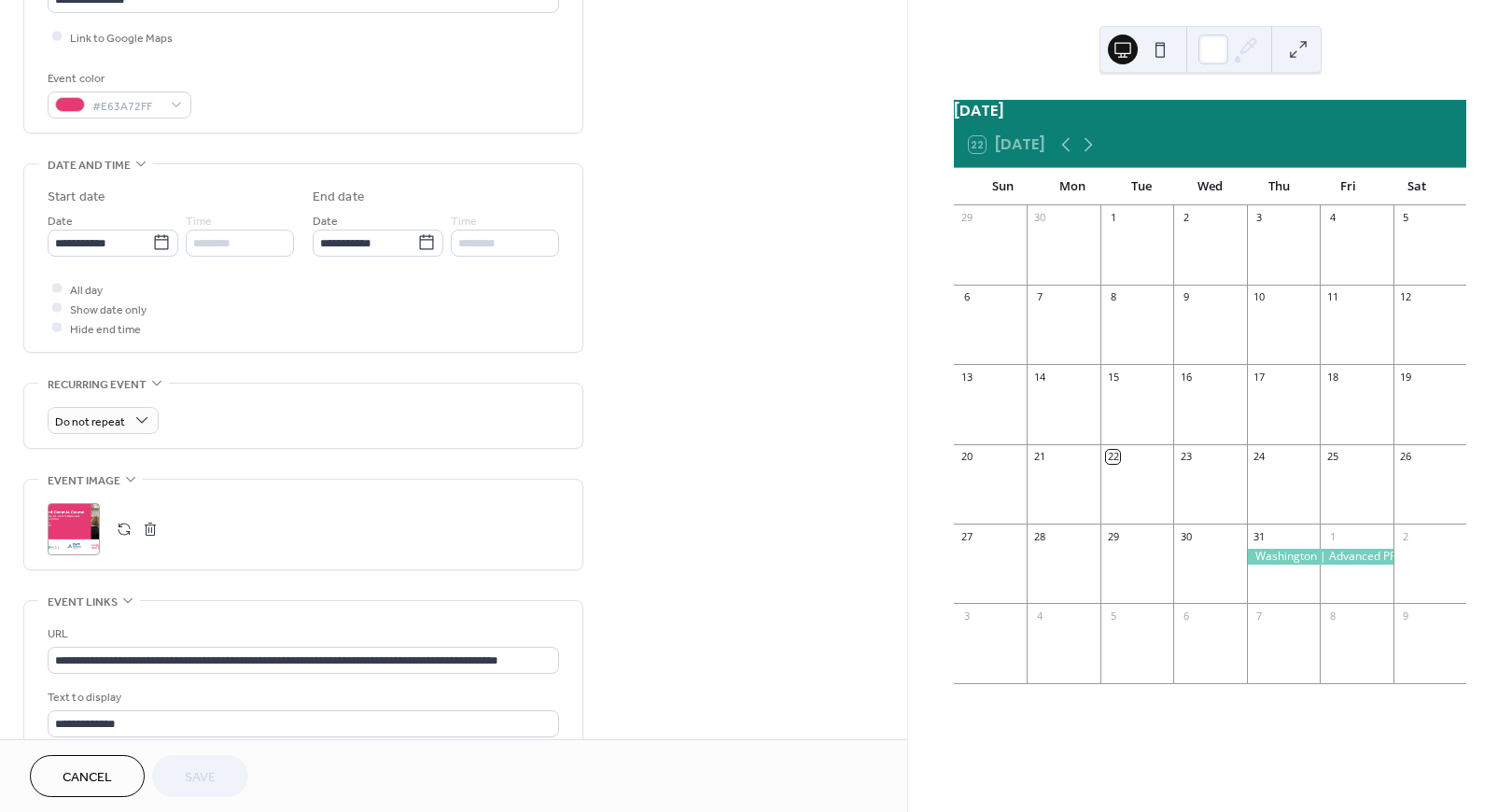 scroll, scrollTop: 556, scrollLeft: 0, axis: vertical 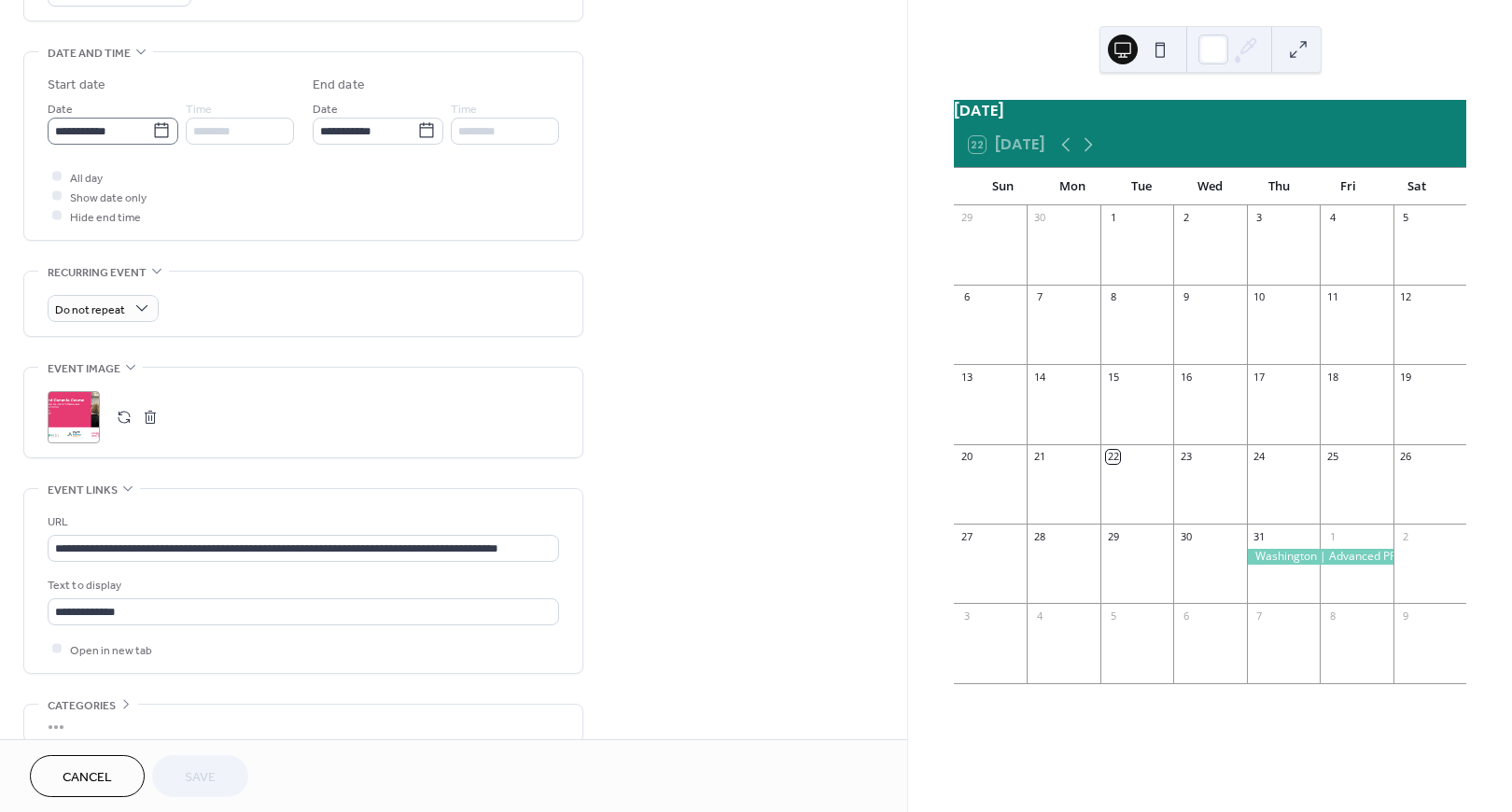 click 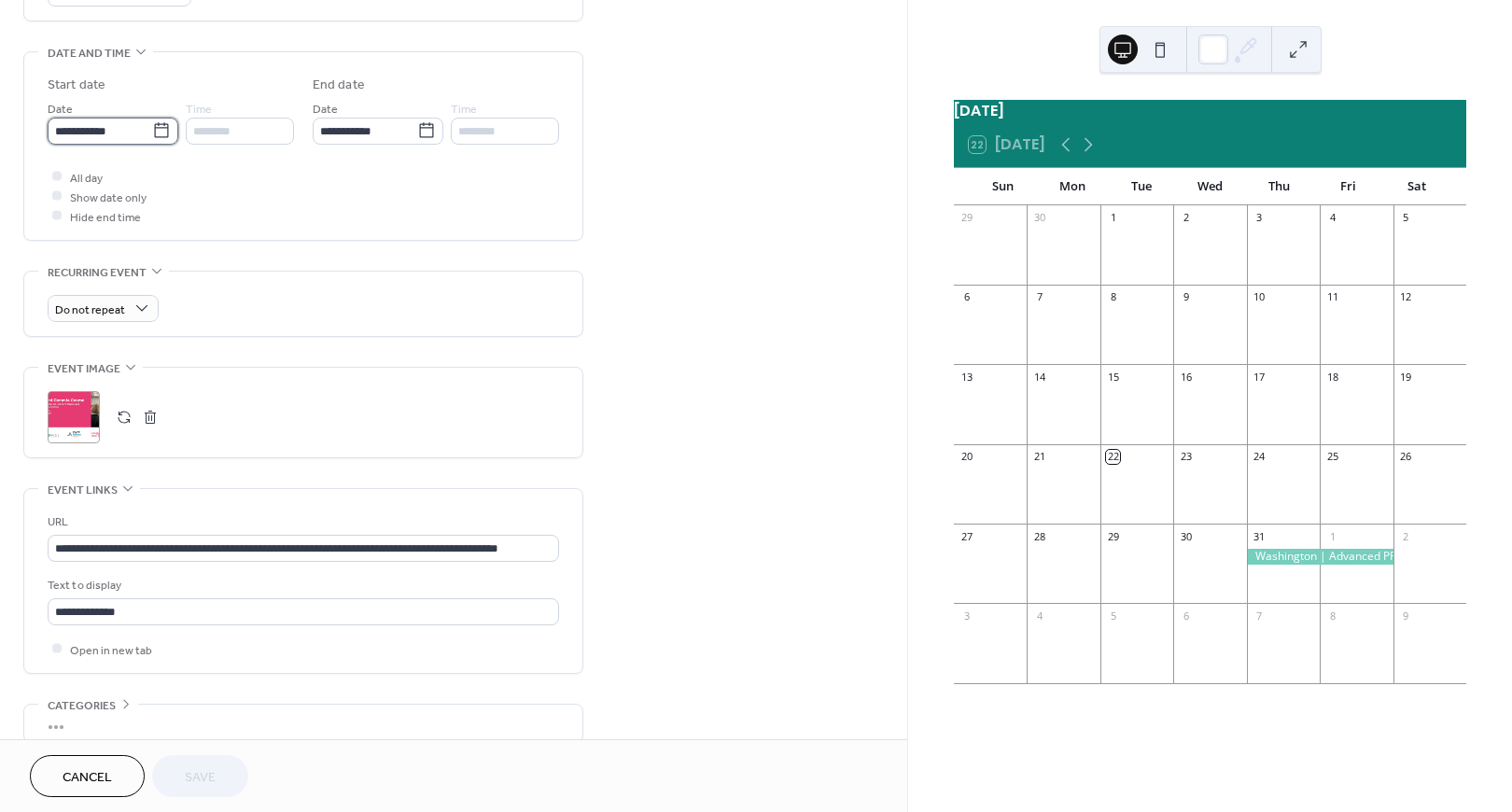 click on "**********" at bounding box center [100, 131] 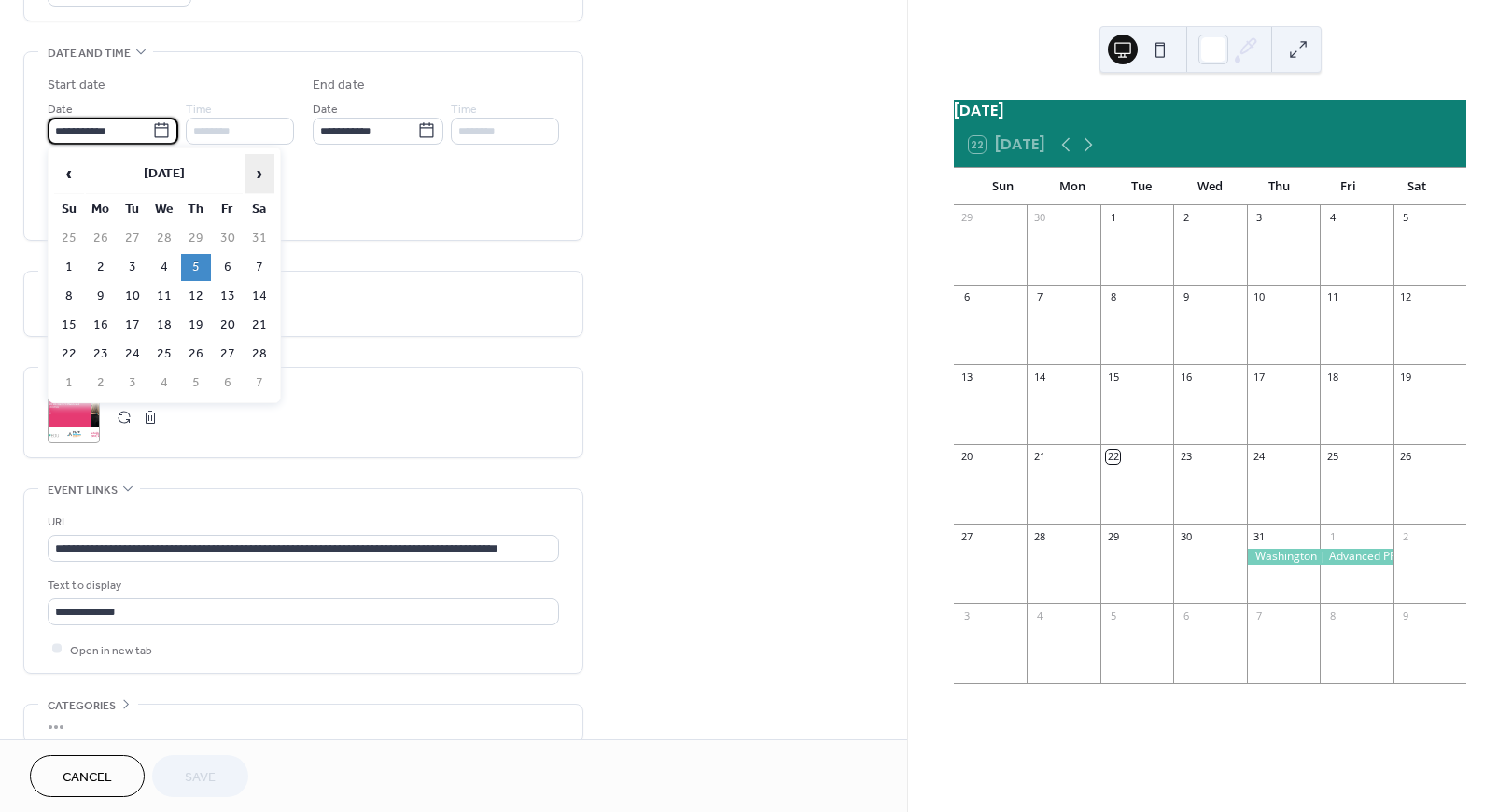click on "›" at bounding box center (259, 174) 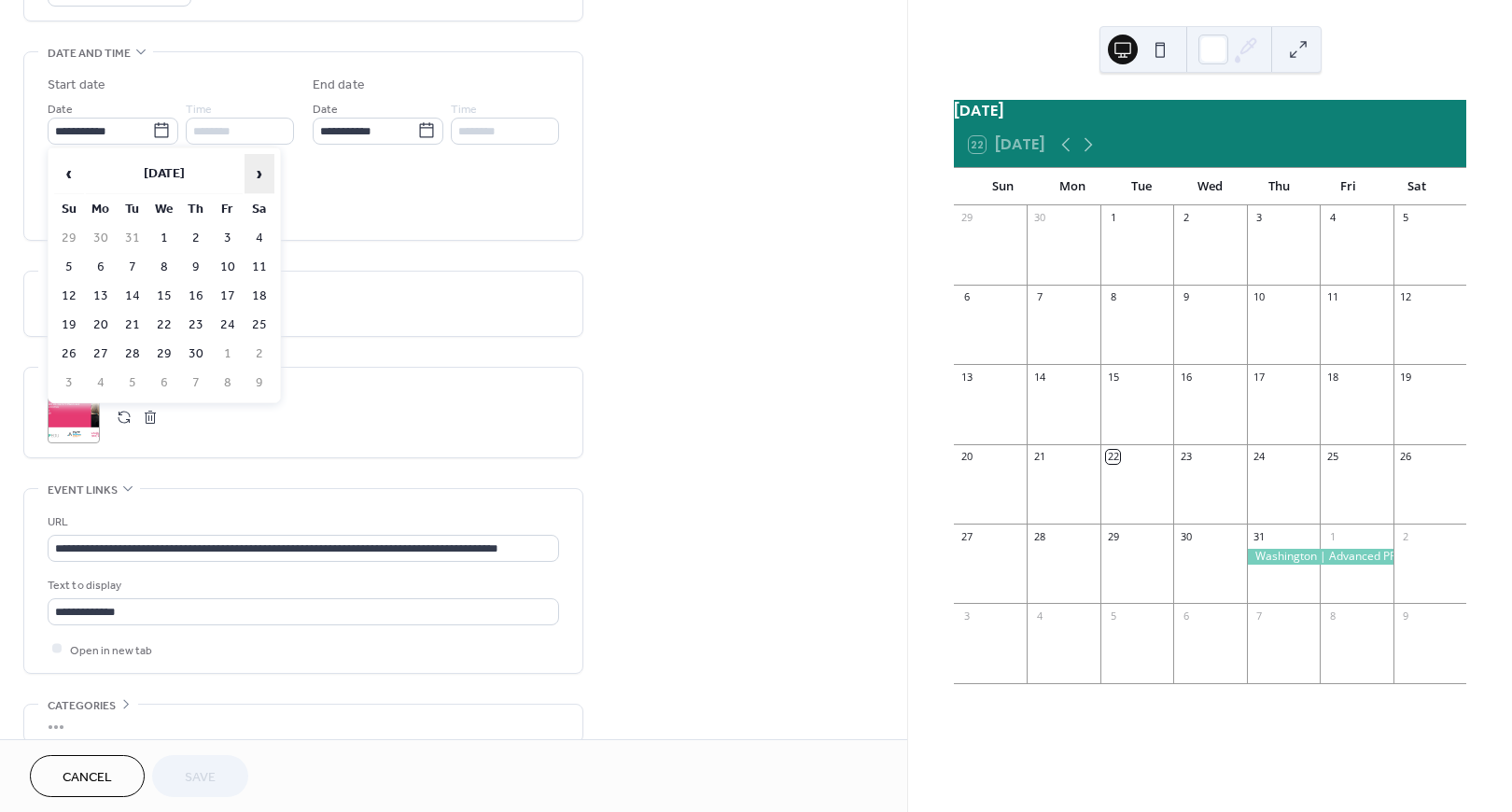 click on "›" at bounding box center (259, 174) 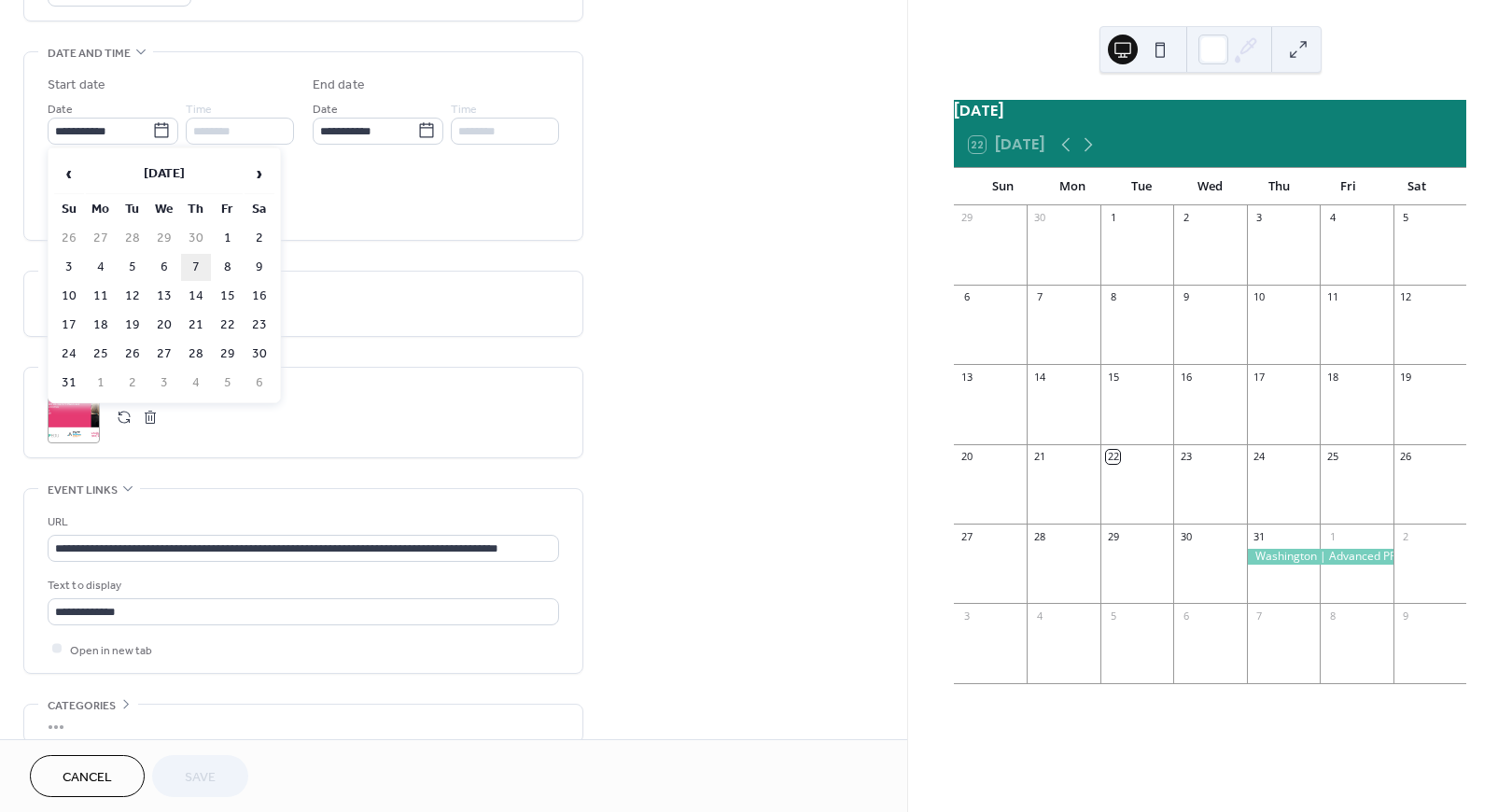 click on "7" at bounding box center [196, 267] 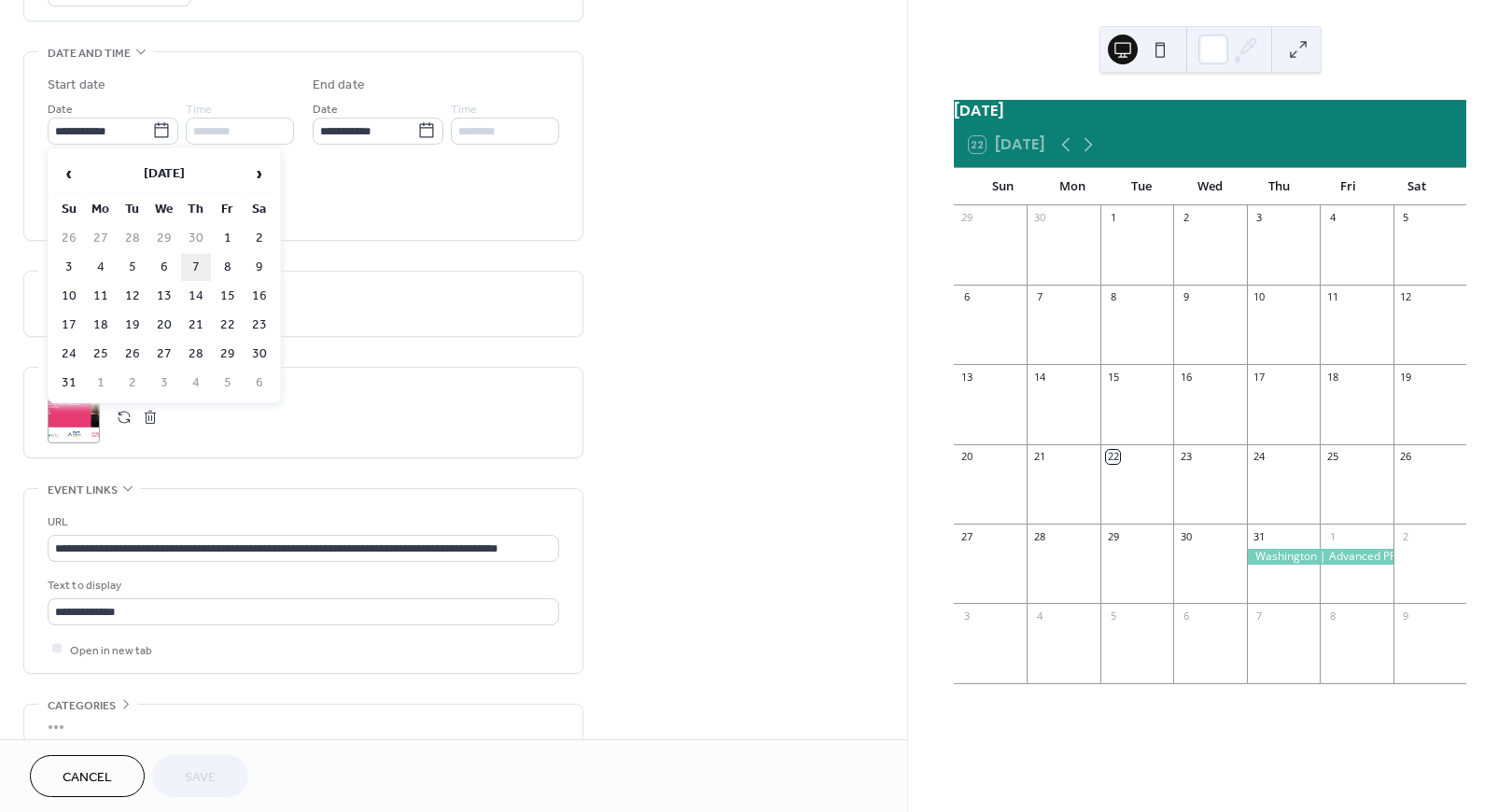 type on "**********" 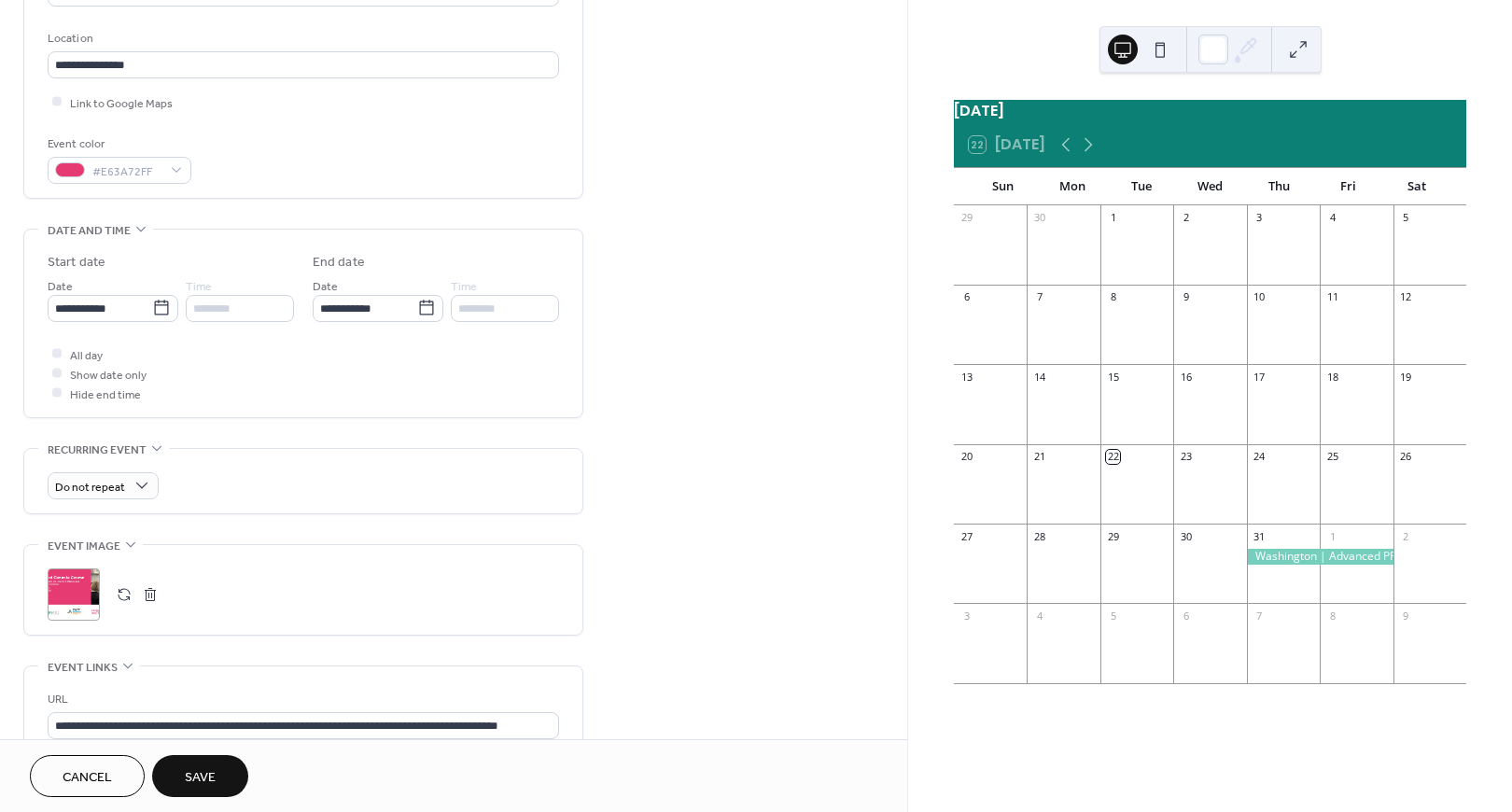 scroll, scrollTop: 333, scrollLeft: 0, axis: vertical 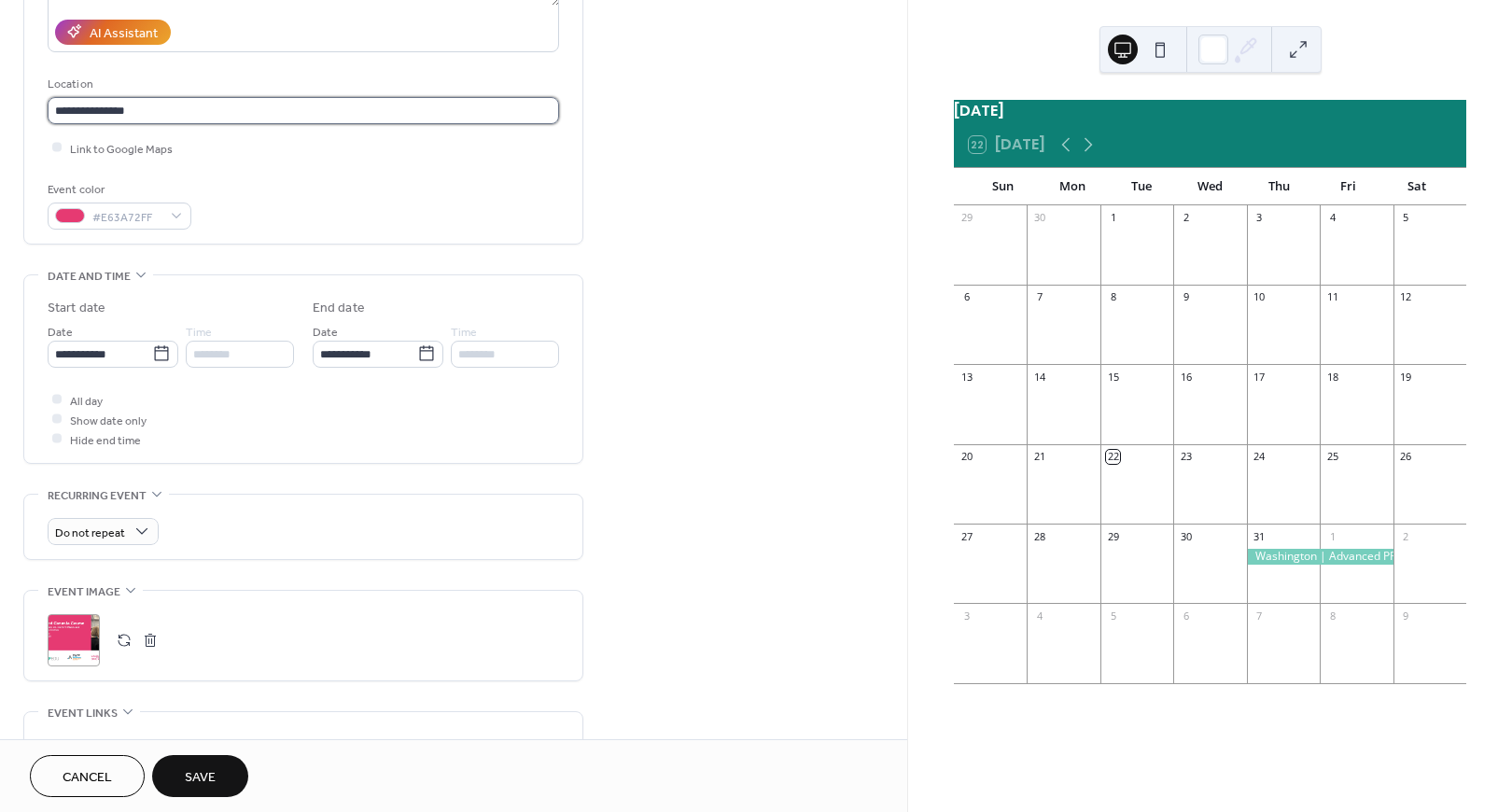 click on "**********" at bounding box center [303, 110] 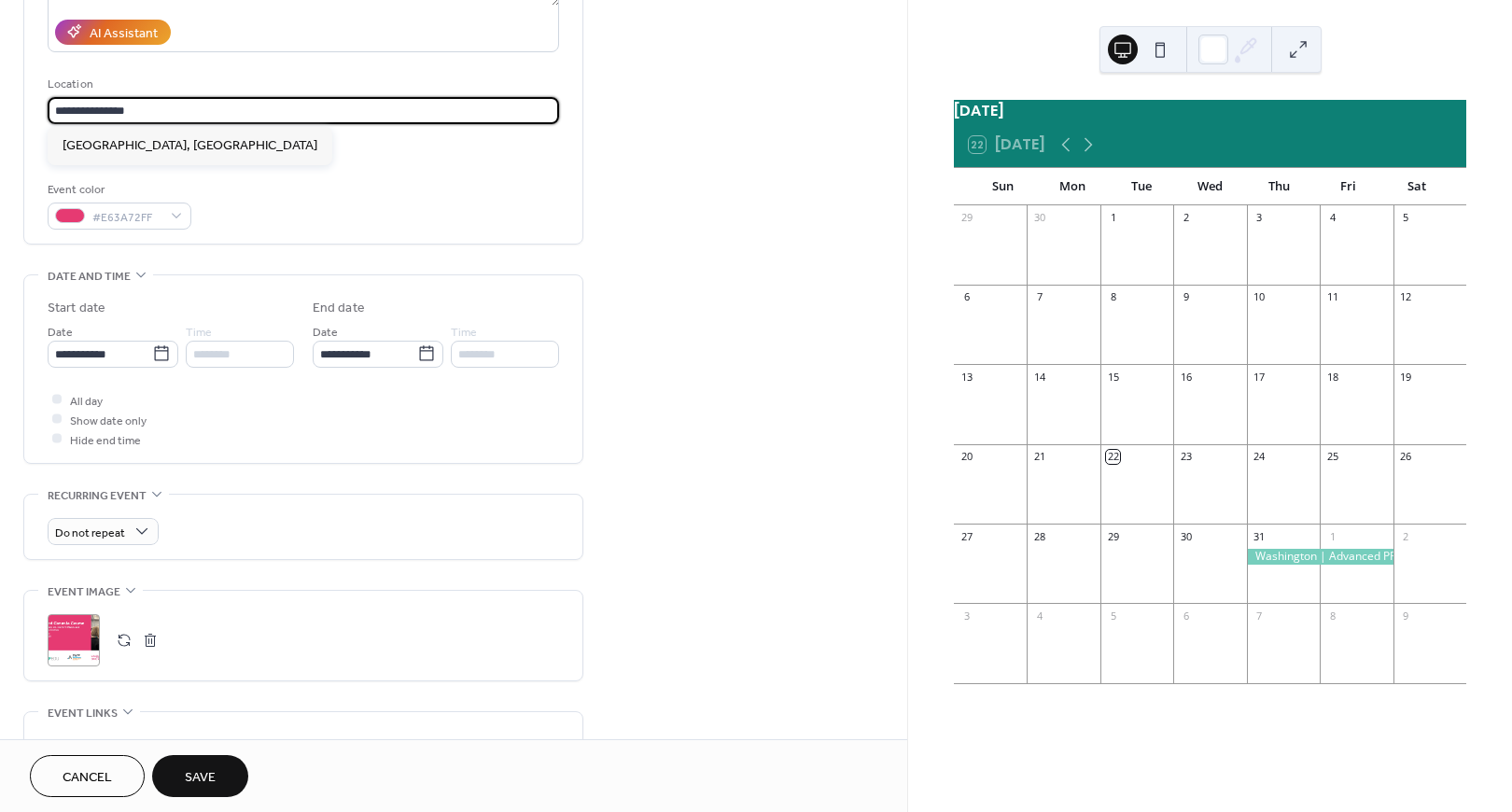 click on "**********" at bounding box center (303, 110) 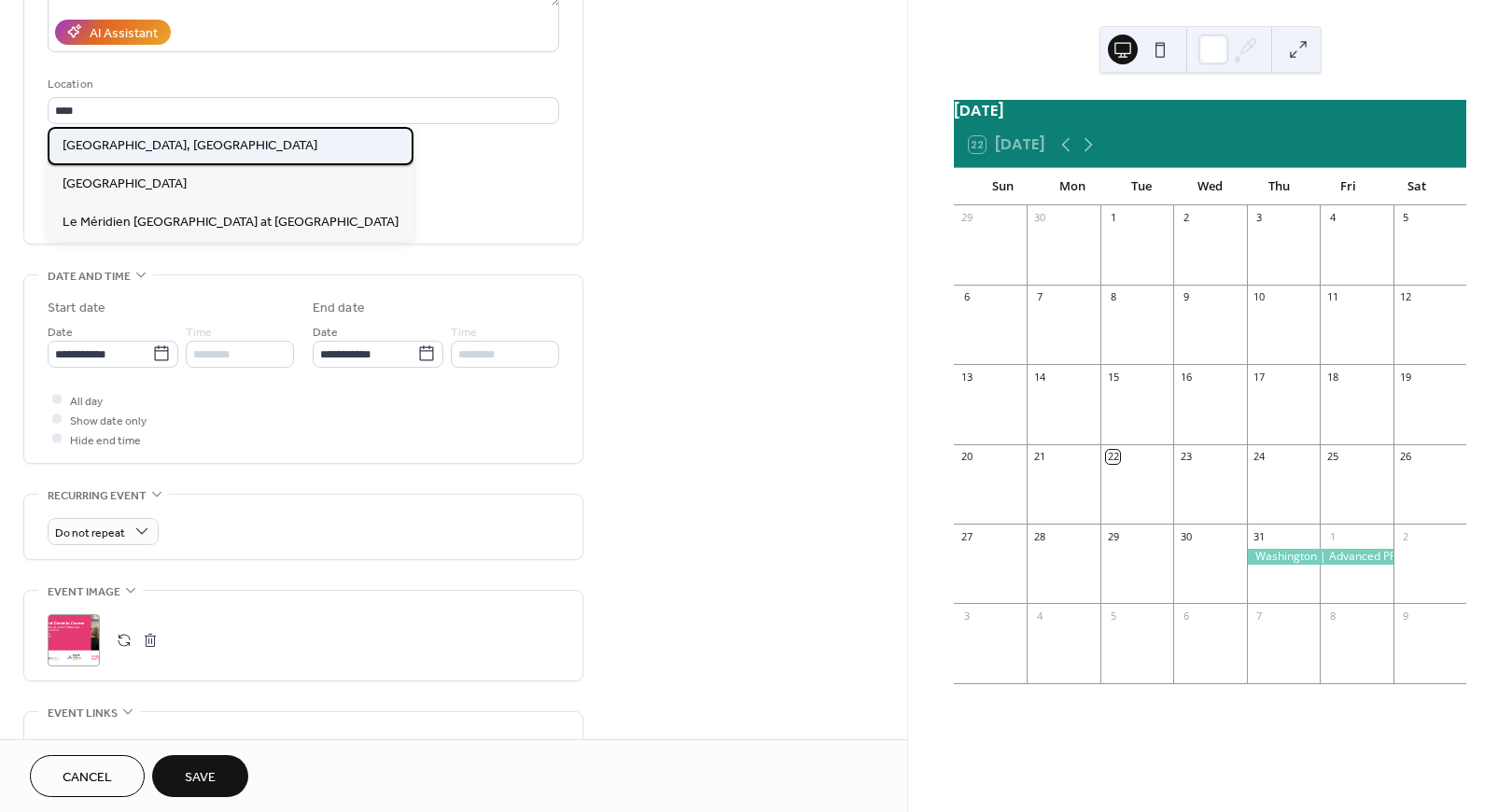 click on "Fort Lauderdale, FL" at bounding box center [189, 145] 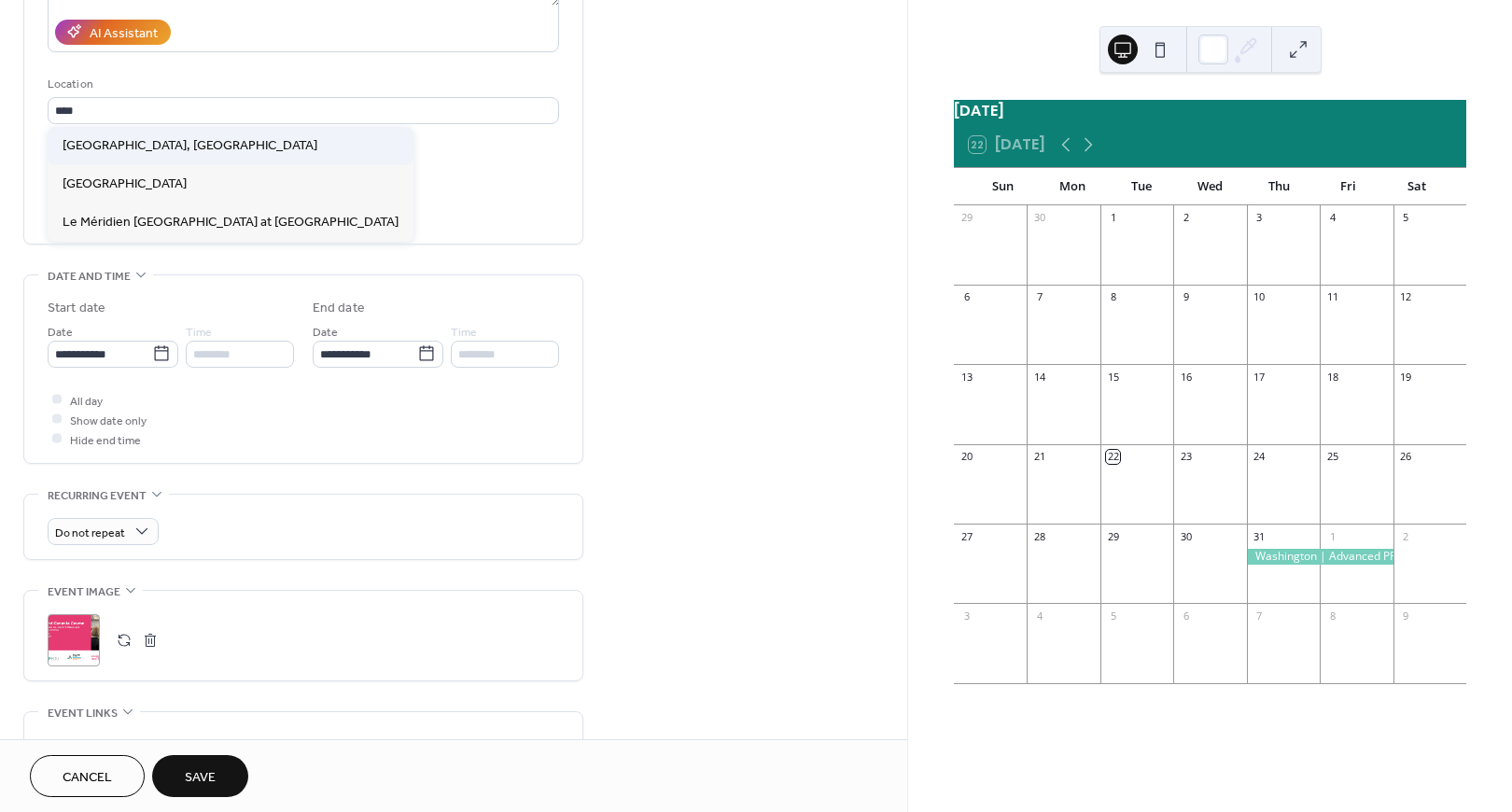 type on "**********" 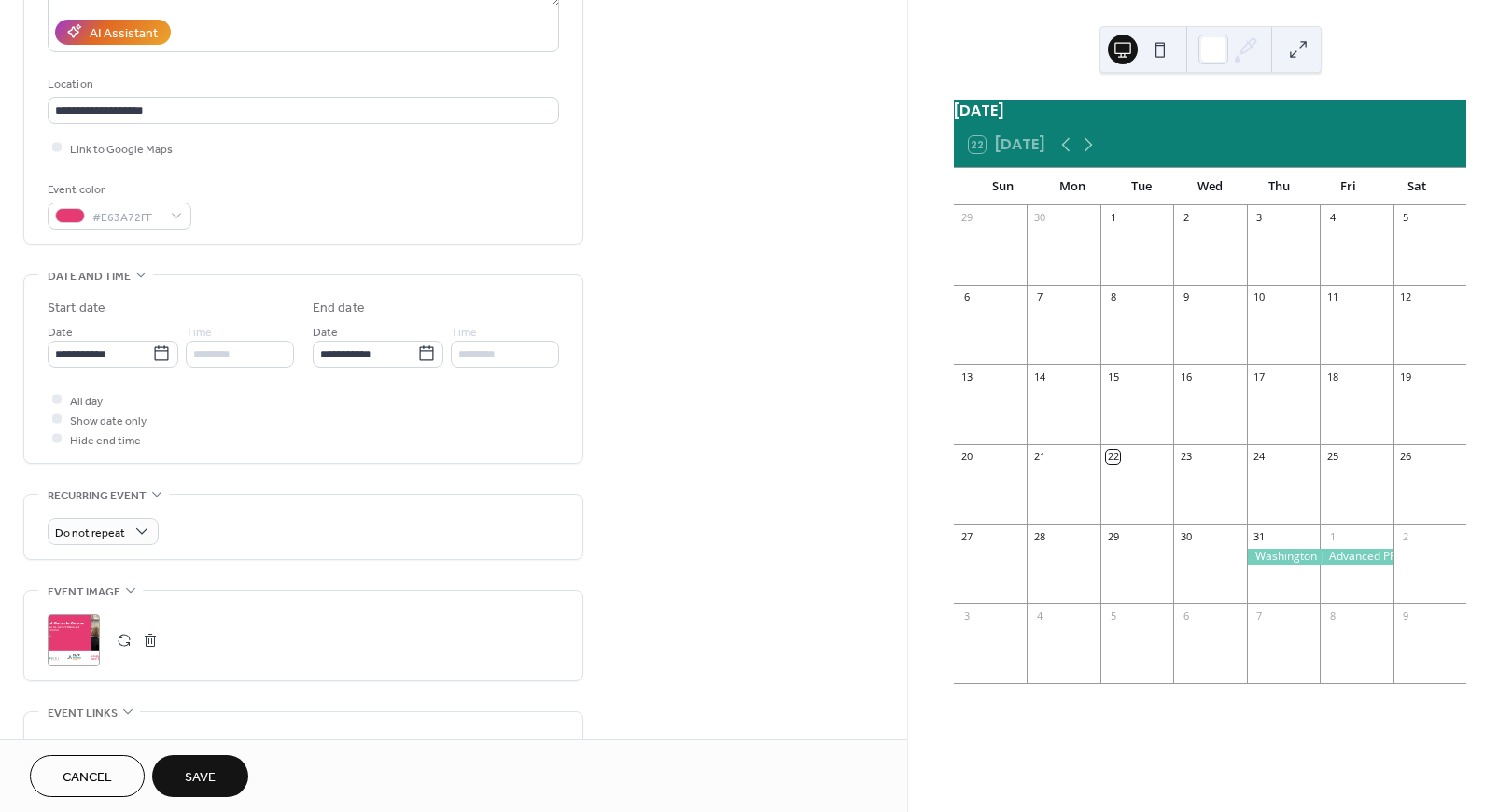 click on "Save" at bounding box center (200, 777) 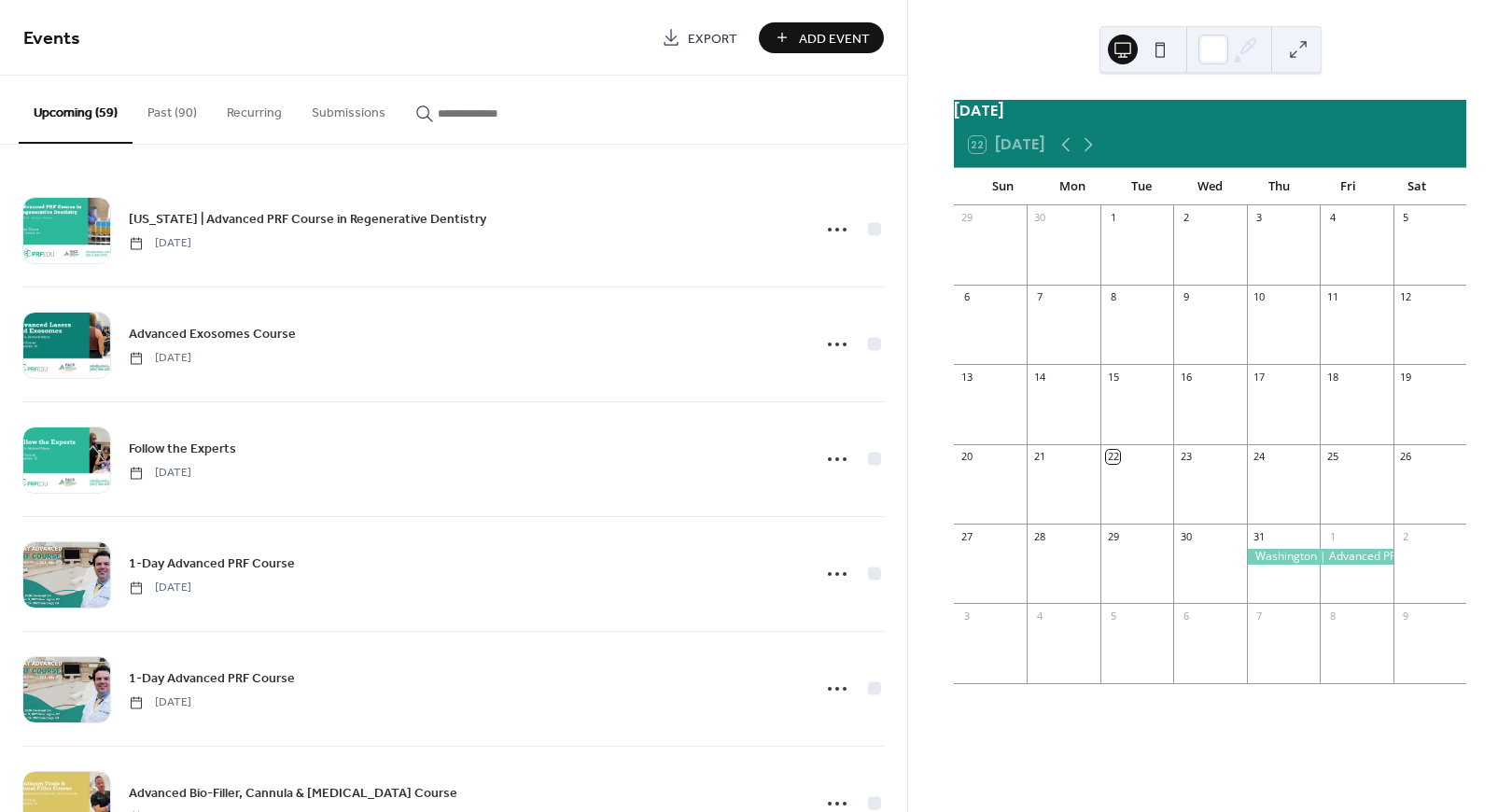 click at bounding box center [494, 113] 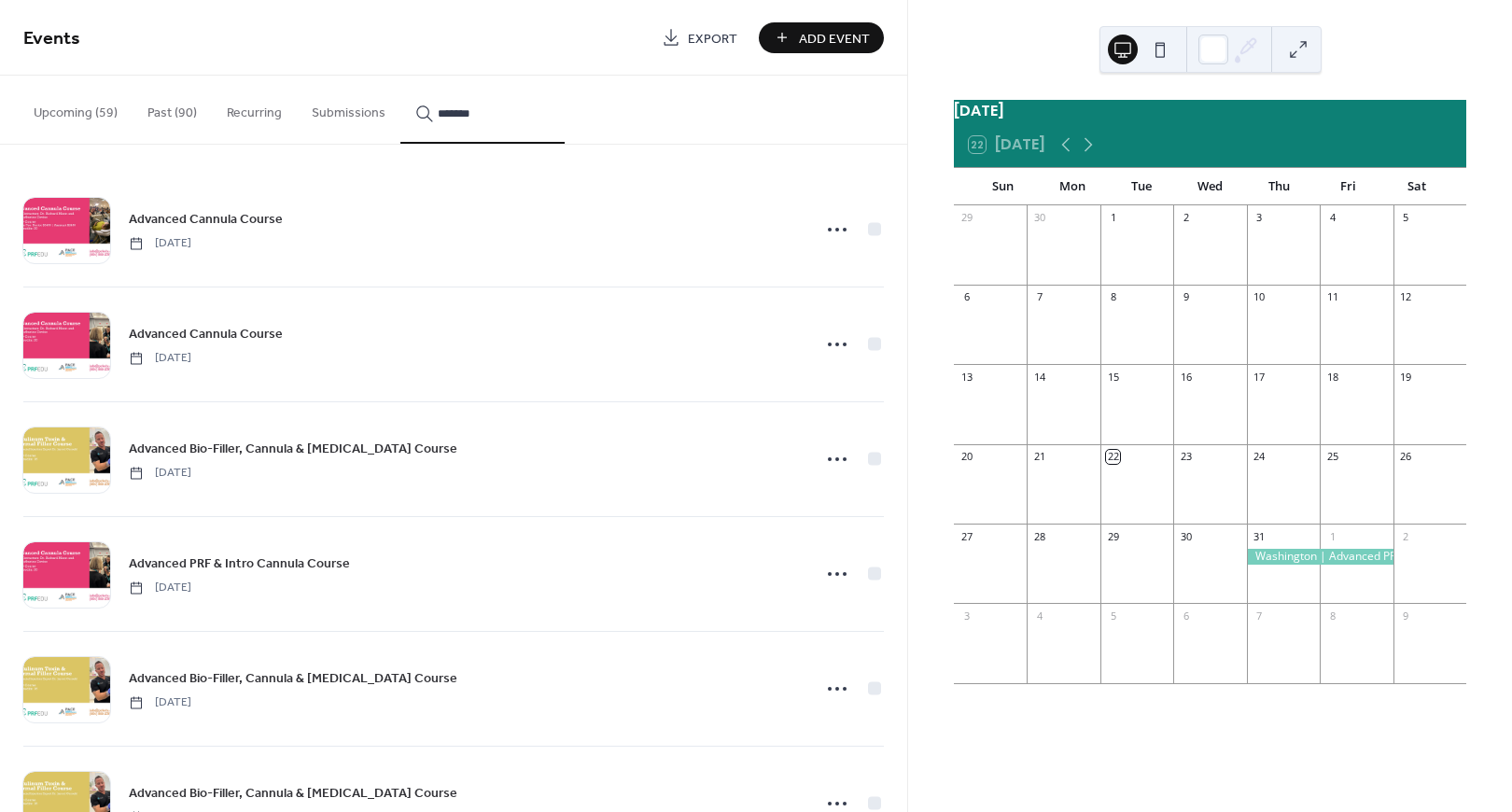 scroll, scrollTop: 646, scrollLeft: 0, axis: vertical 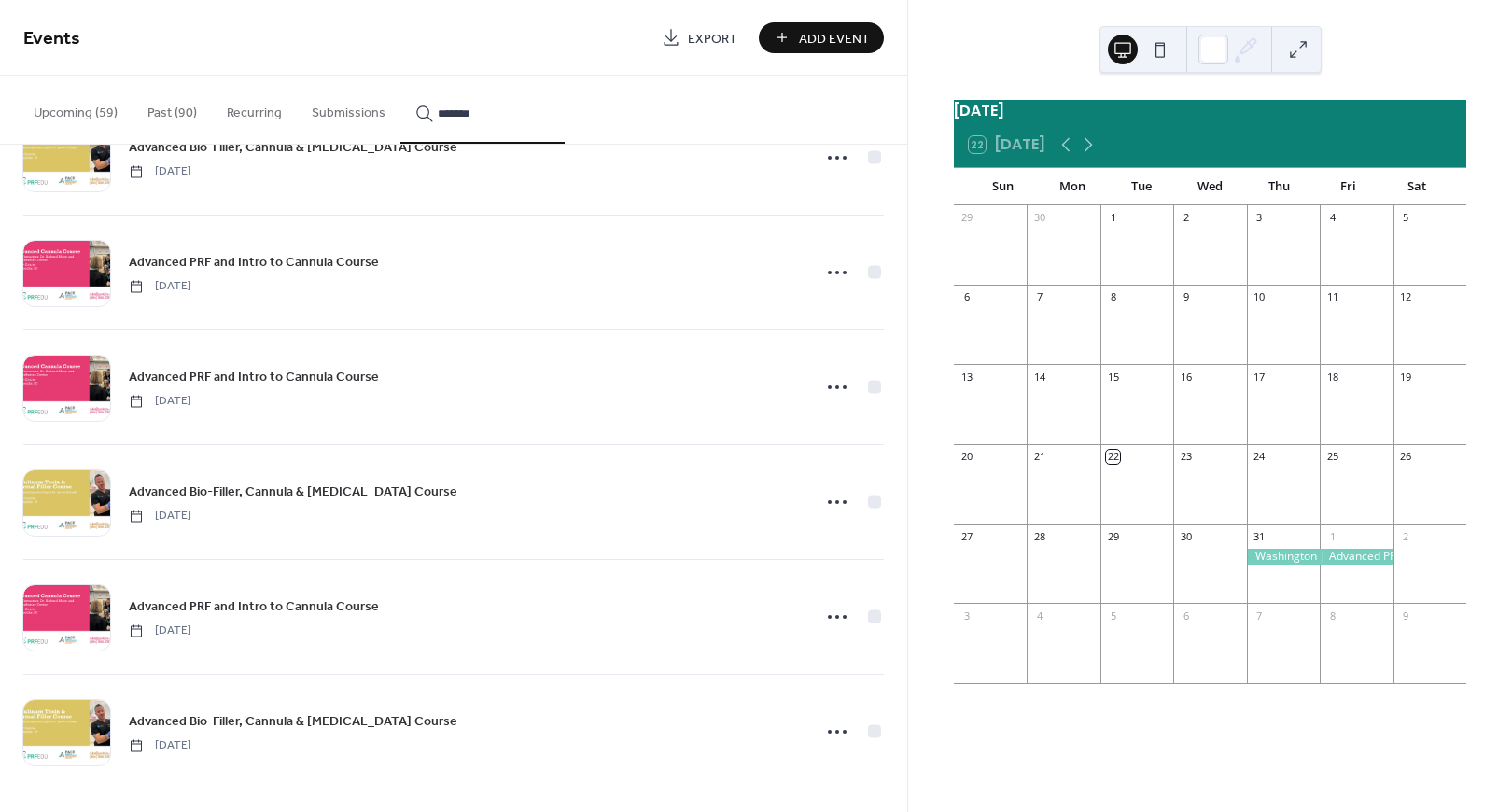 type on "*******" 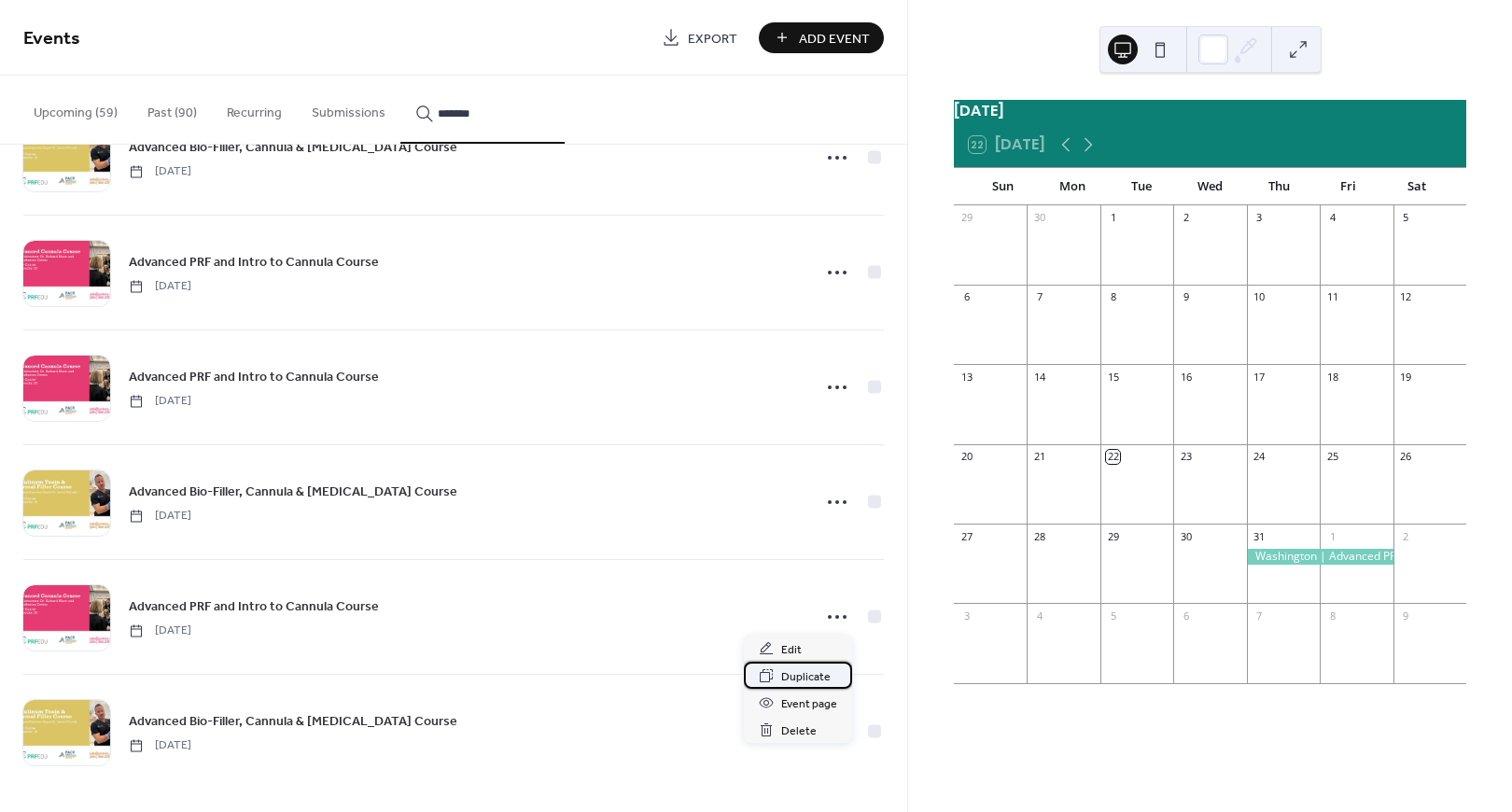 click on "Duplicate" at bounding box center (805, 677) 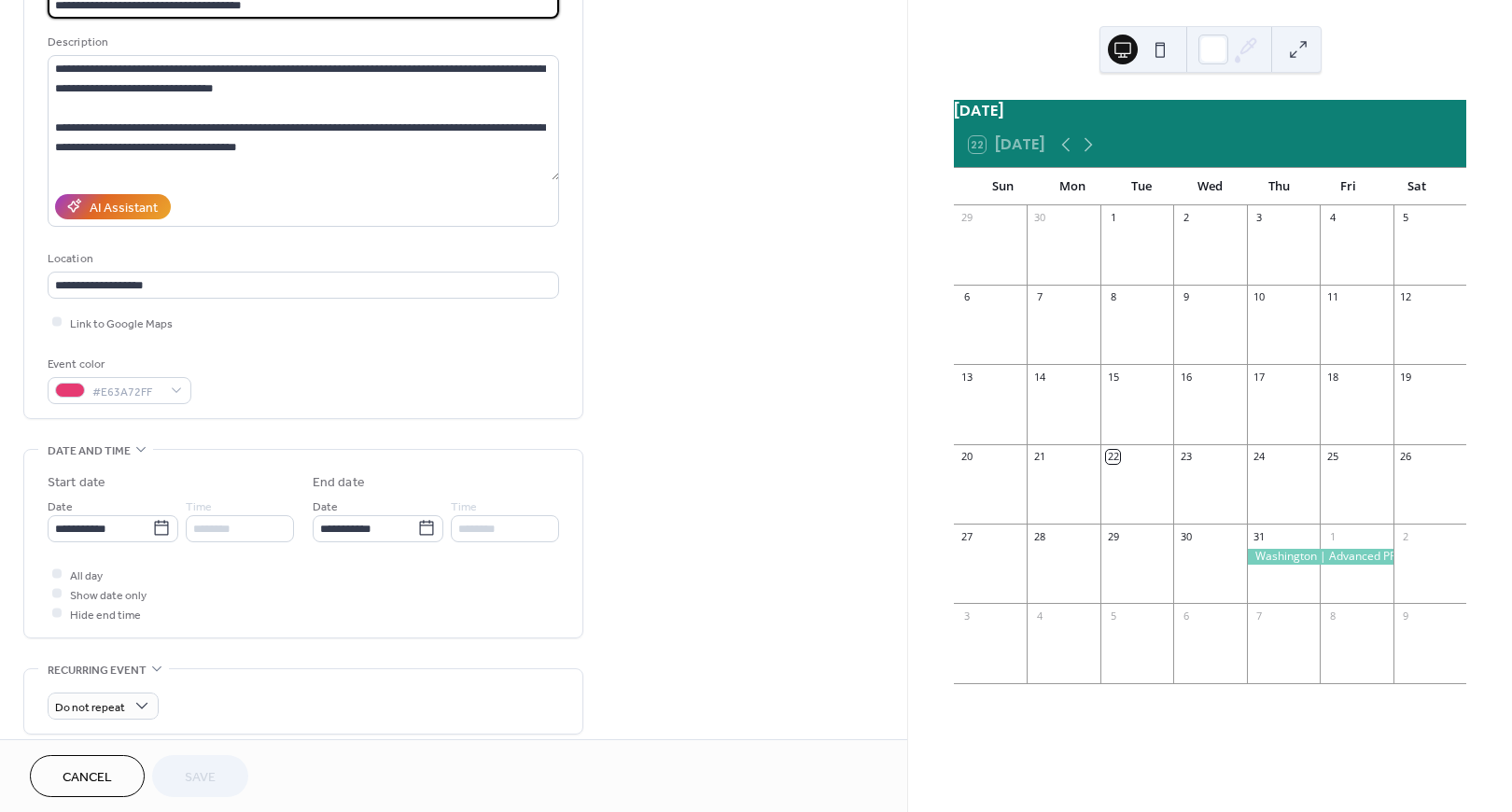 scroll, scrollTop: 160, scrollLeft: 0, axis: vertical 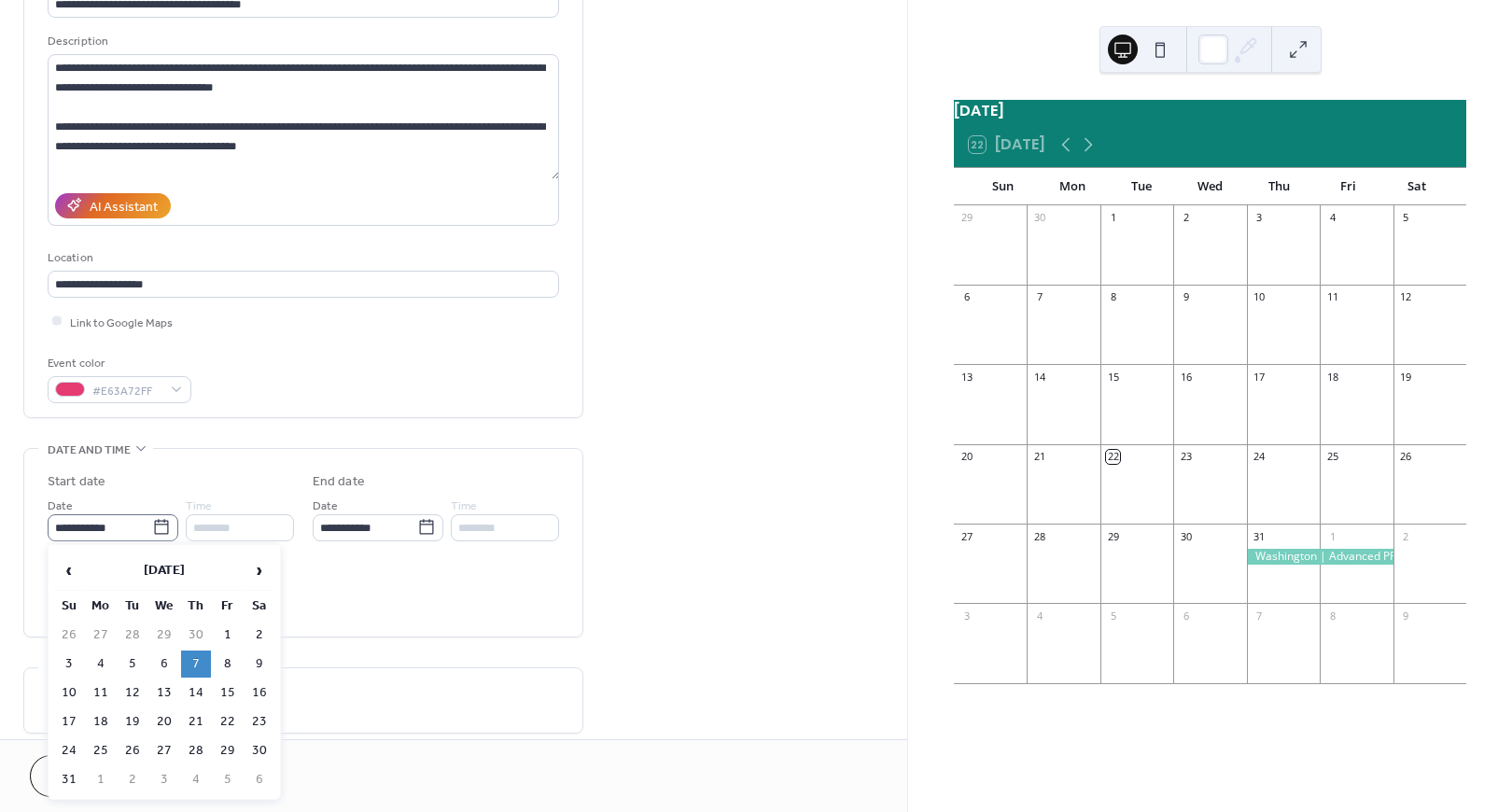 click 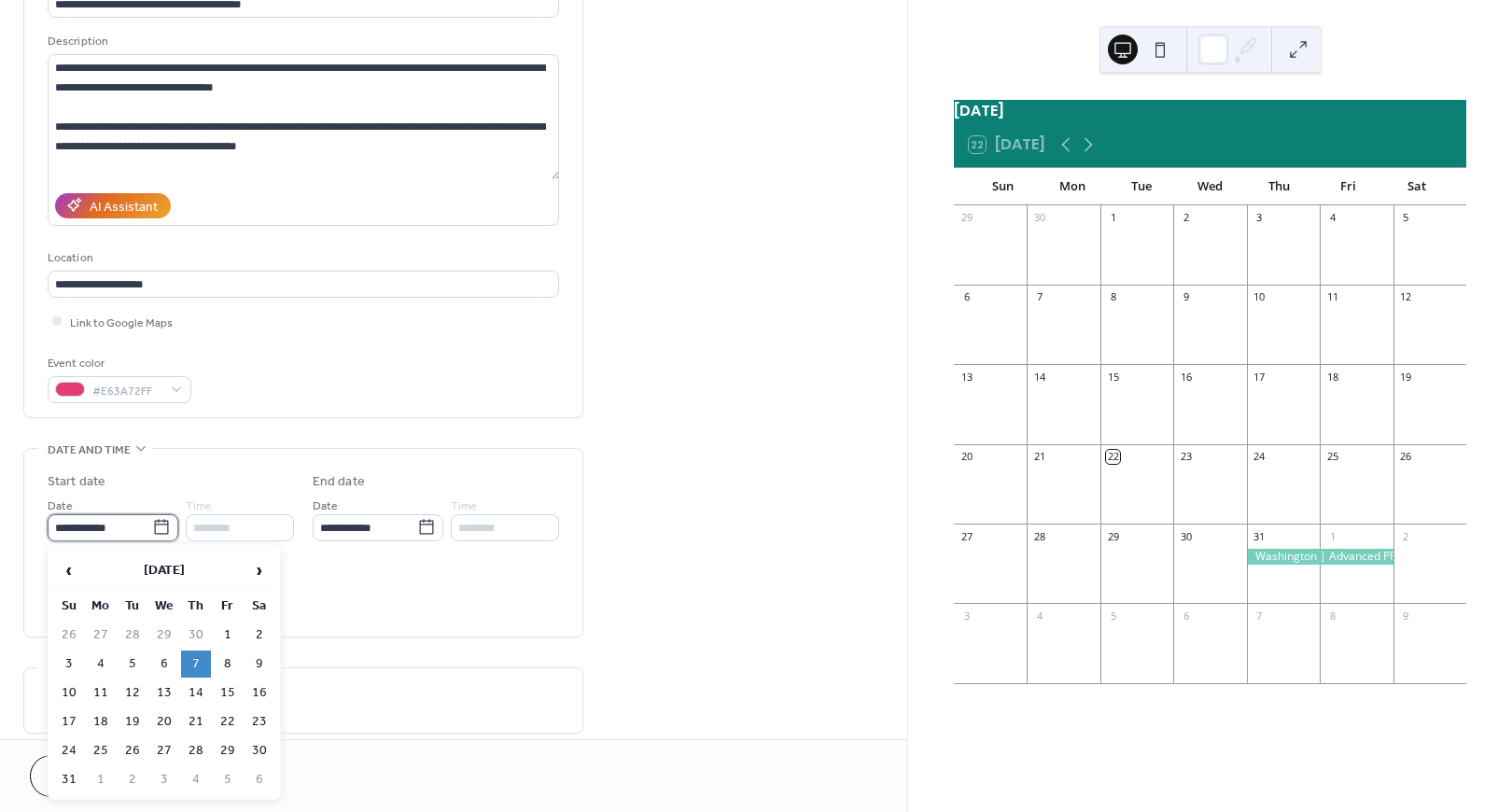 click on "**********" at bounding box center (100, 527) 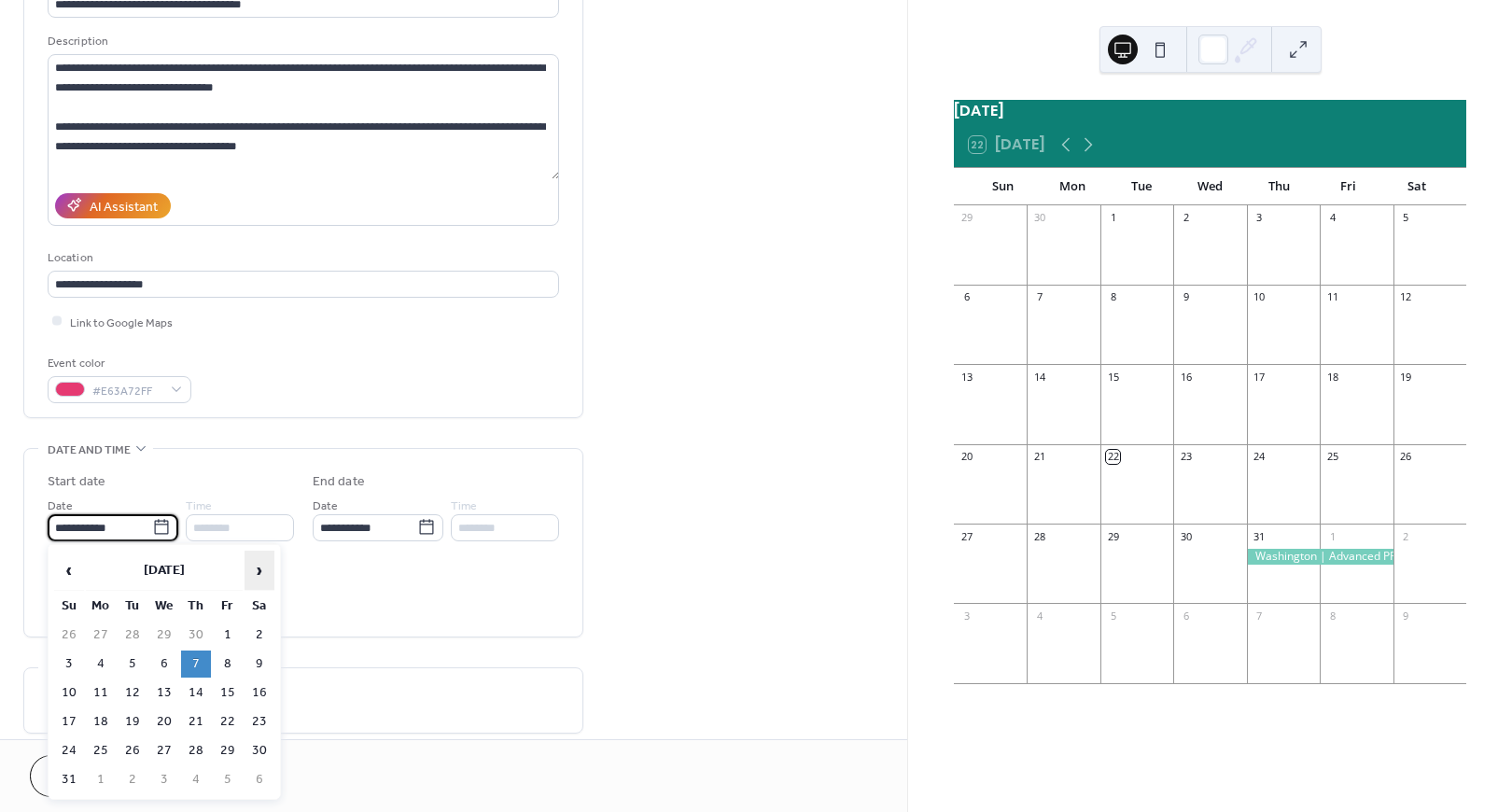 click on "›" at bounding box center [259, 570] 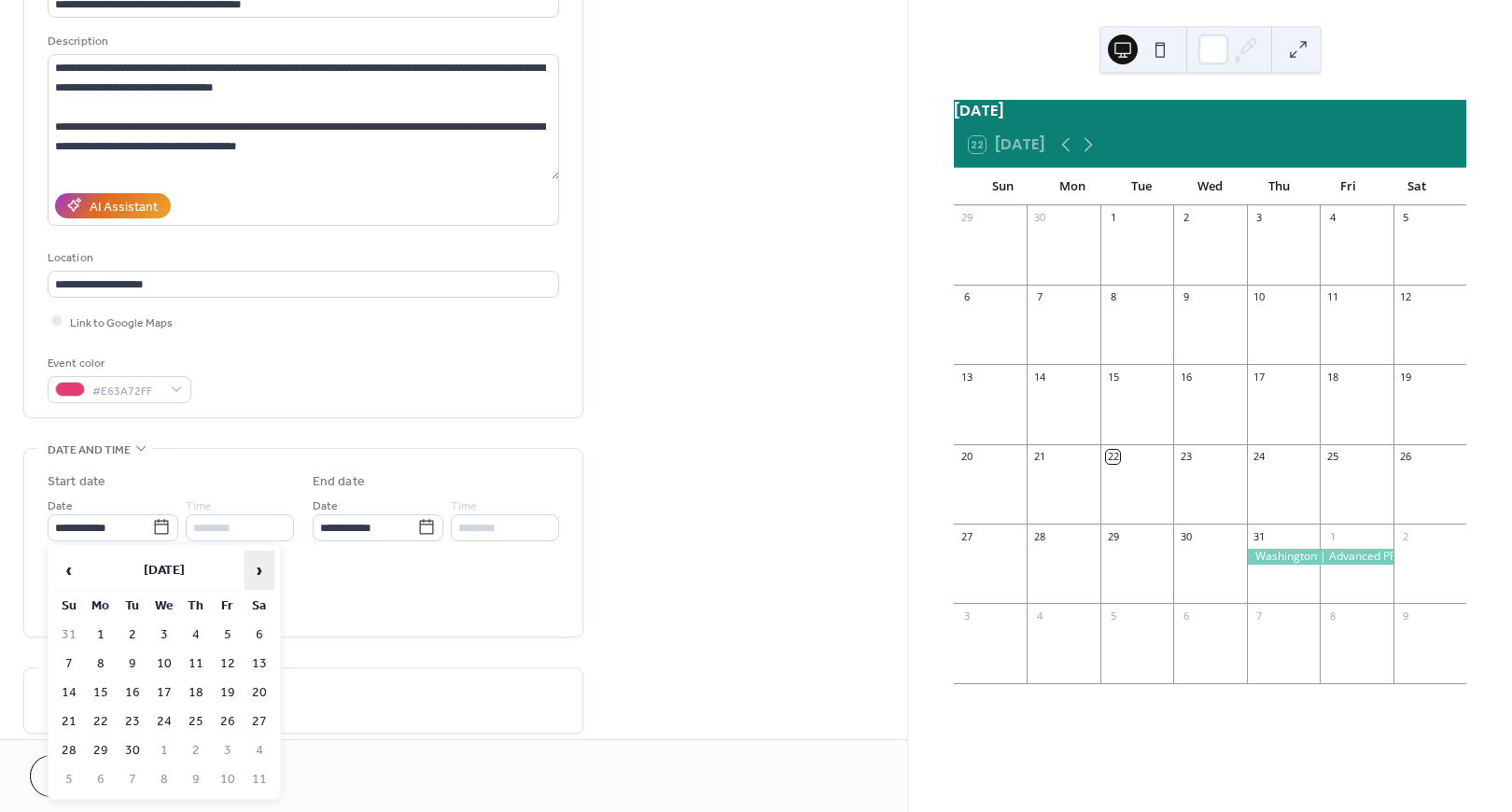 click on "›" at bounding box center [259, 570] 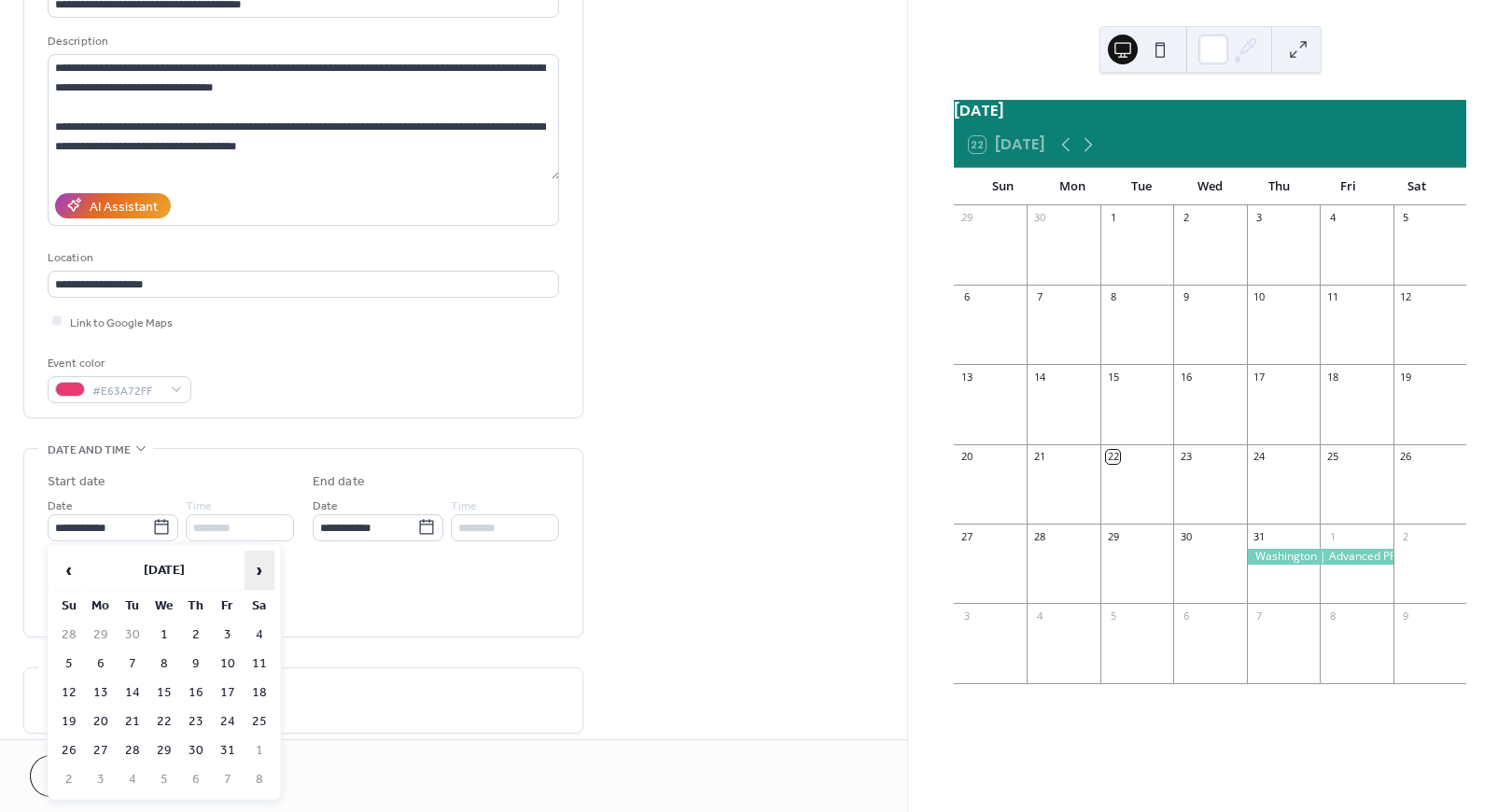 click on "›" at bounding box center [259, 570] 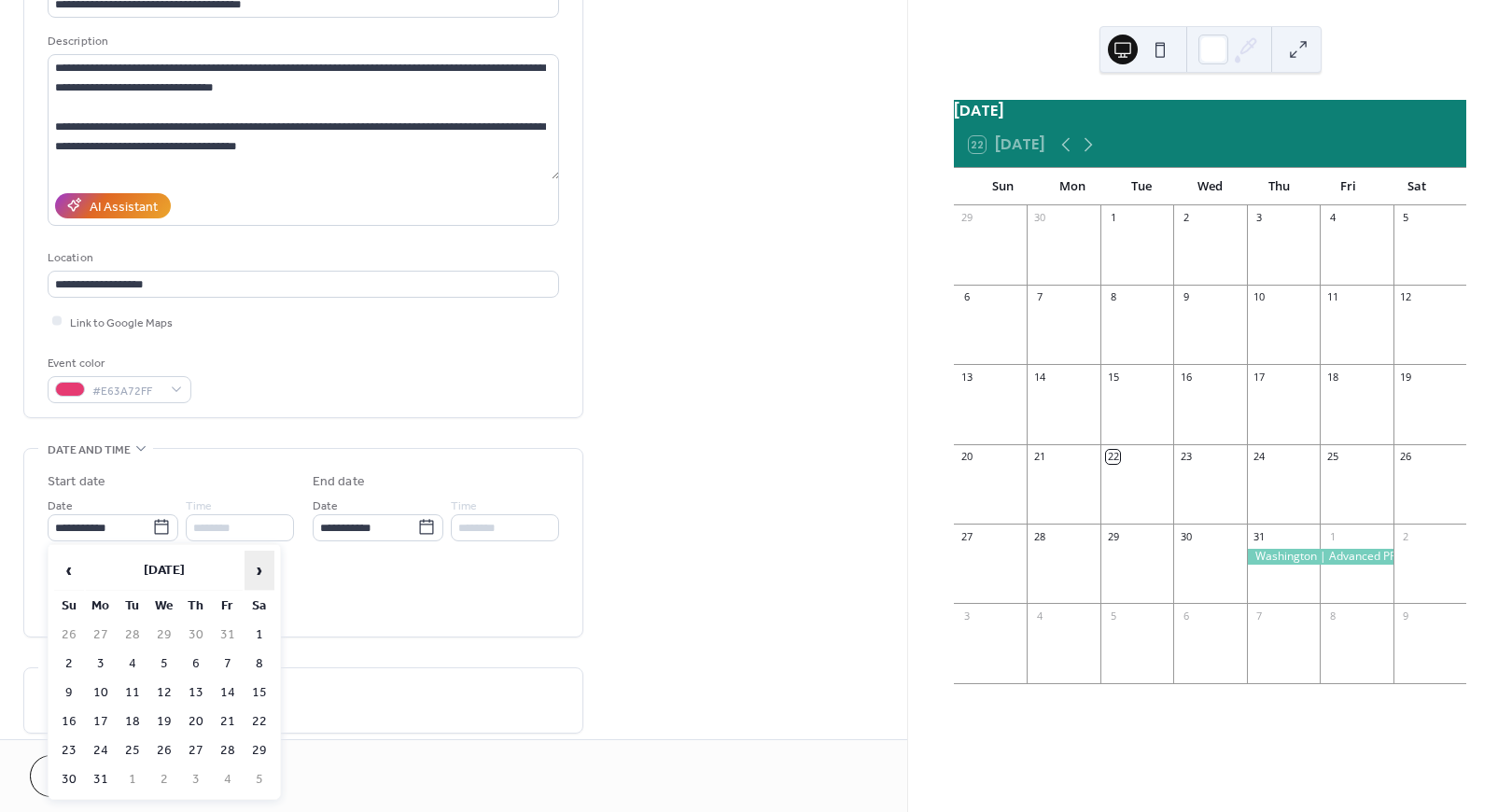 click on "›" at bounding box center [259, 570] 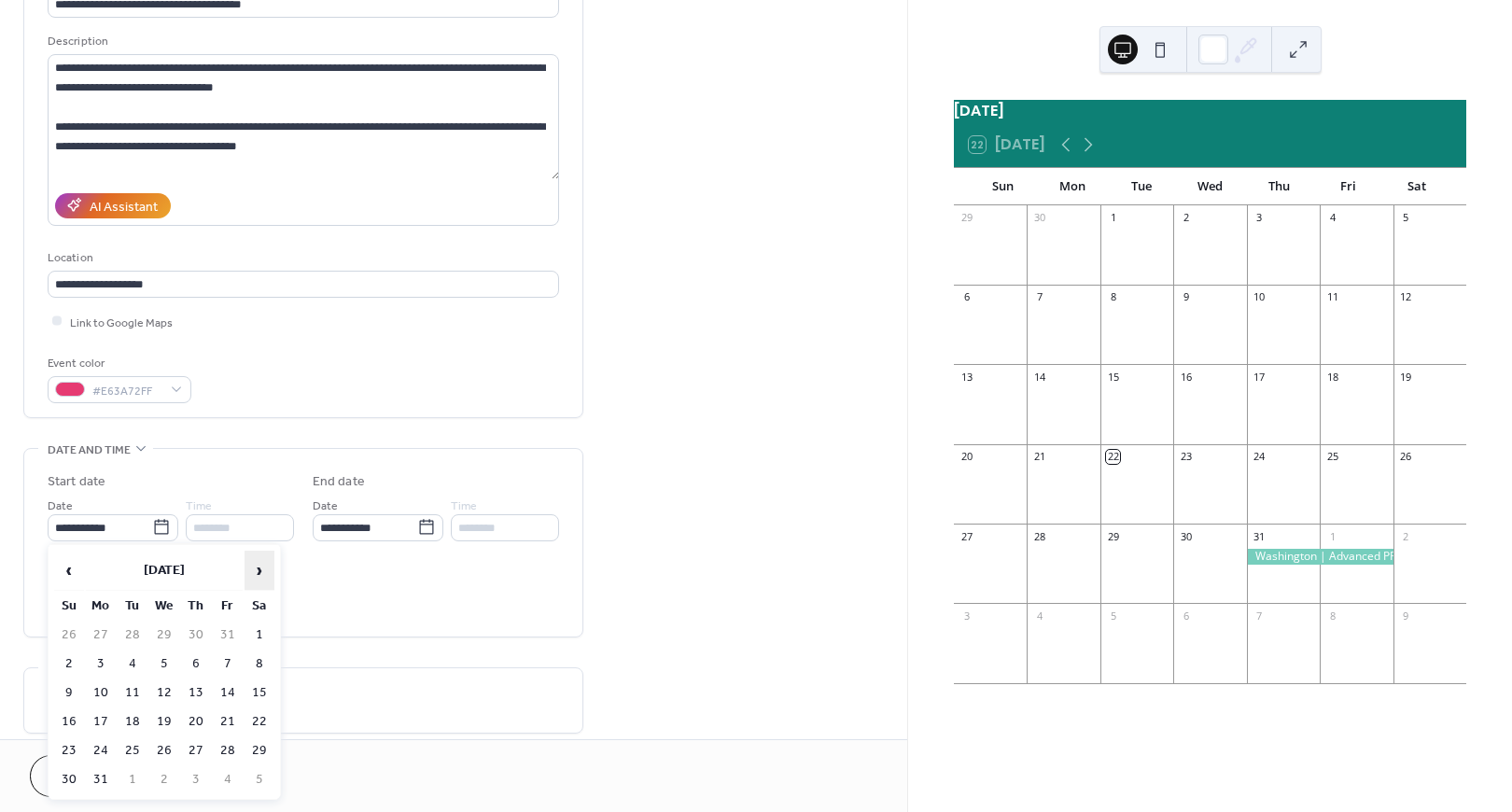 click on "›" at bounding box center [259, 570] 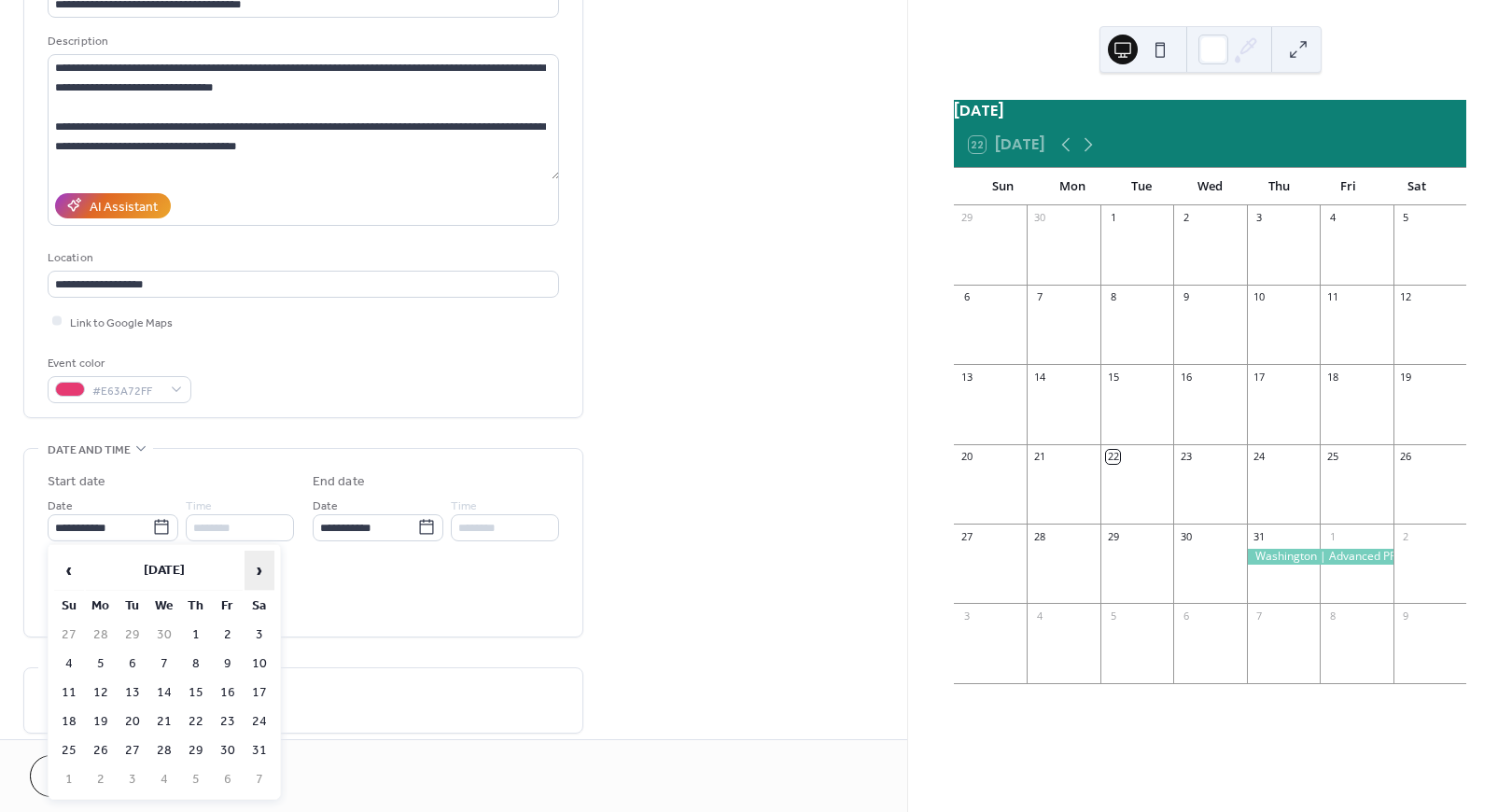 click on "›" at bounding box center (259, 570) 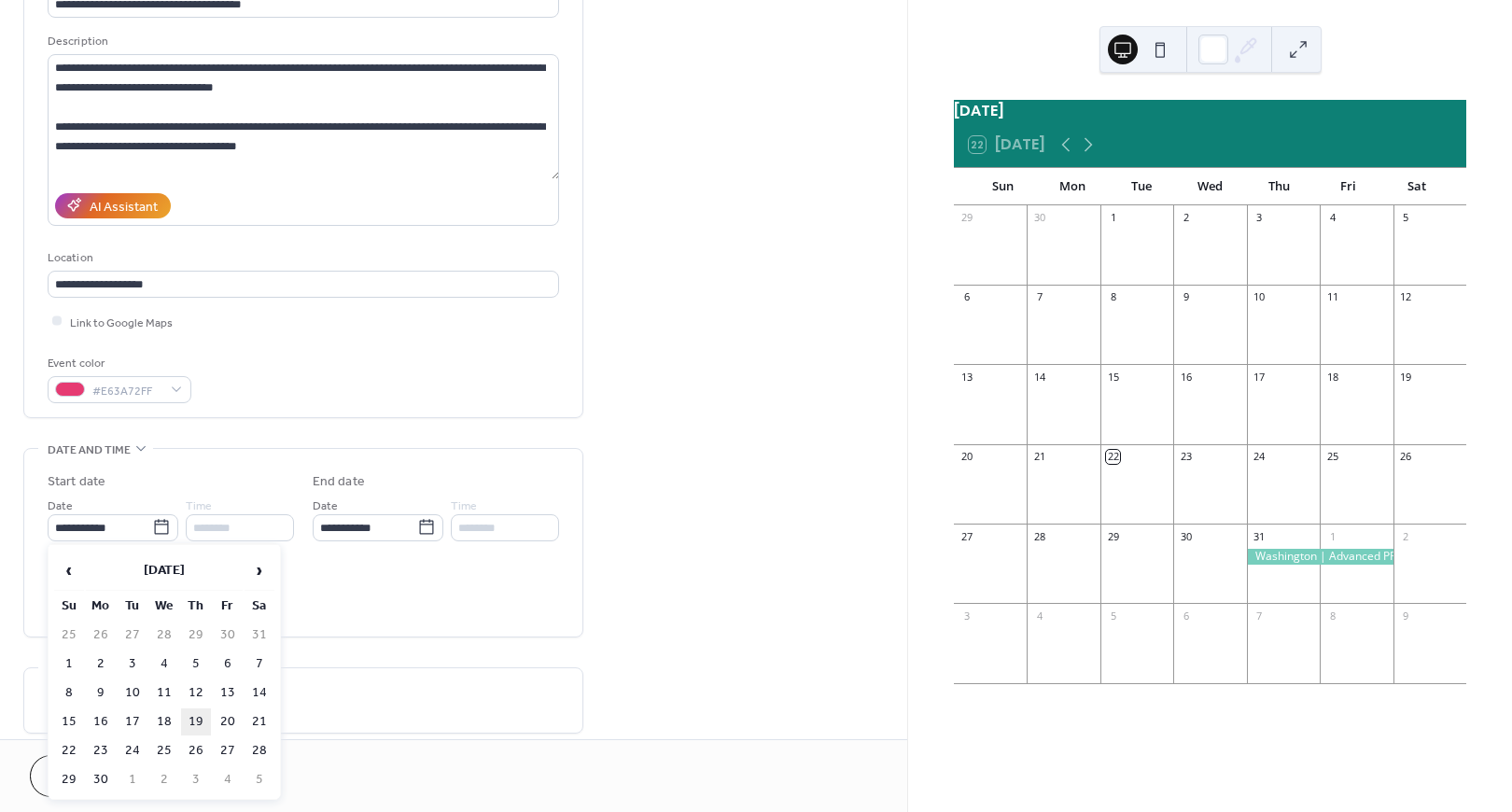 click on "19" at bounding box center (196, 721) 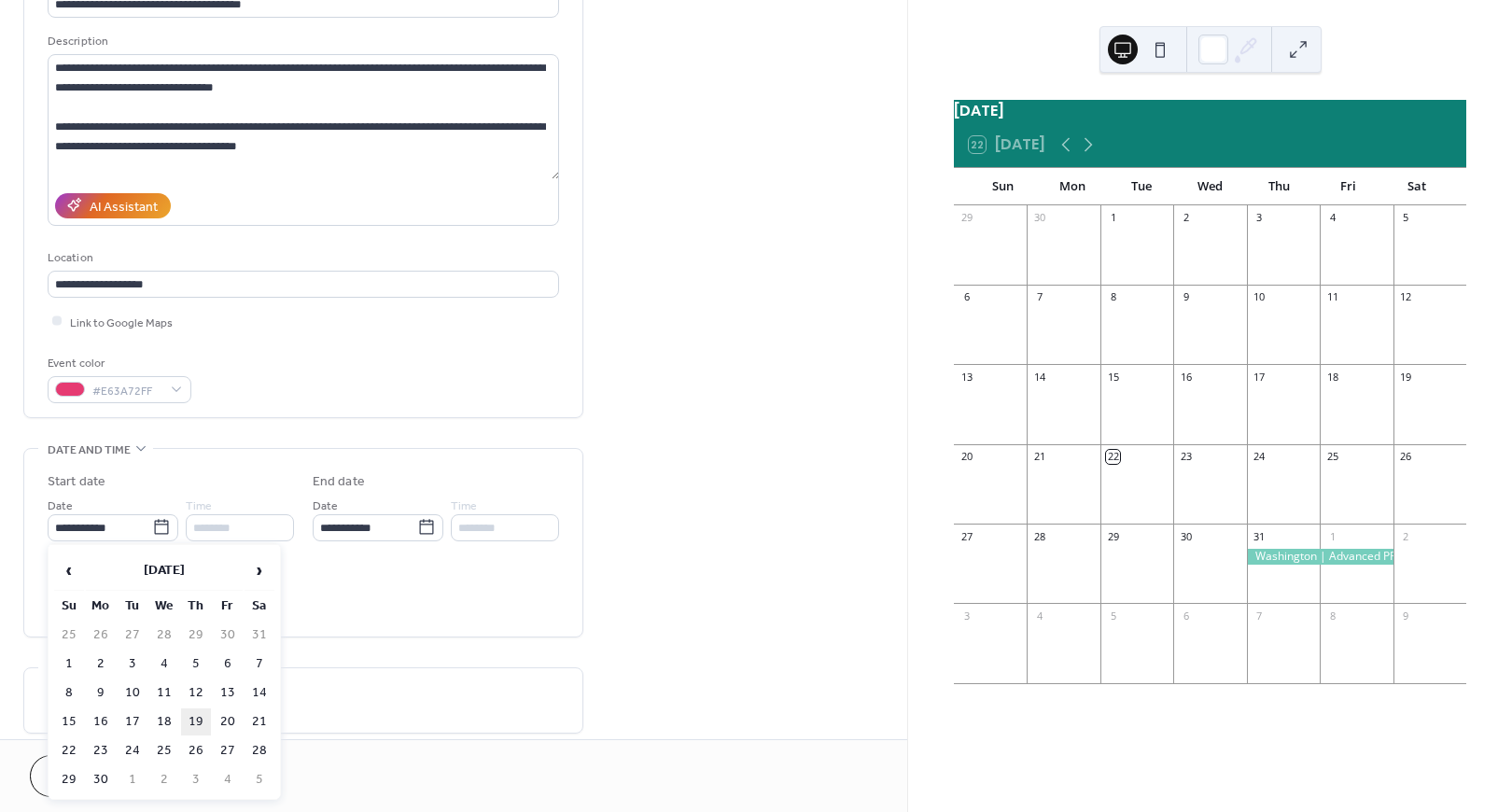 type on "**********" 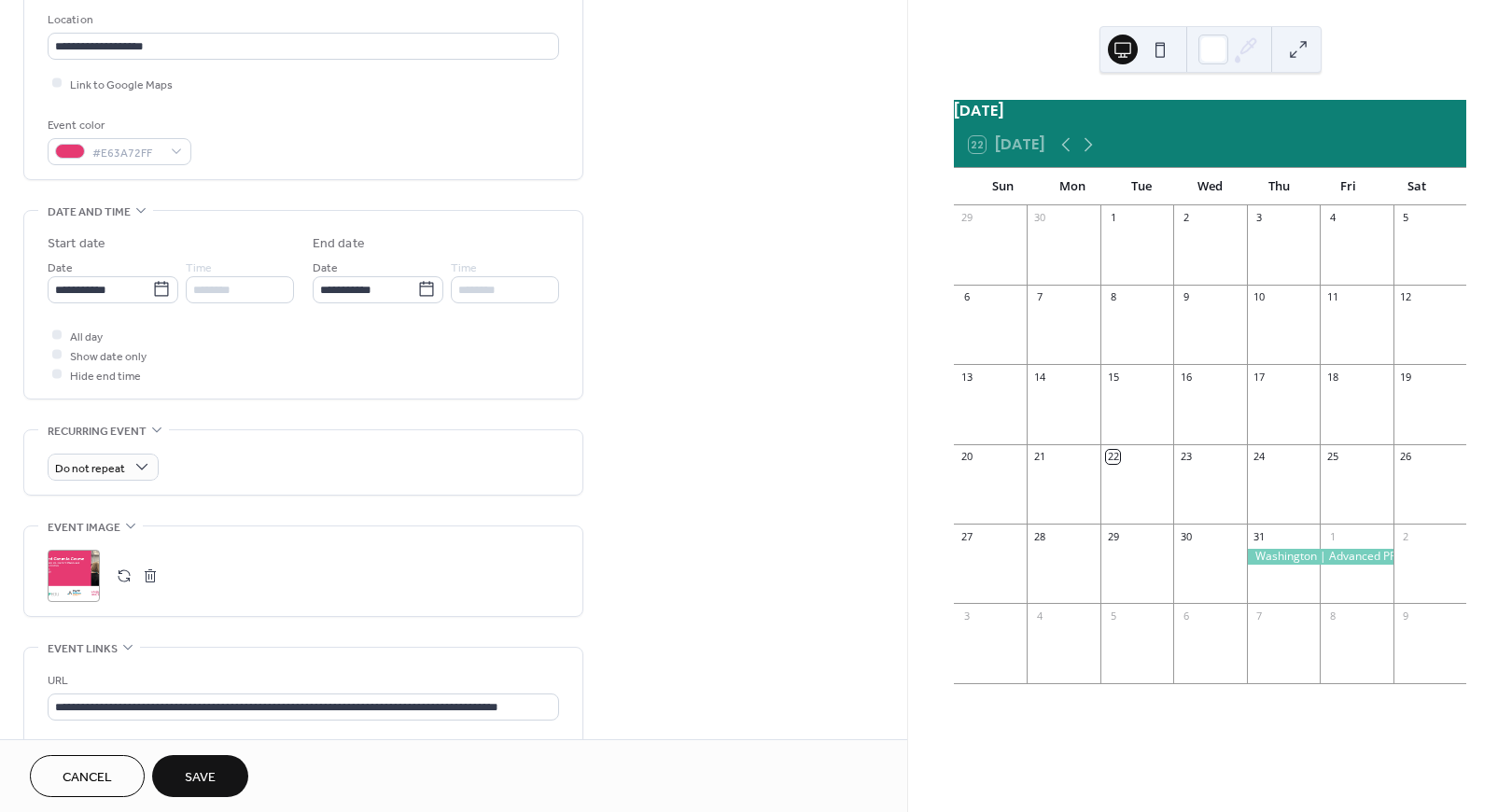 scroll, scrollTop: 641, scrollLeft: 0, axis: vertical 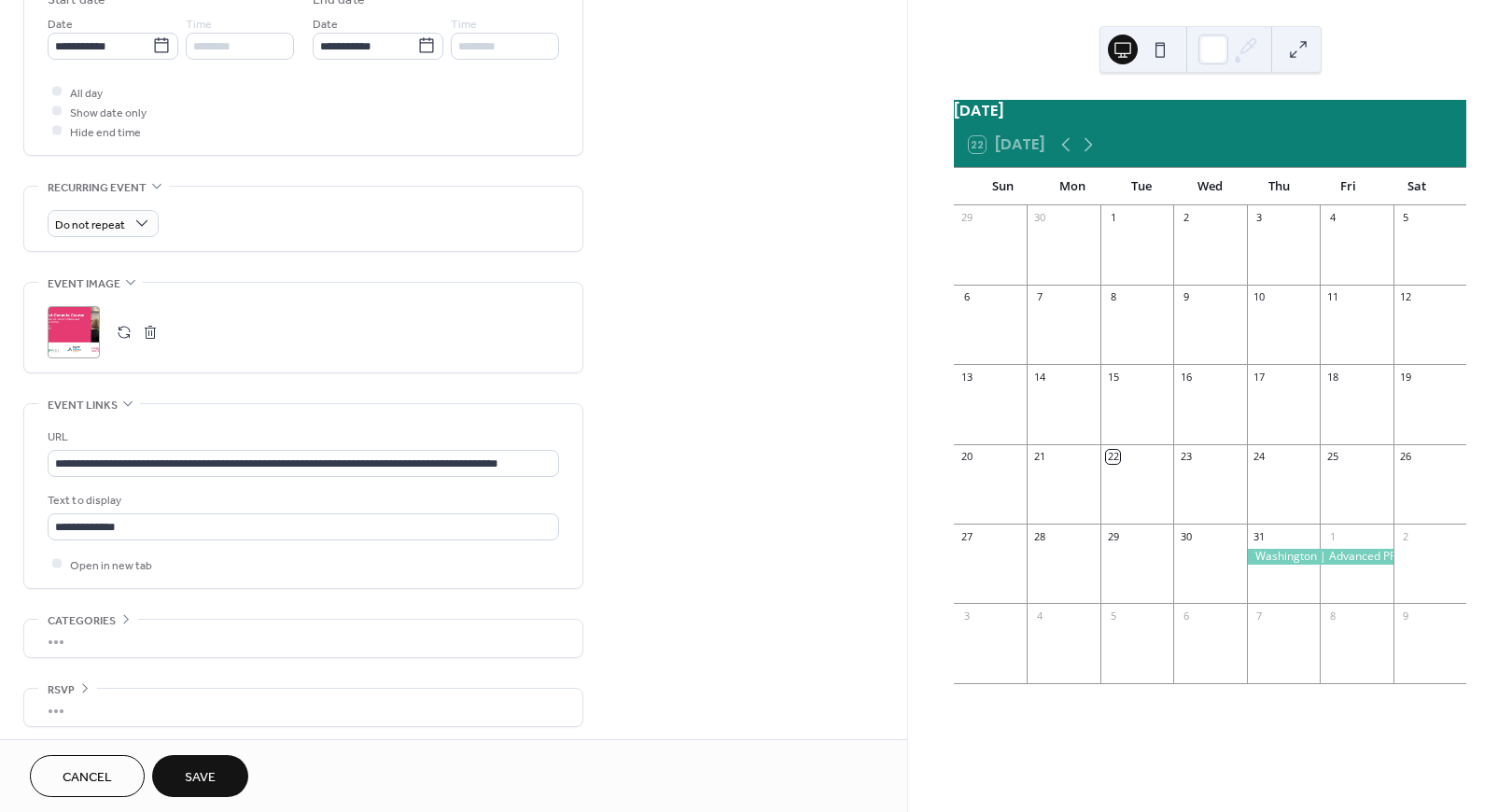 click on "Save" at bounding box center (200, 777) 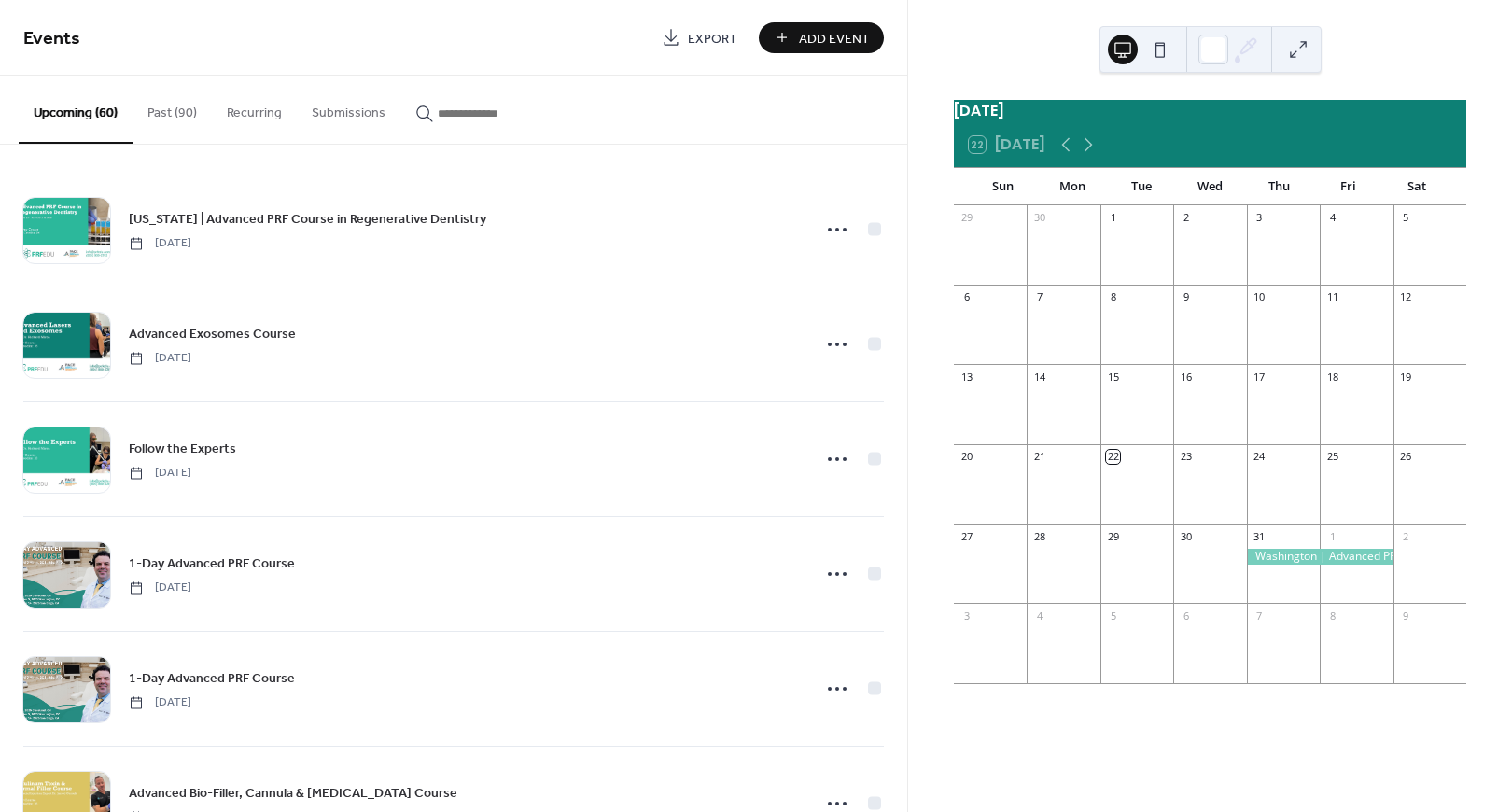 click at bounding box center (494, 113) 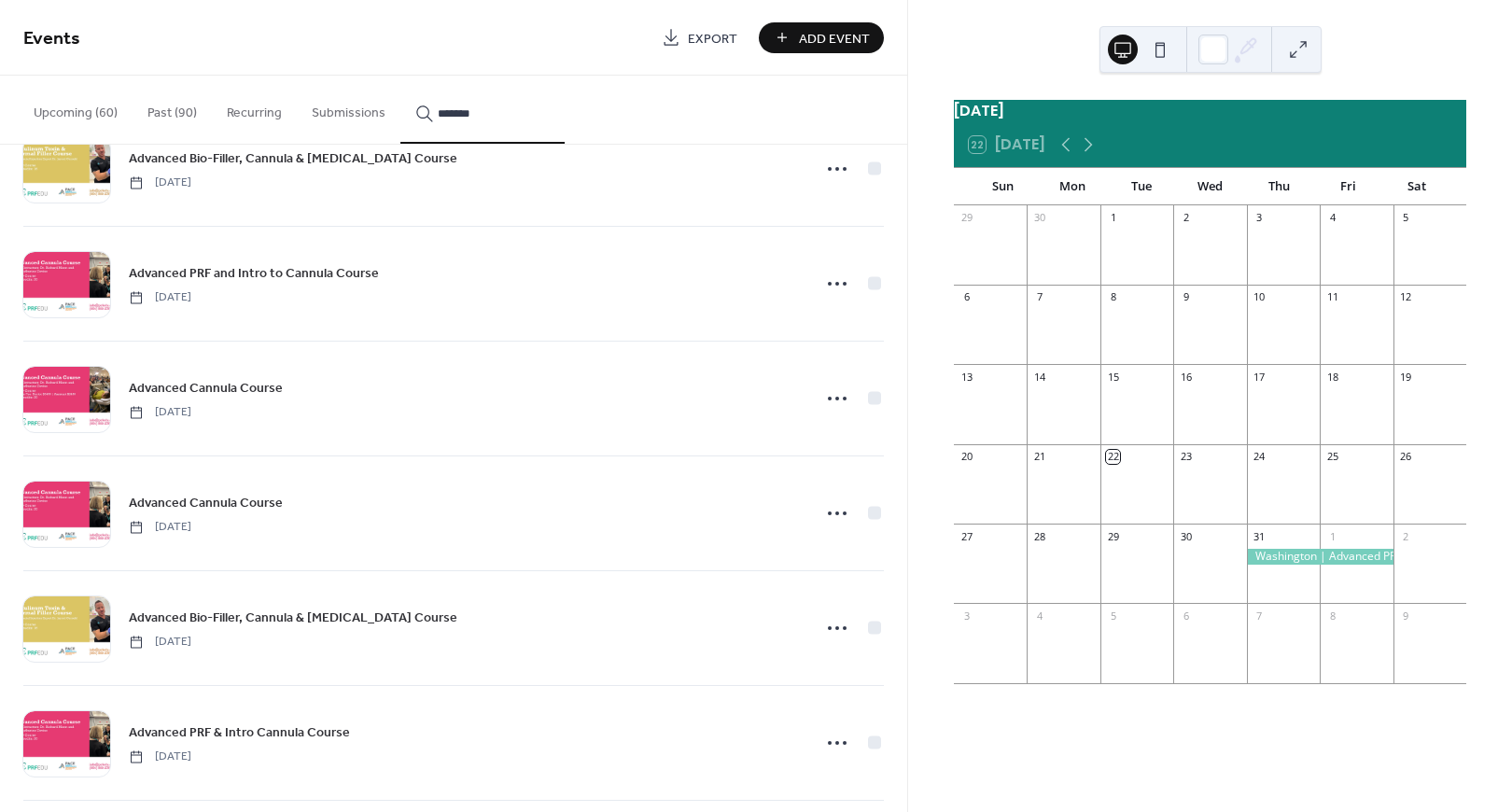 scroll, scrollTop: 2134, scrollLeft: 0, axis: vertical 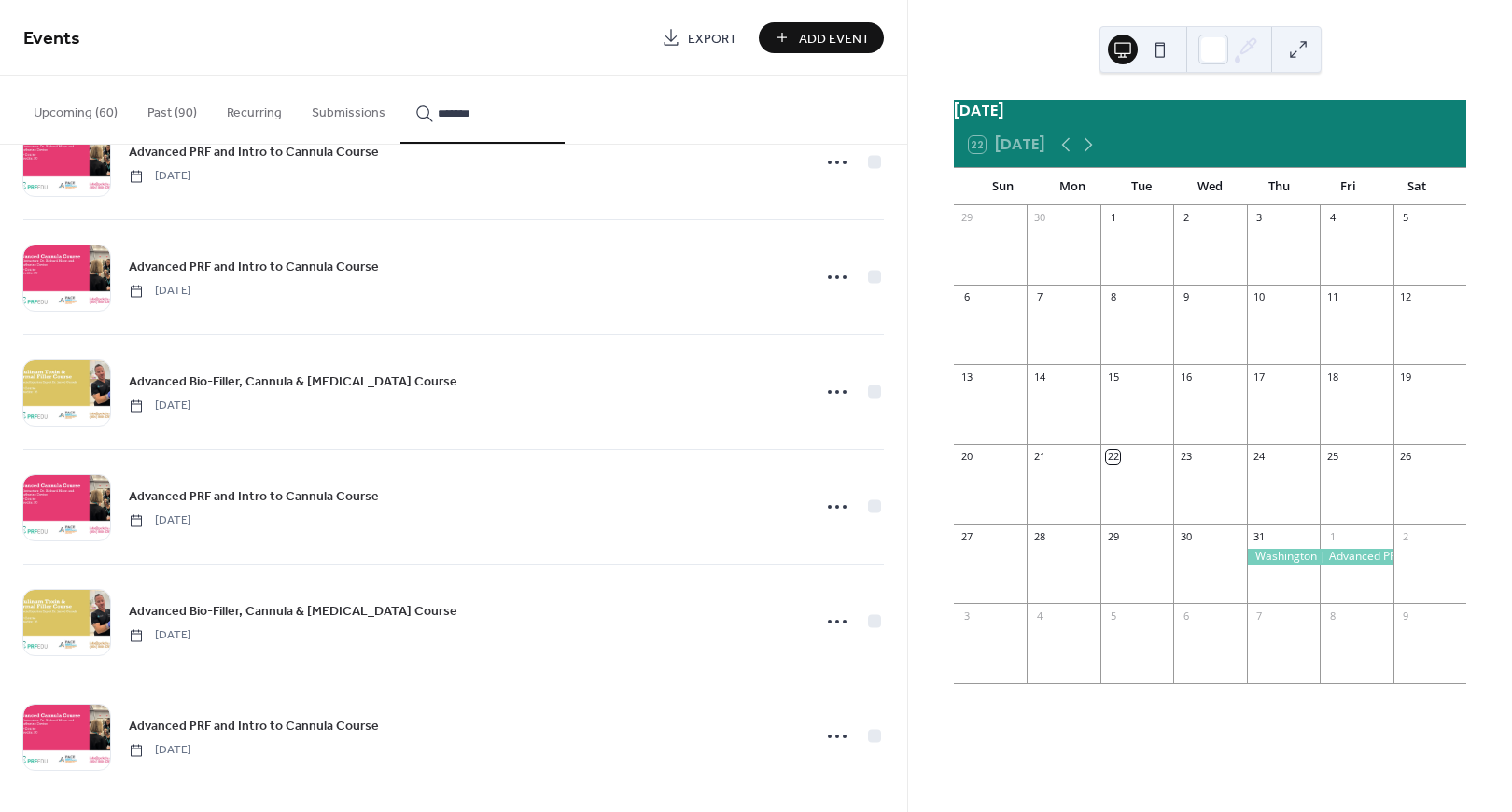 type on "*******" 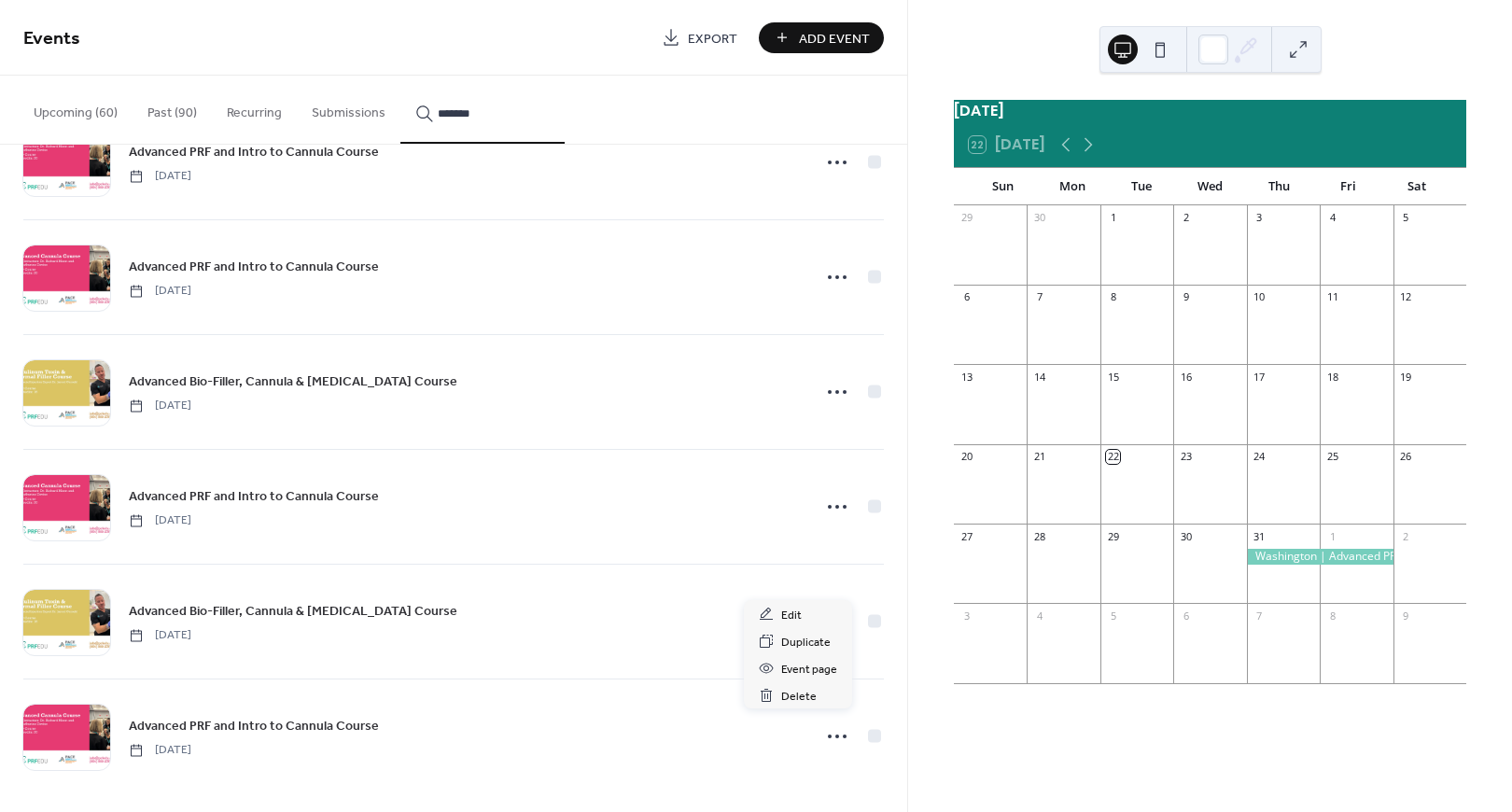 click 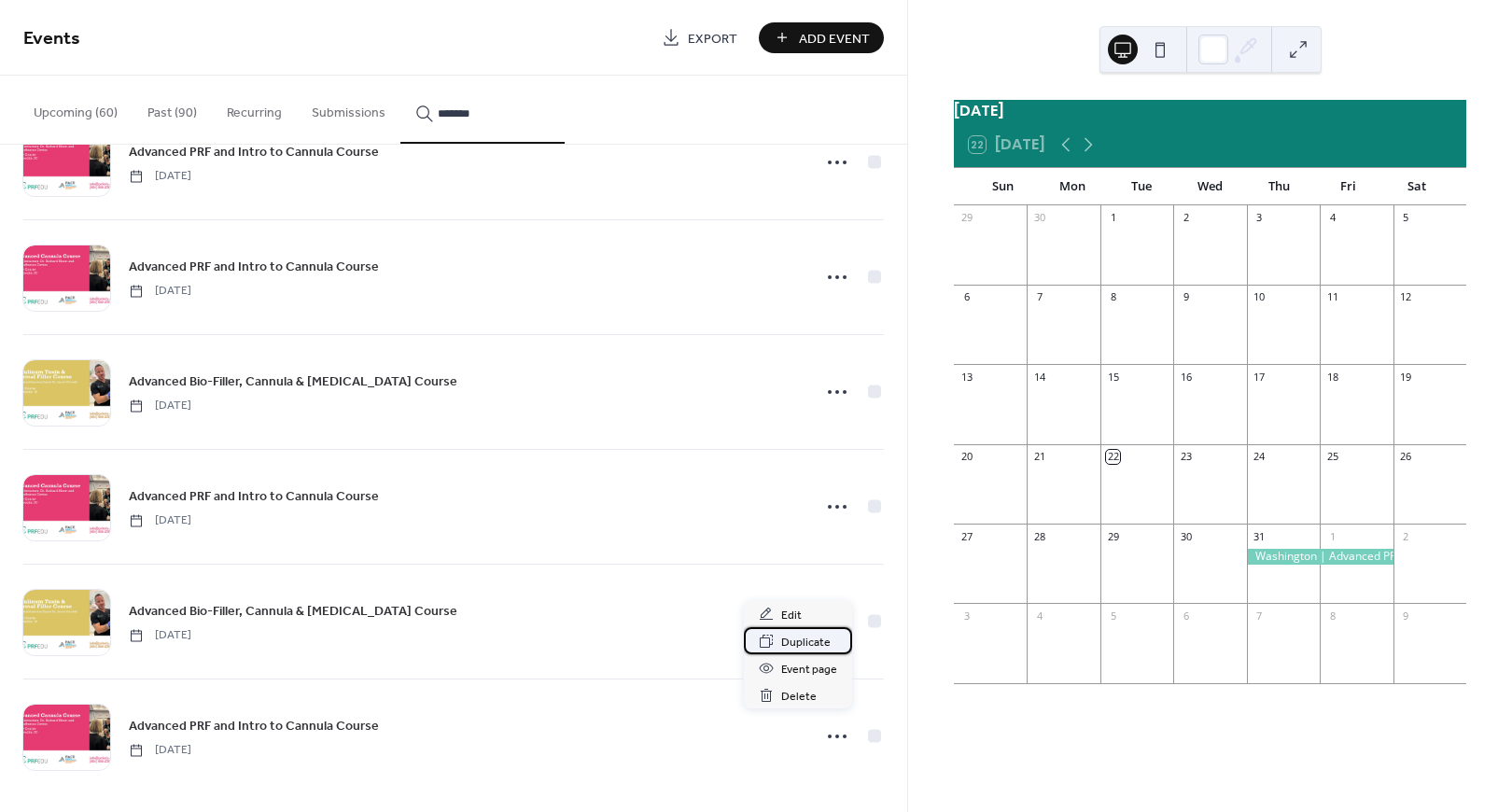 click on "Duplicate" at bounding box center [805, 642] 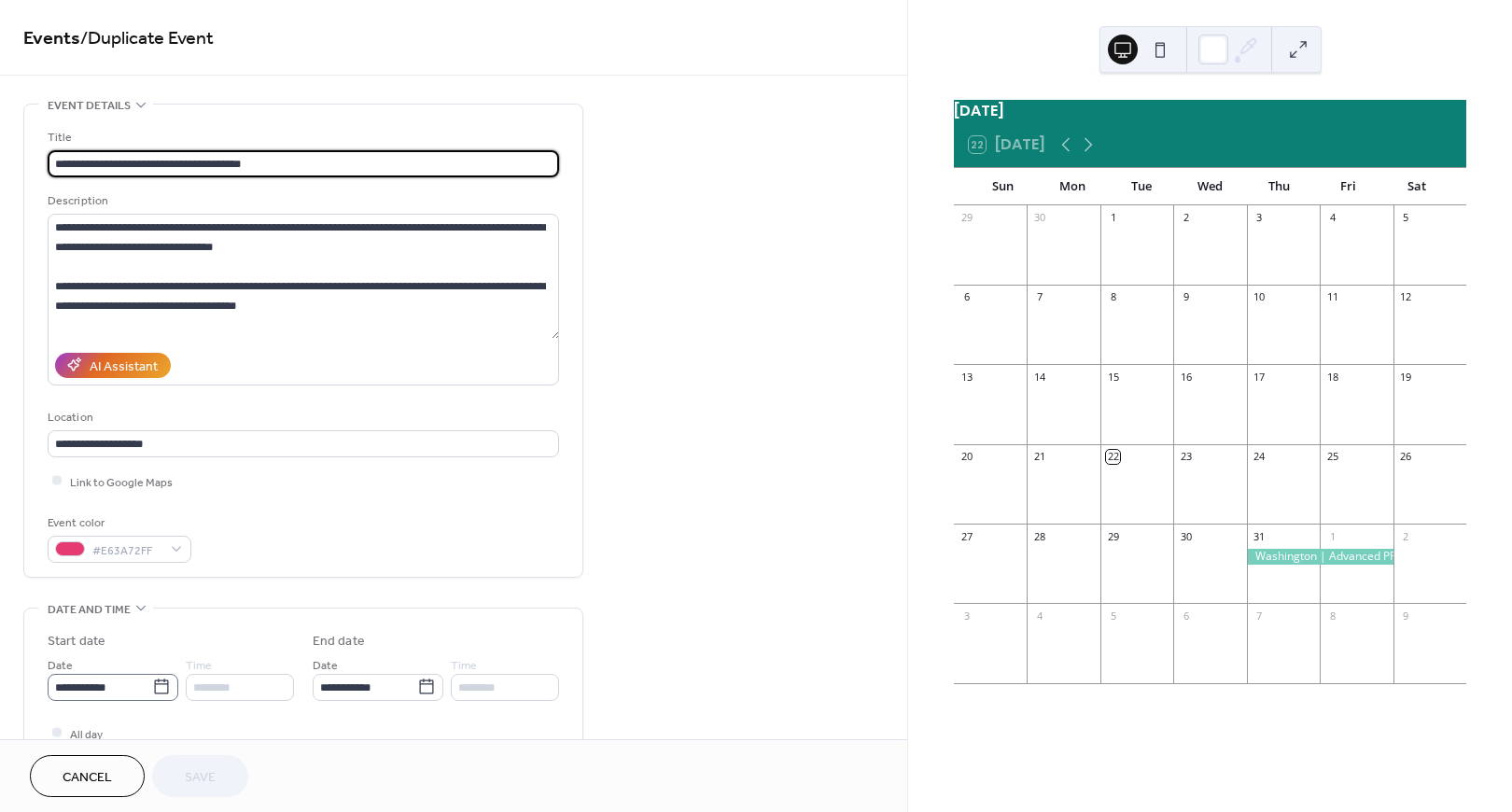 click 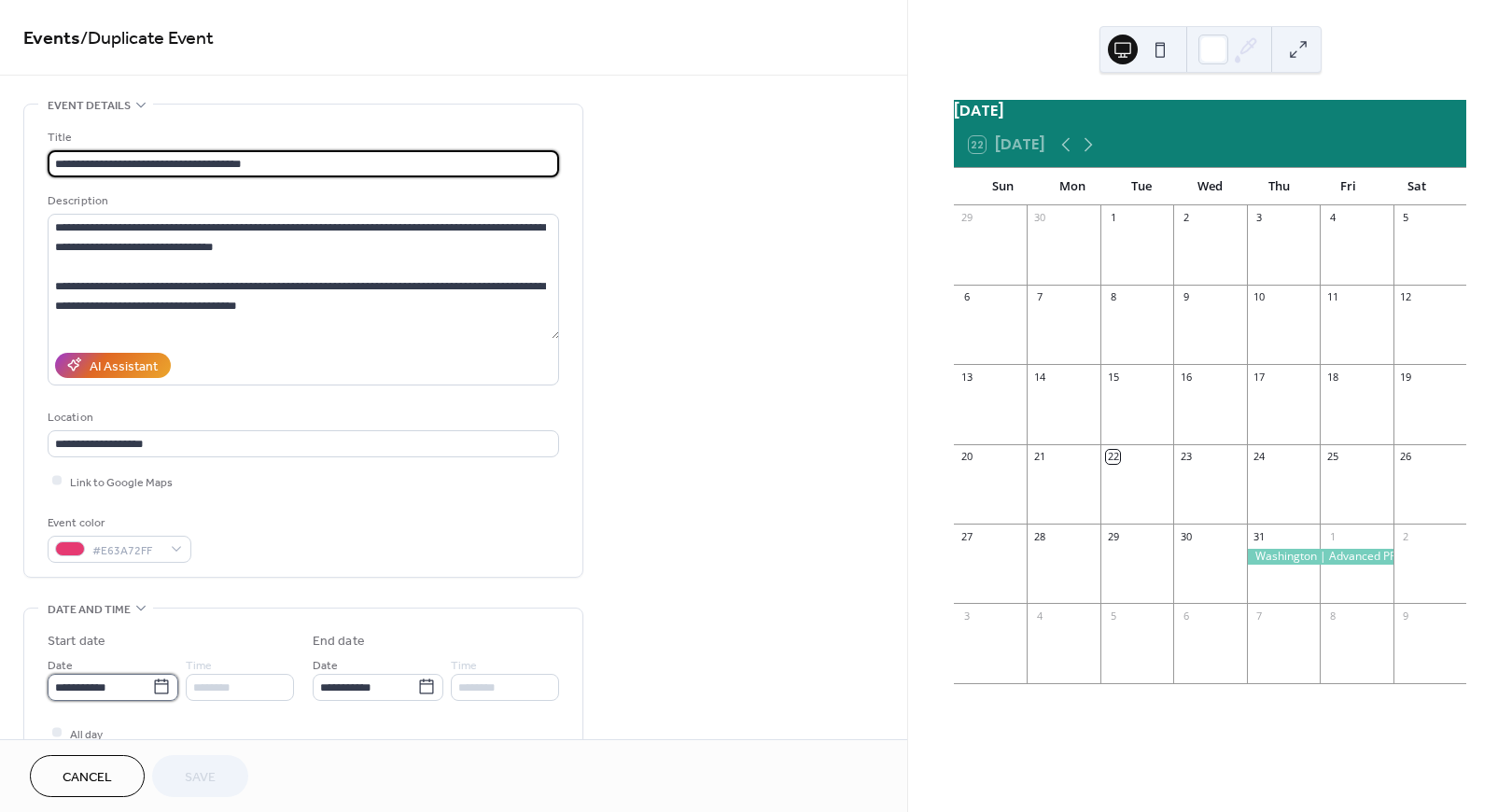 click on "**********" at bounding box center [100, 687] 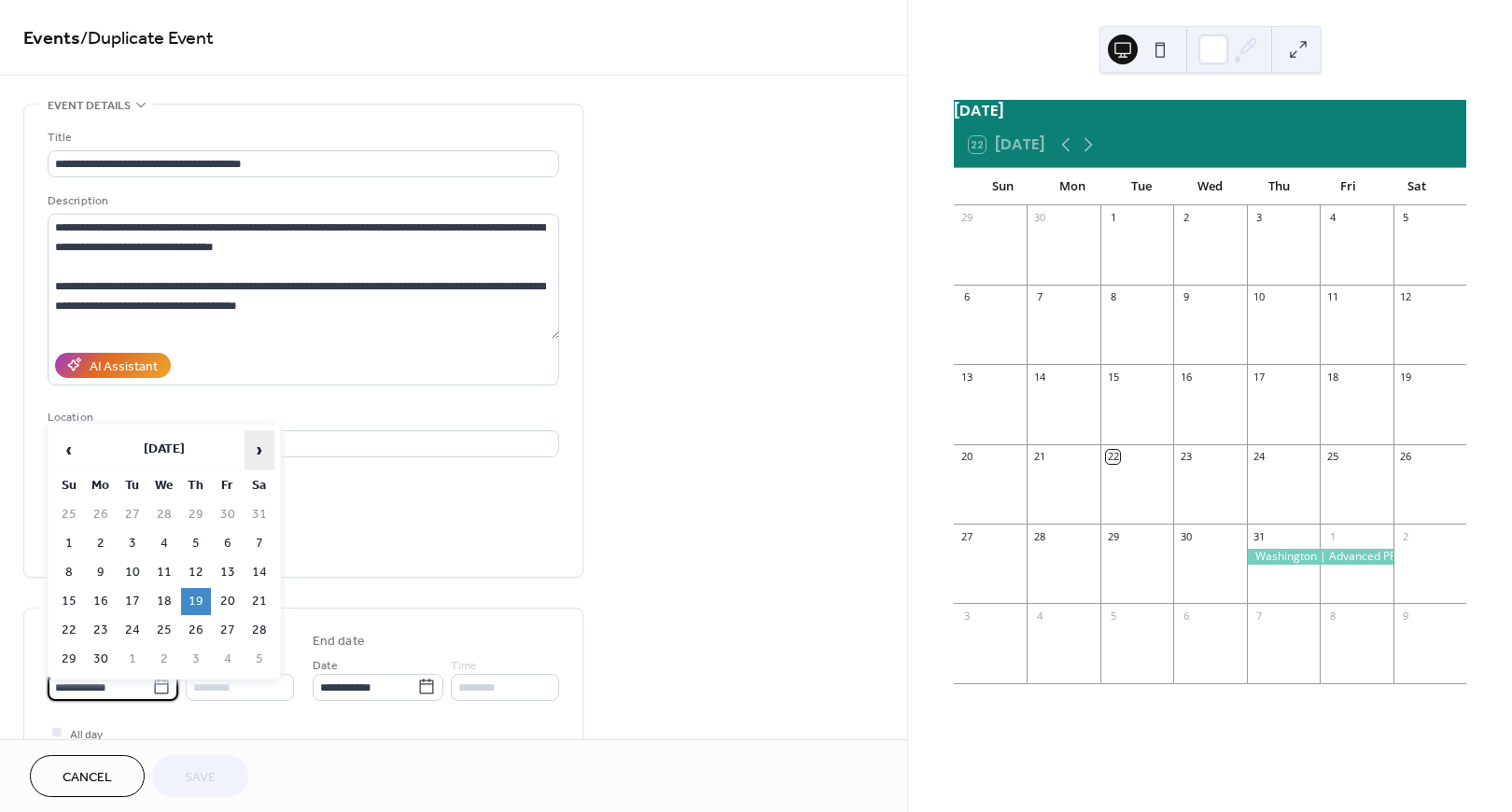 click on "›" at bounding box center (259, 450) 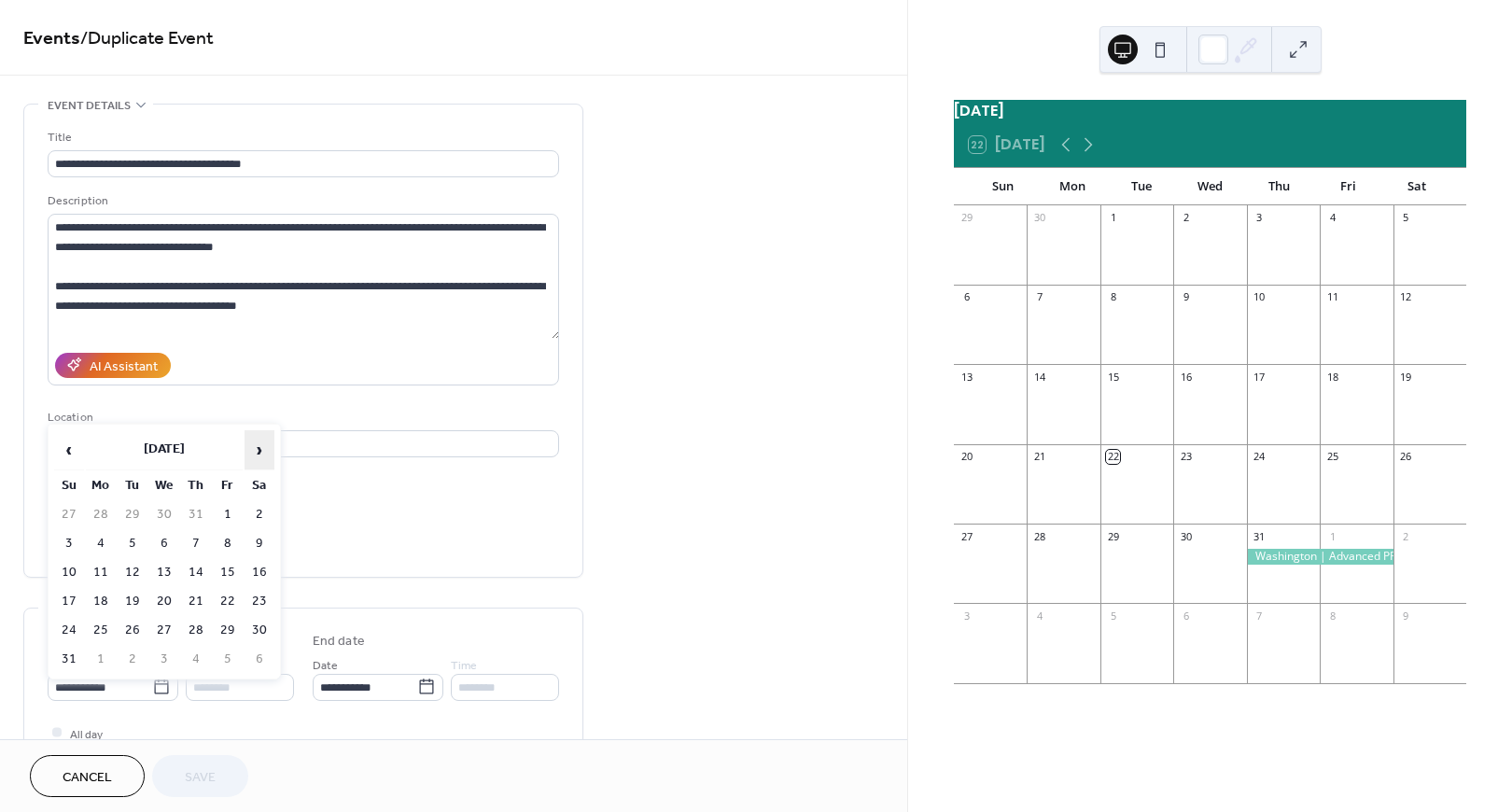click on "›" at bounding box center [259, 450] 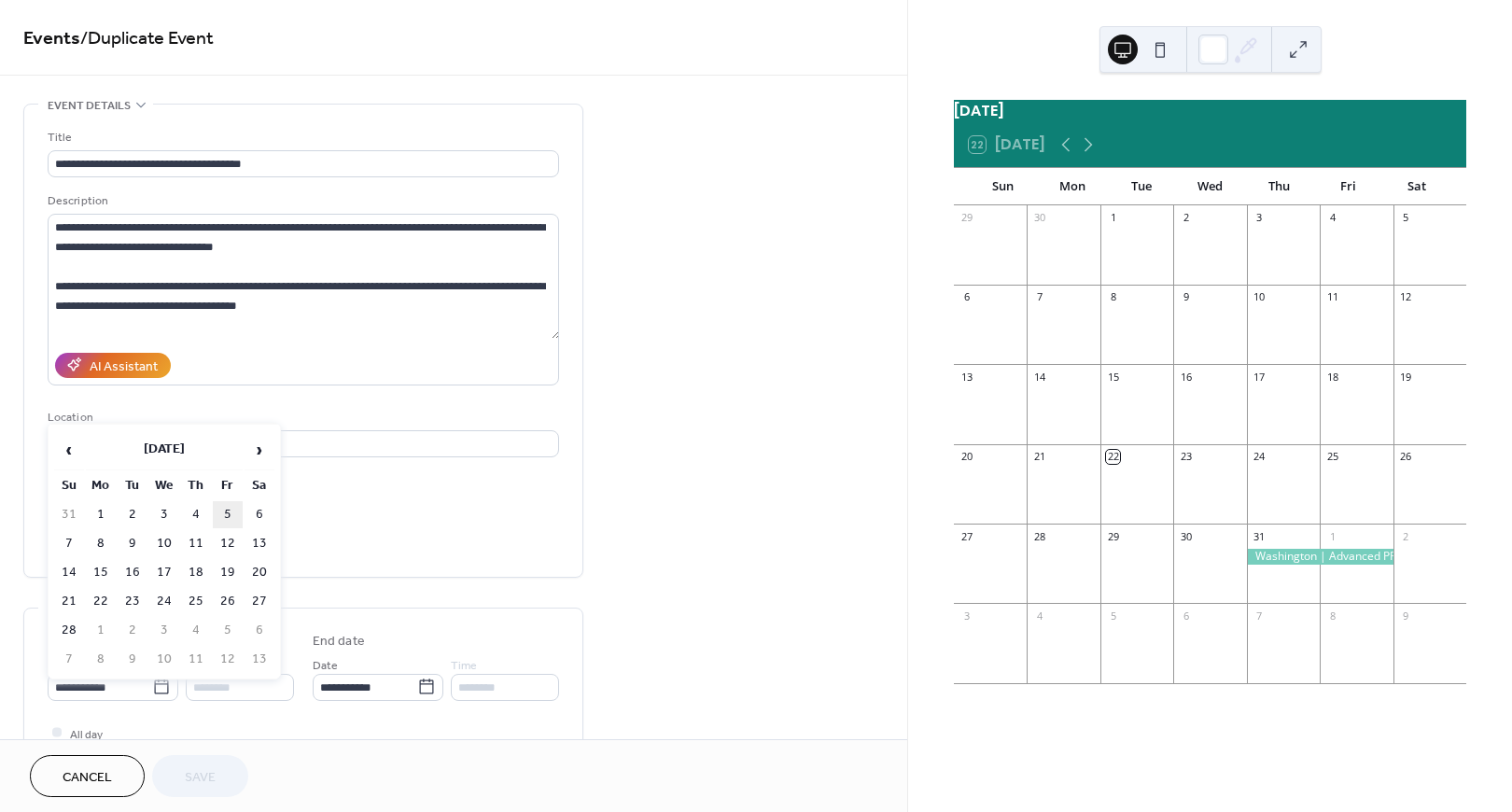 click on "5" at bounding box center (228, 514) 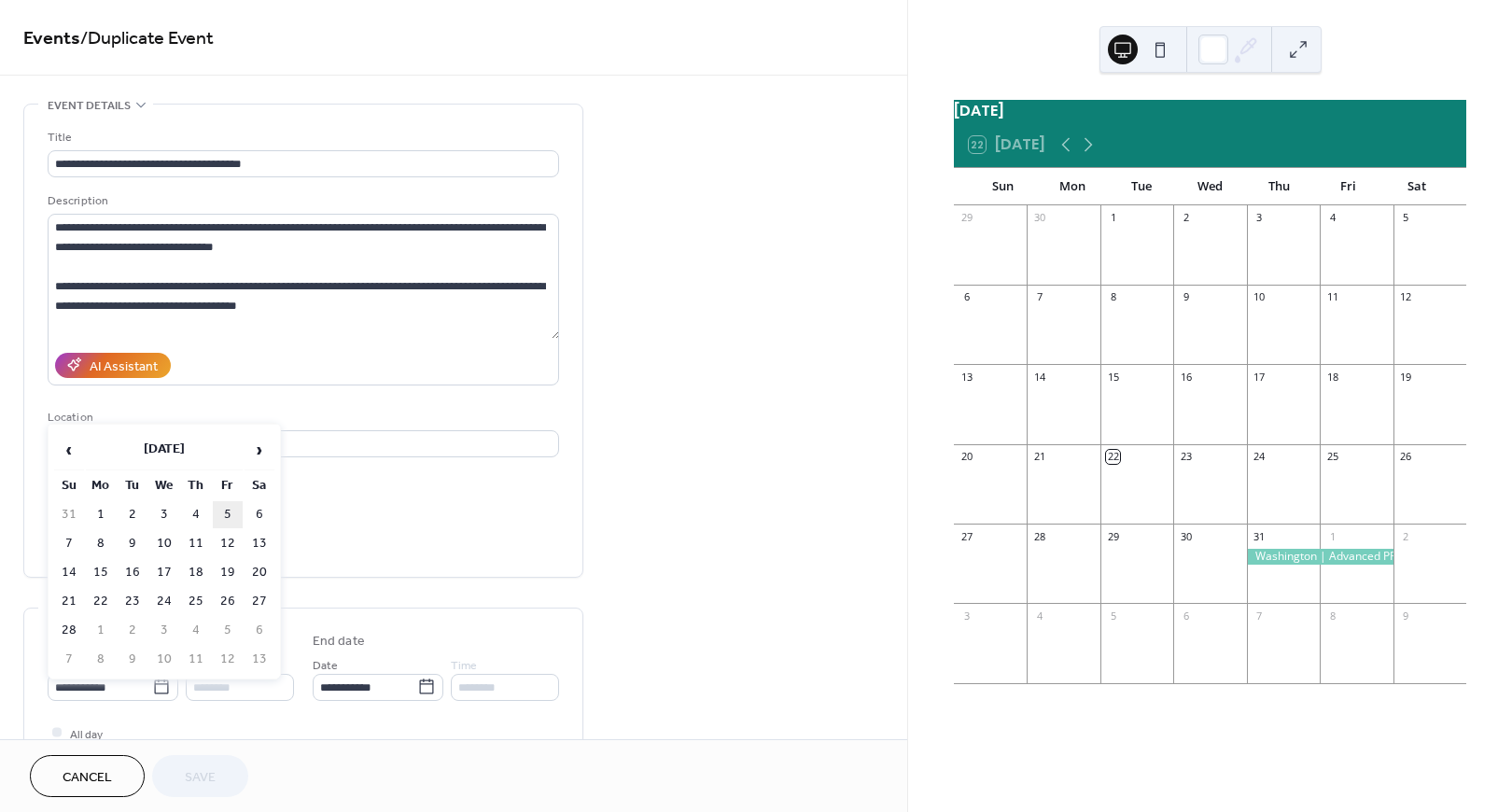 type on "**********" 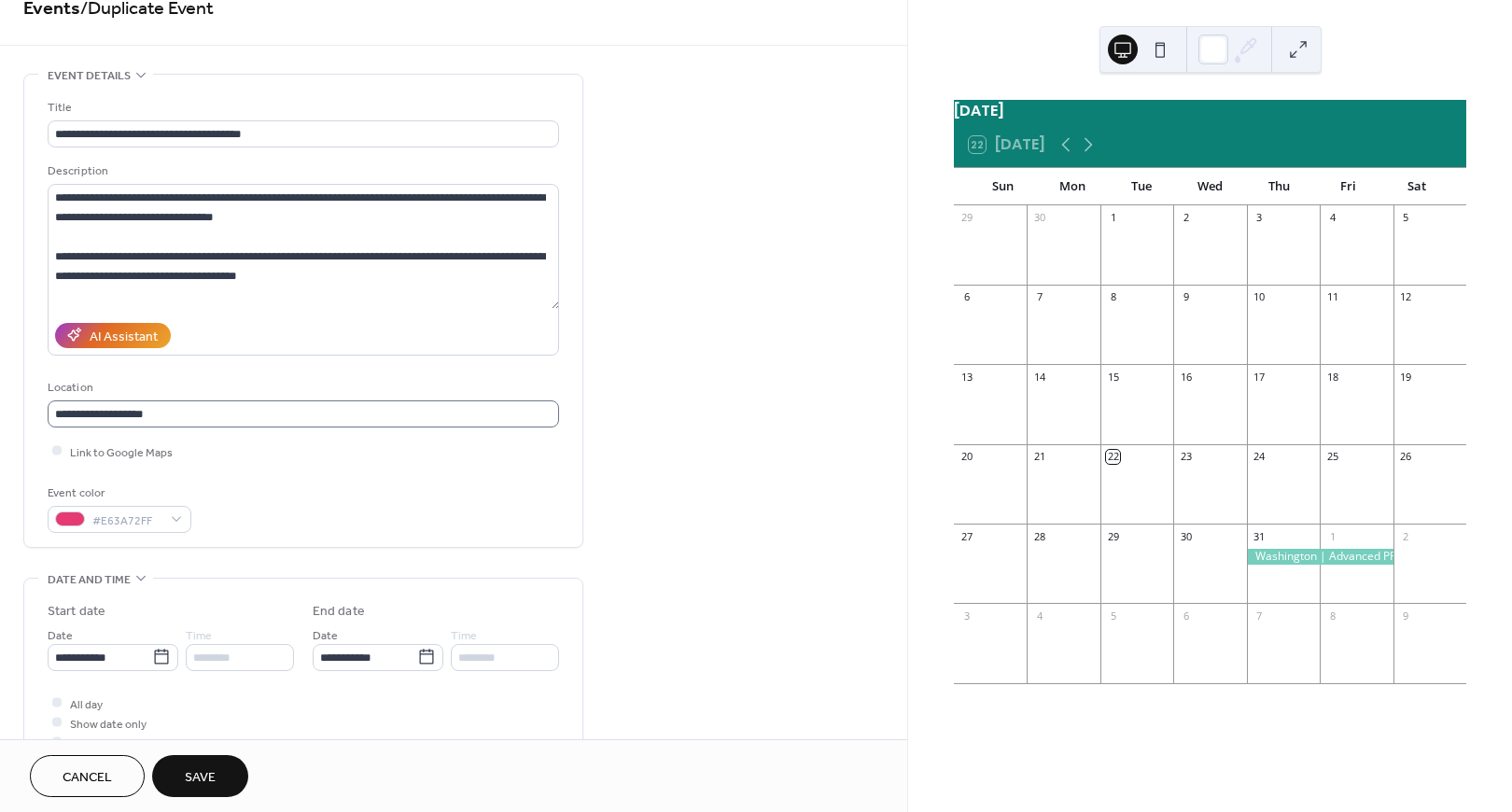 scroll, scrollTop: 14, scrollLeft: 0, axis: vertical 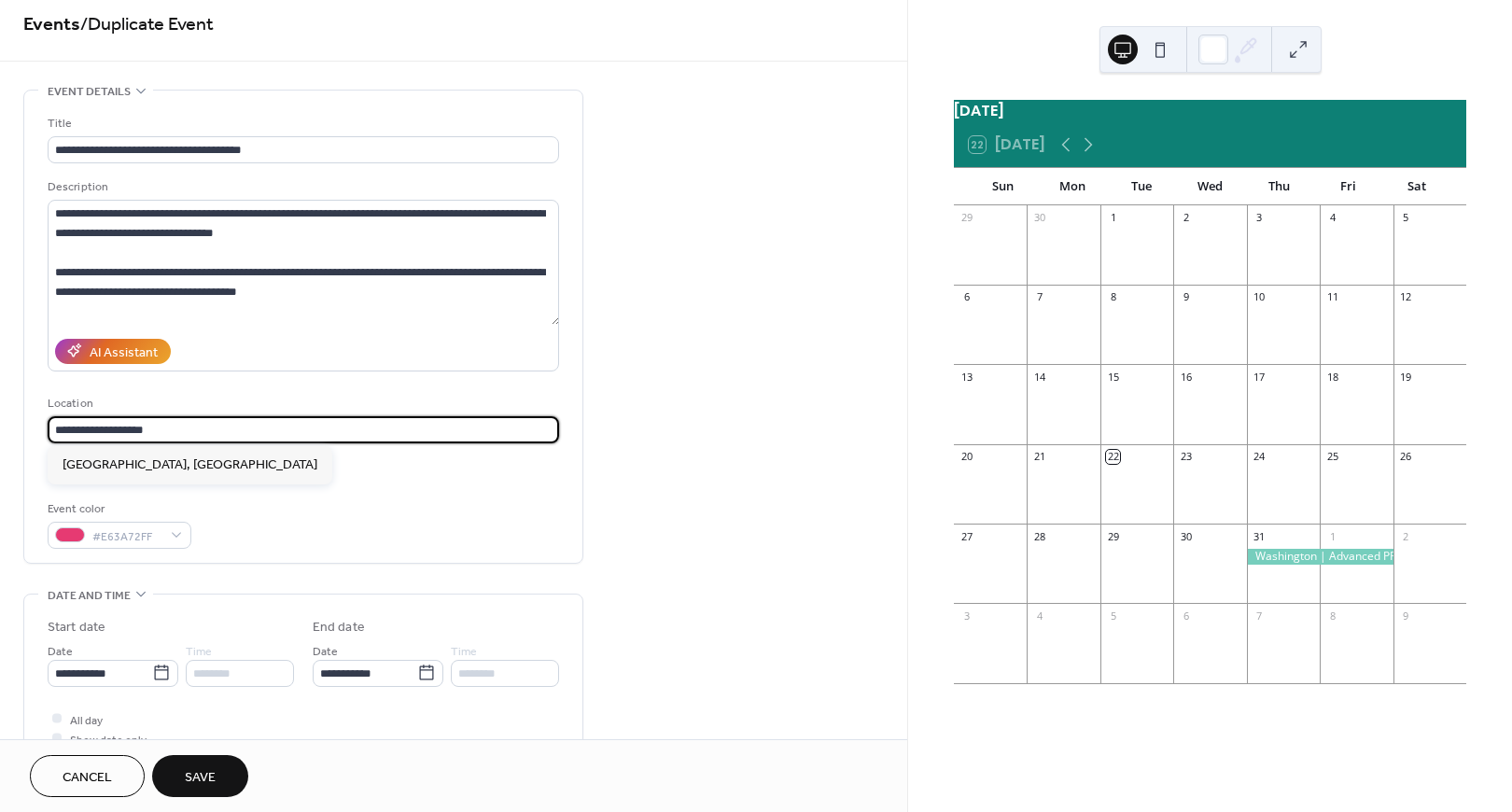 click on "**********" at bounding box center (303, 429) 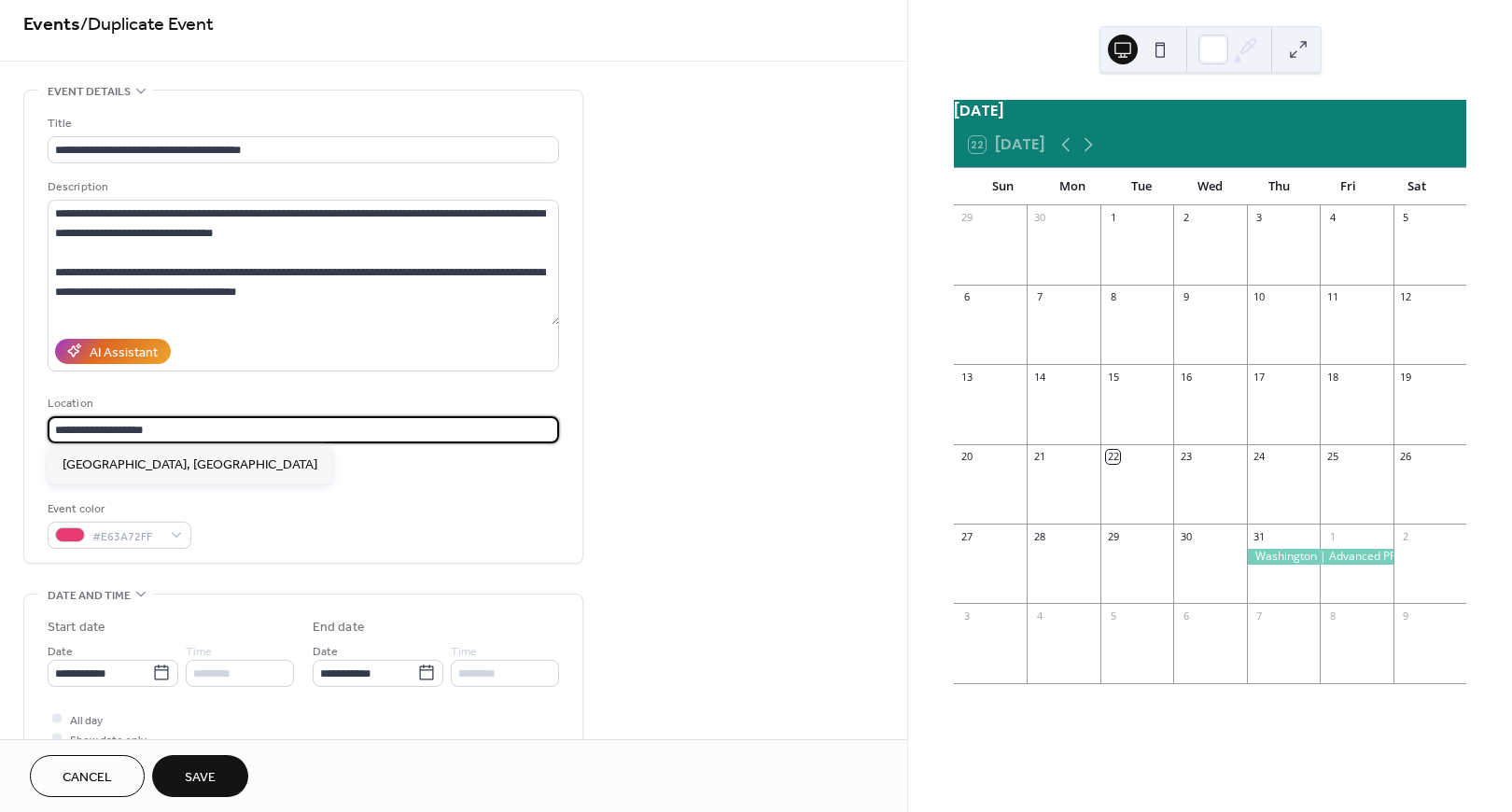 click on "**********" at bounding box center [303, 429] 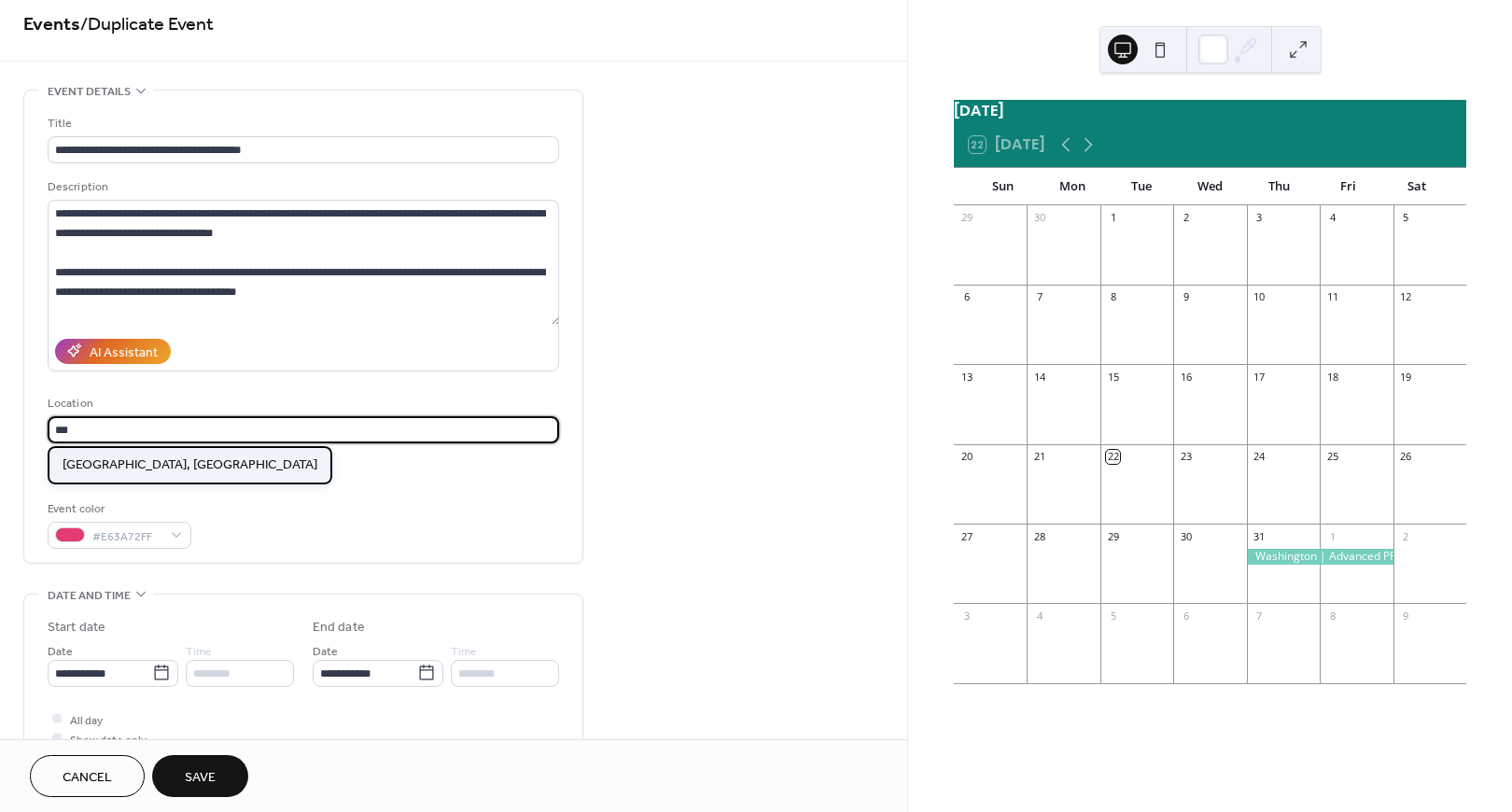 click on "Los Angeles, CA" at bounding box center [189, 465] 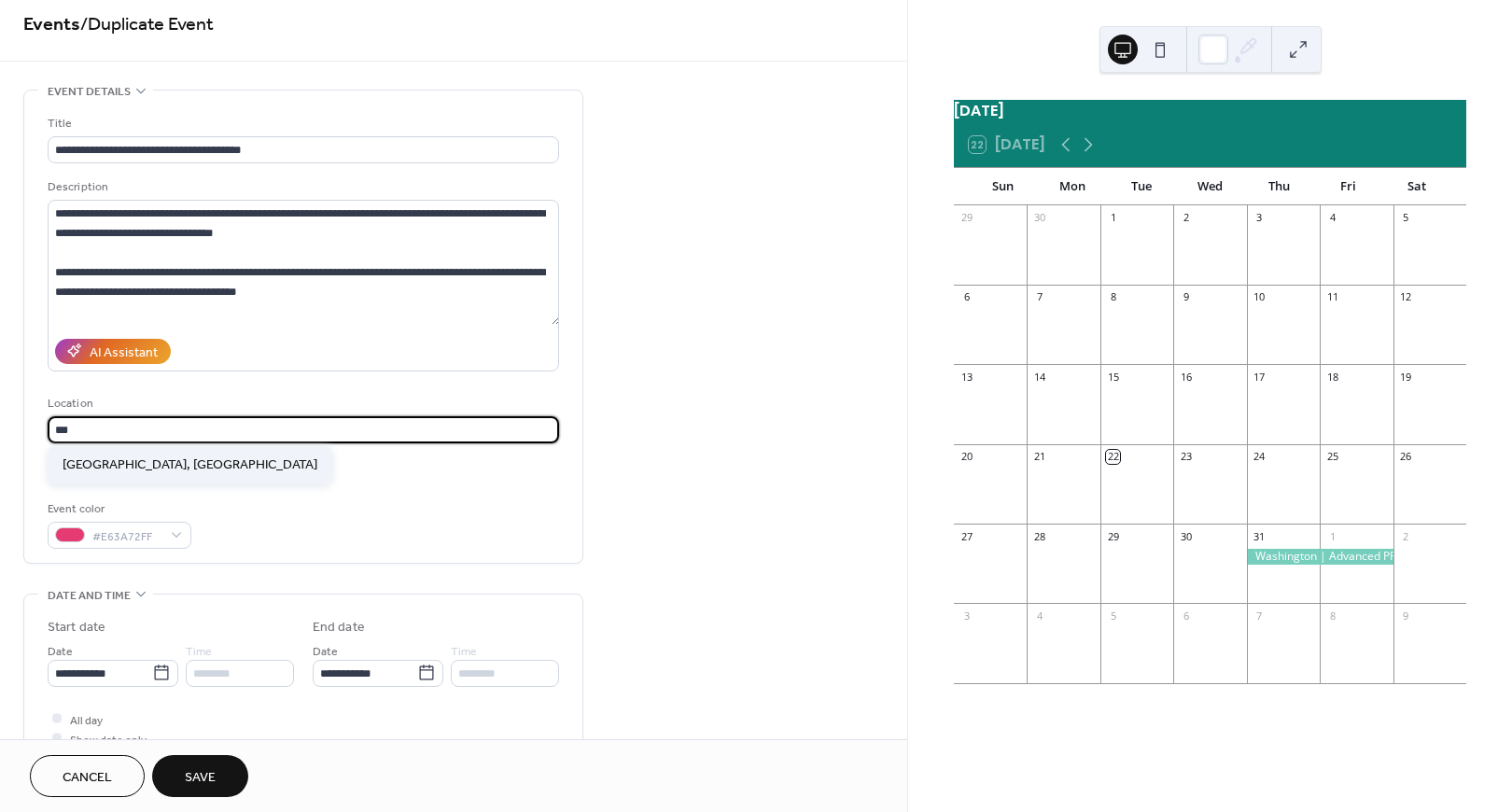 type on "**********" 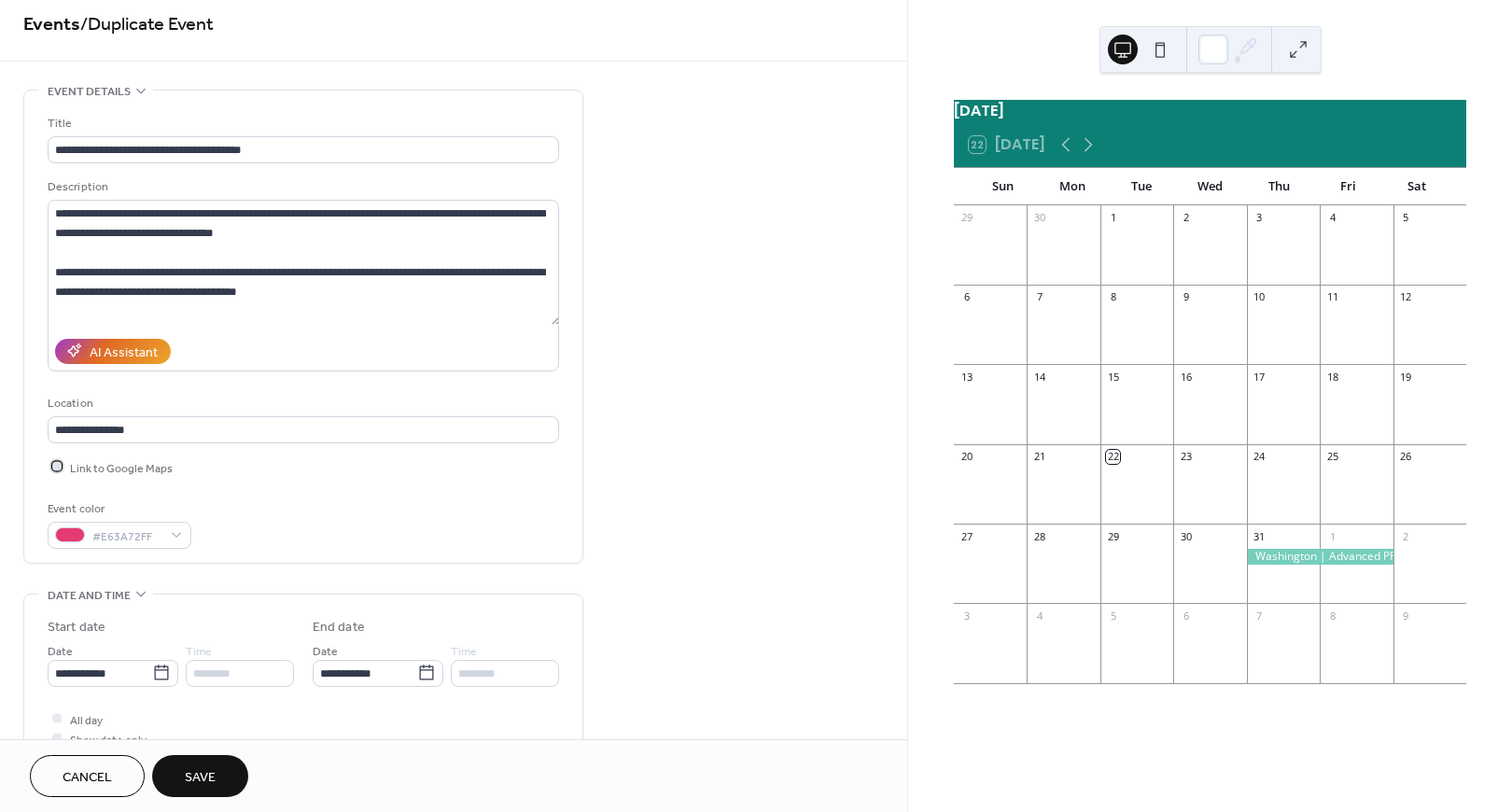 click on "Link to Google Maps" at bounding box center (121, 468) 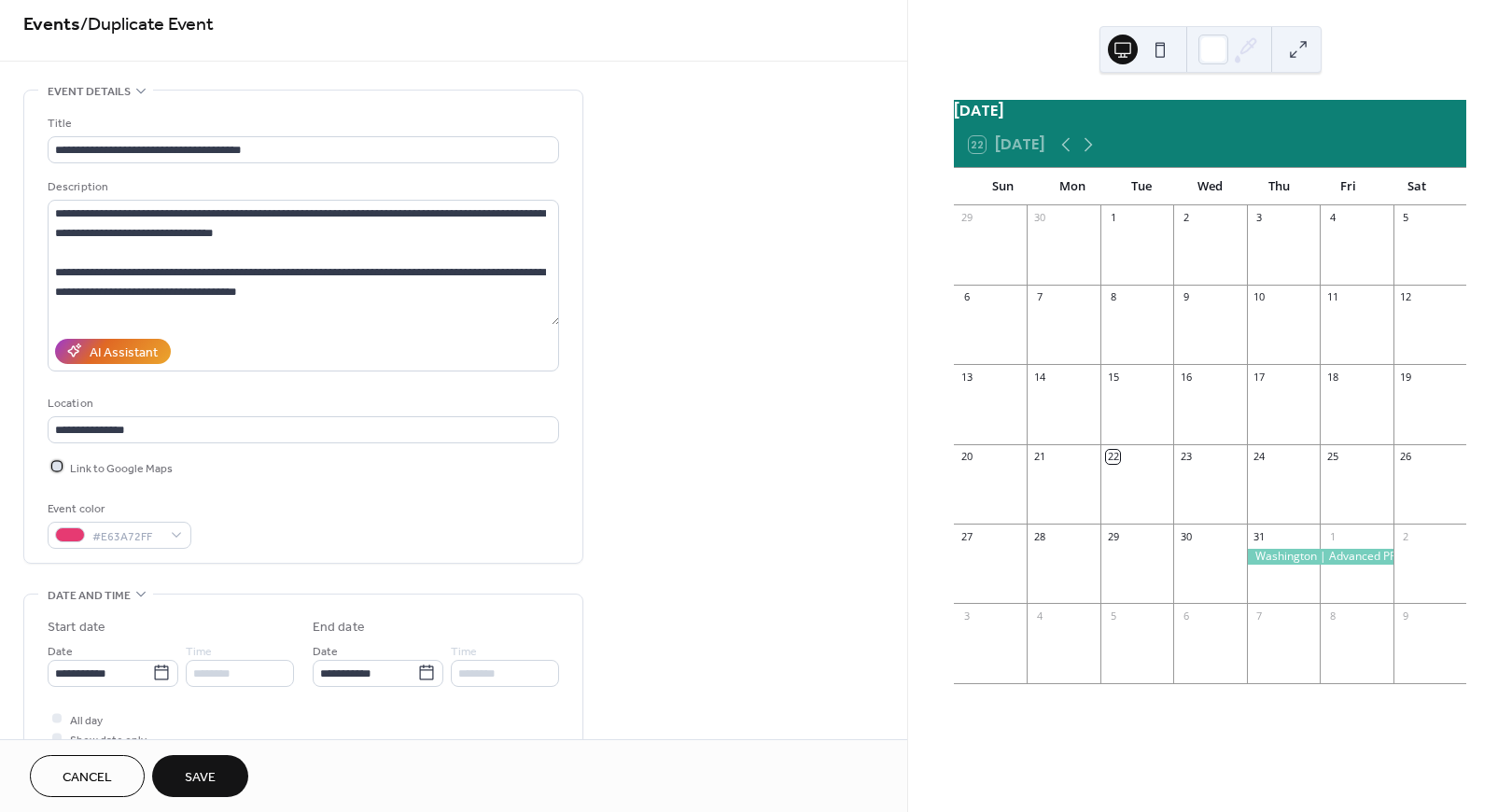 click on "Link to Google Maps" at bounding box center [121, 468] 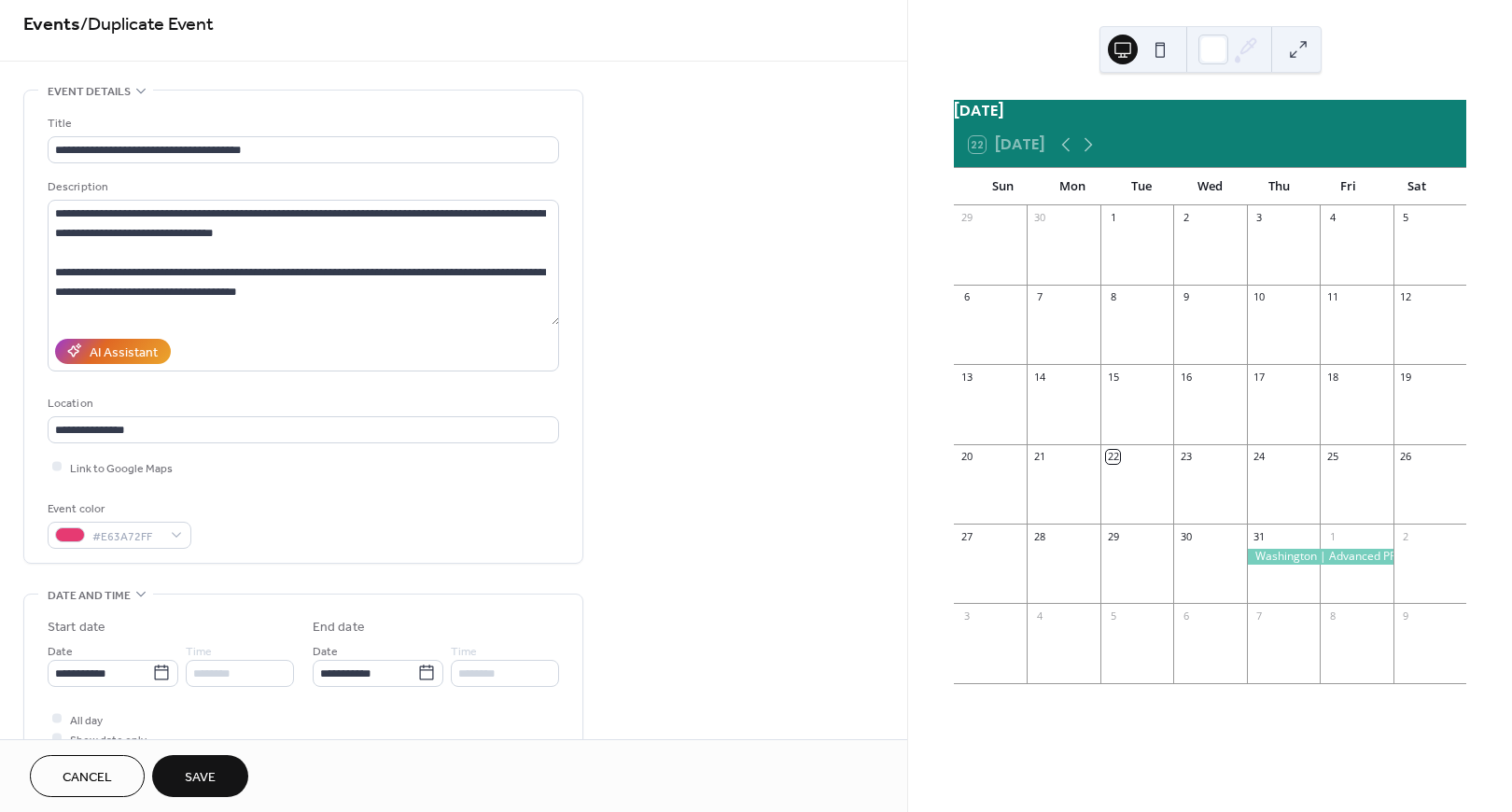 click on "Save" at bounding box center (200, 777) 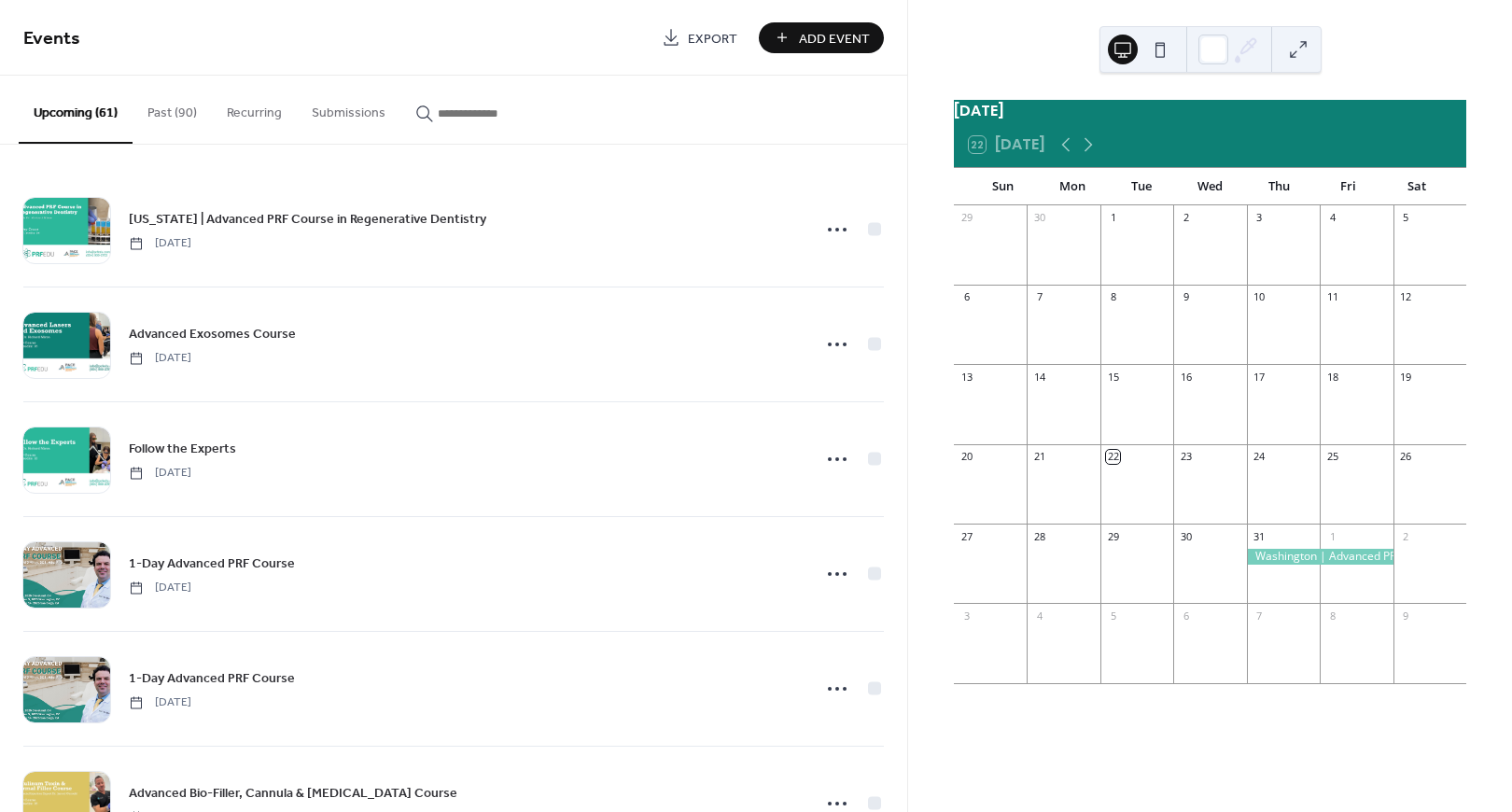 click at bounding box center (494, 113) 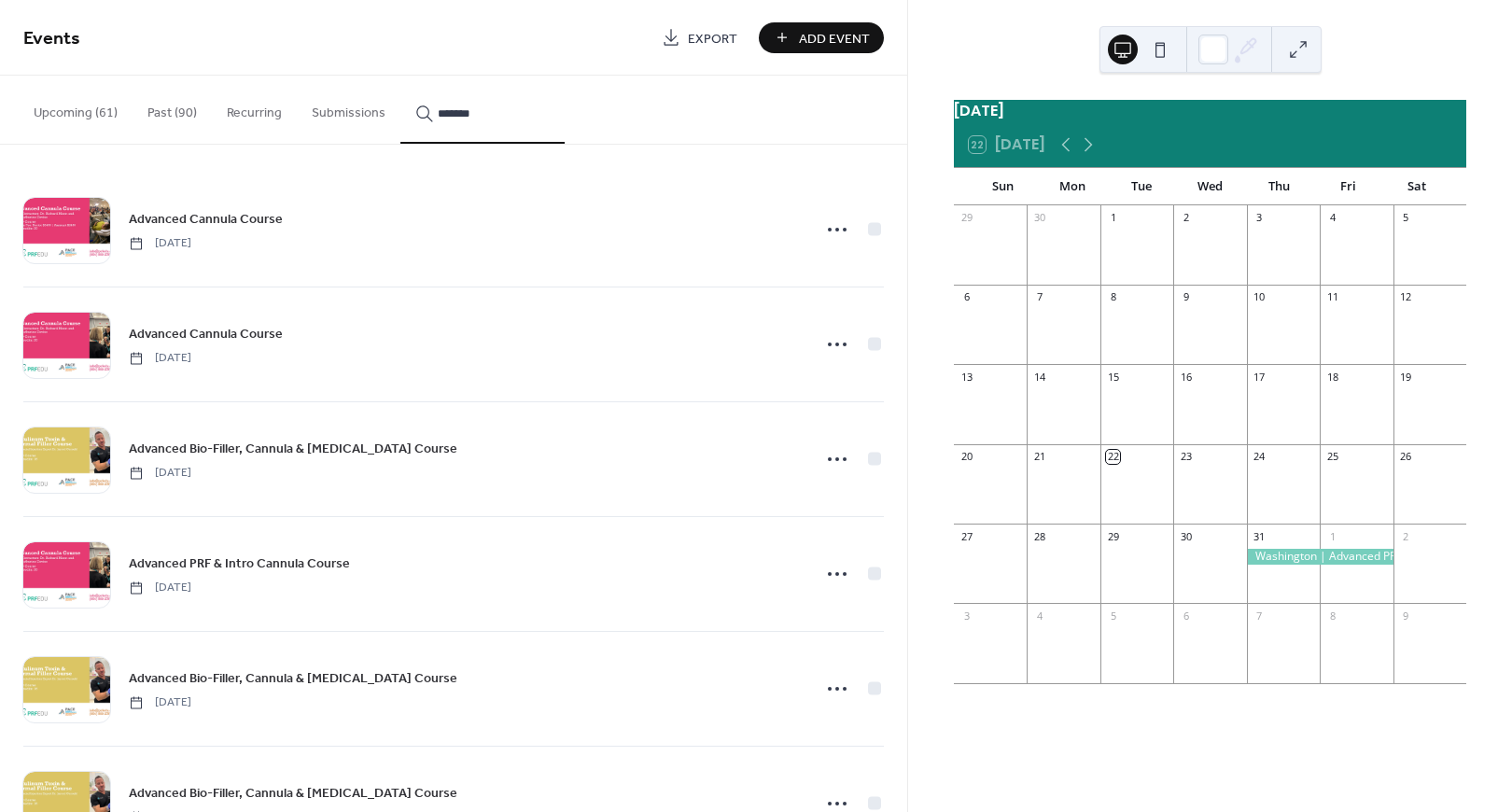 scroll, scrollTop: 875, scrollLeft: 0, axis: vertical 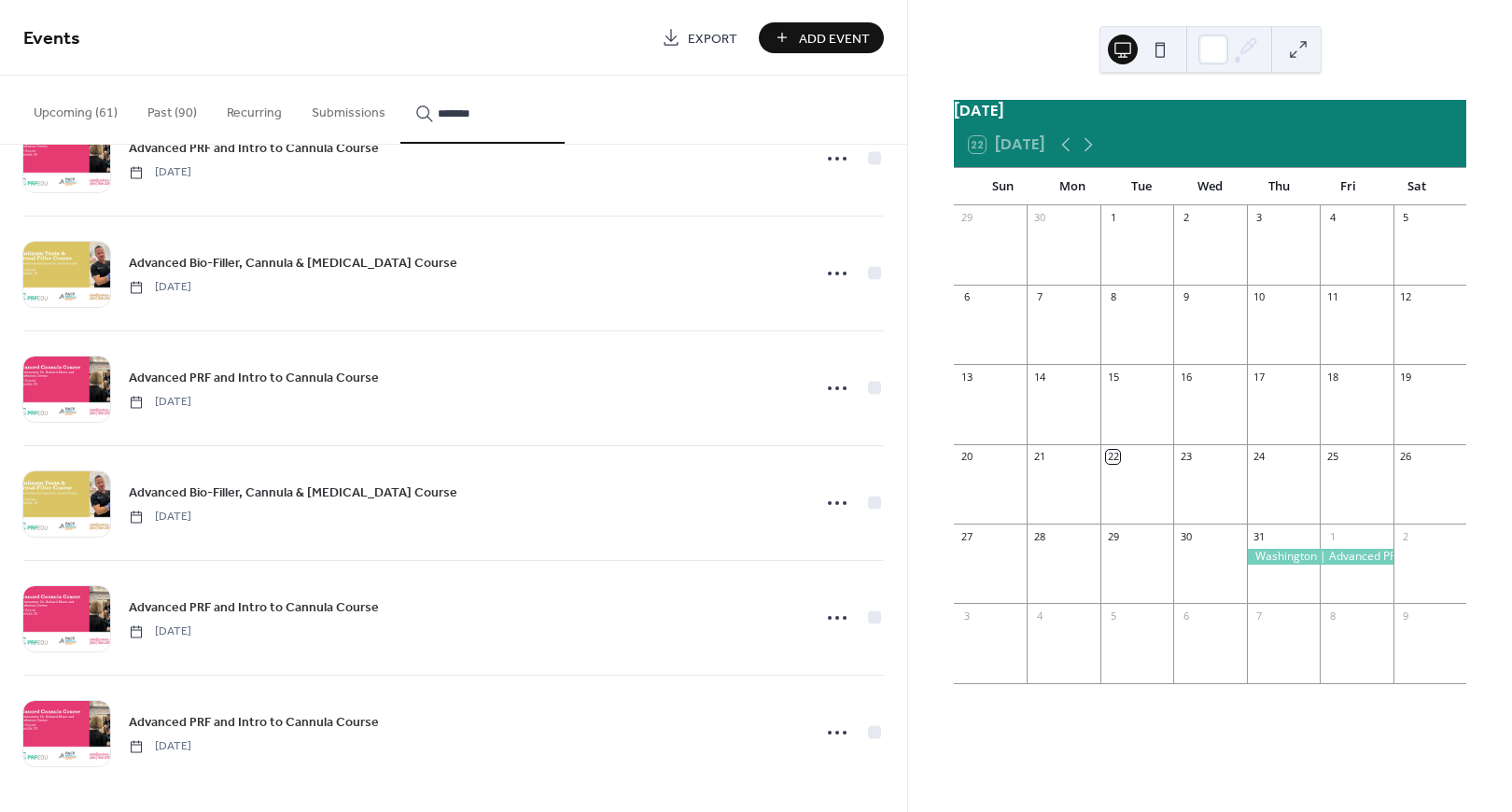 type on "*******" 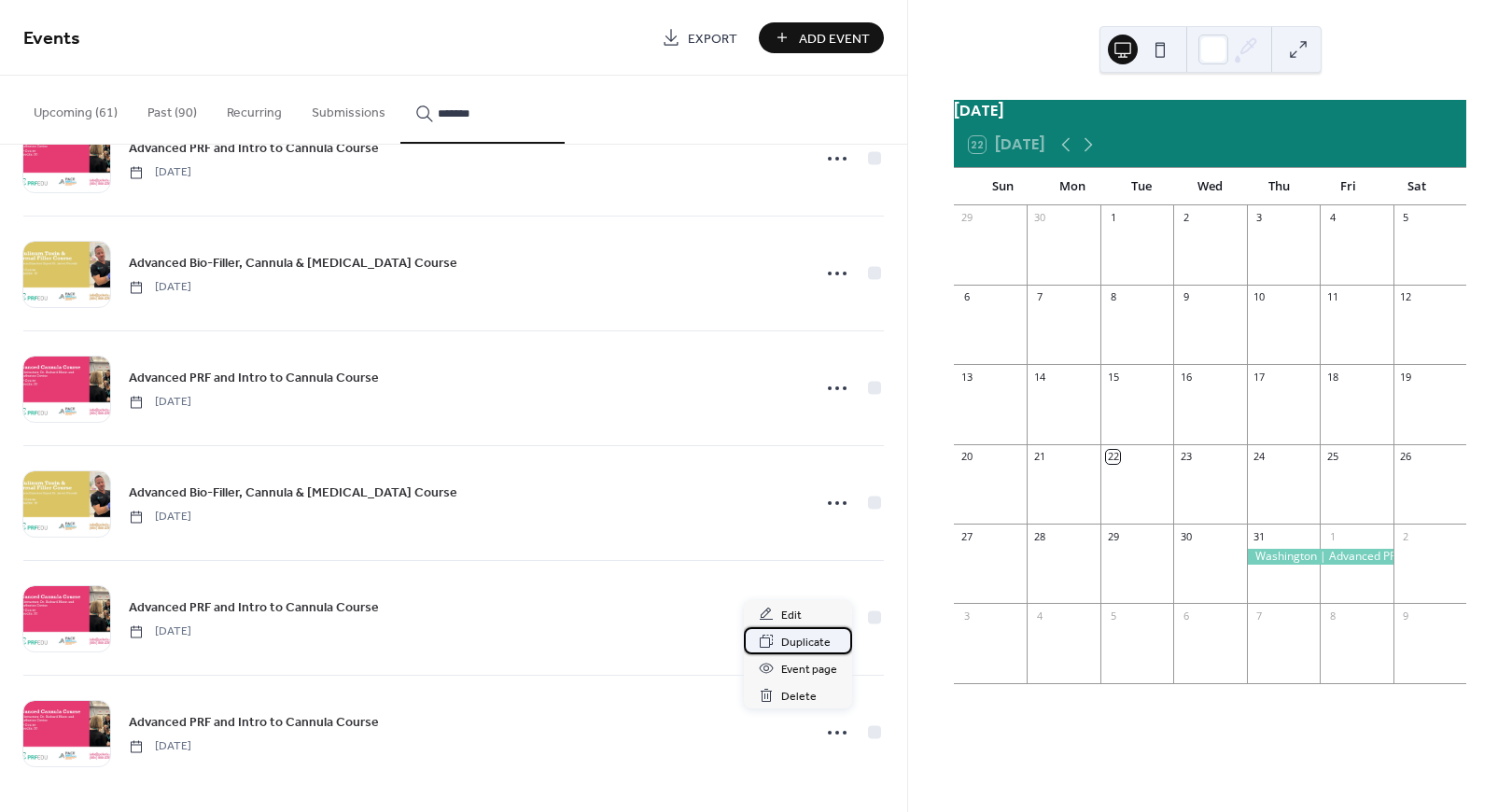 click on "Duplicate" at bounding box center [805, 642] 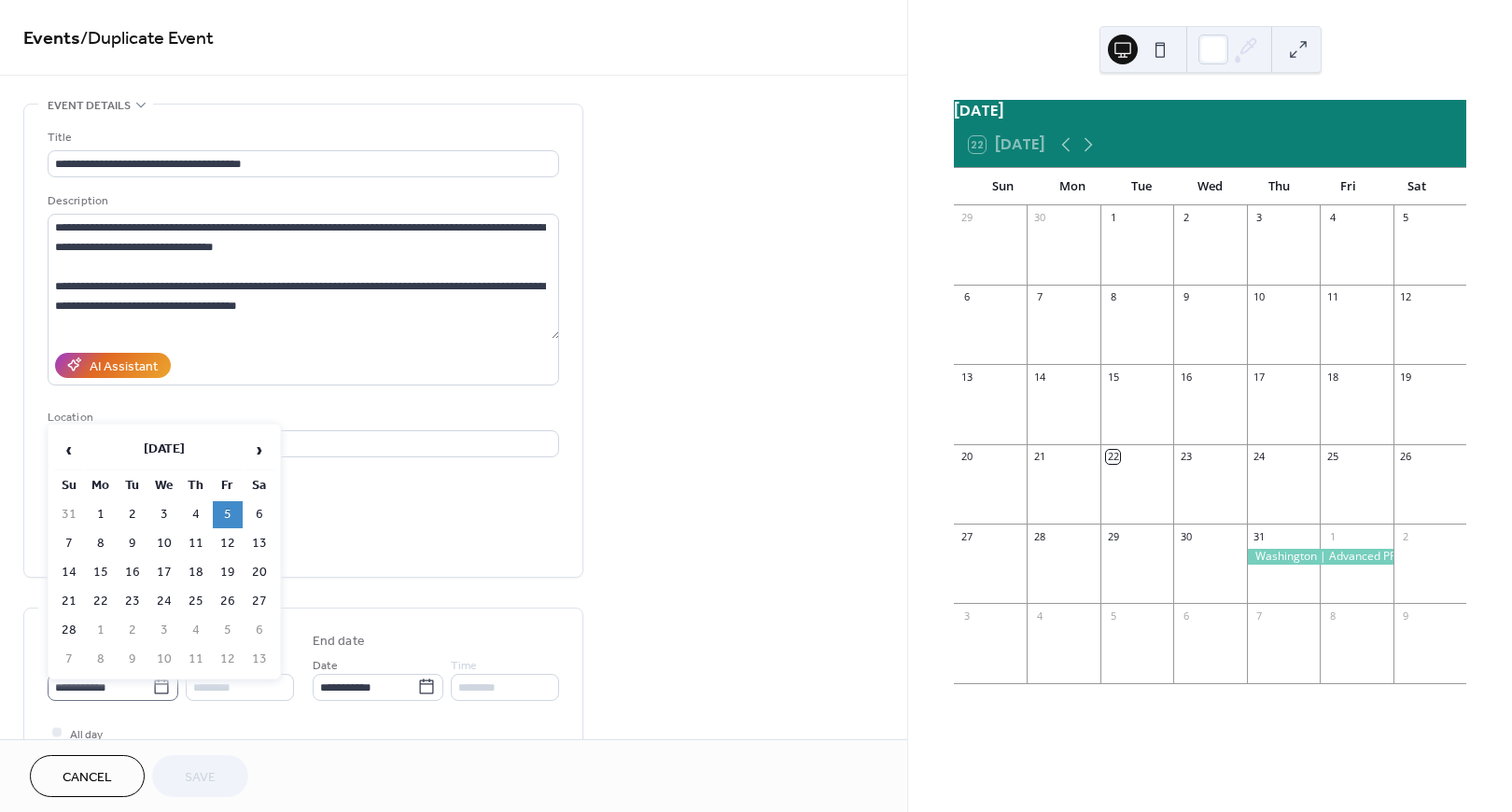 click 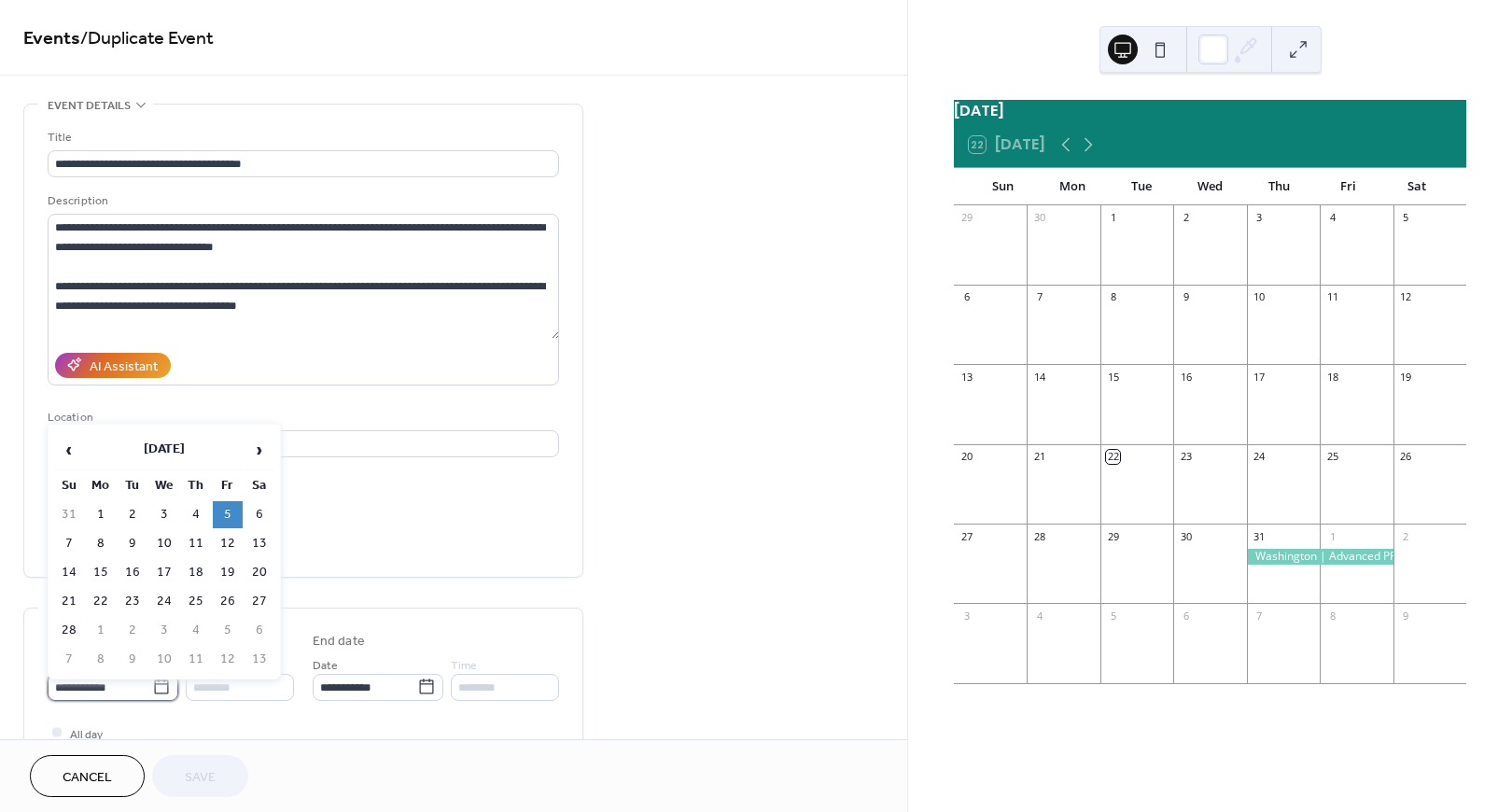 click on "**********" at bounding box center [100, 687] 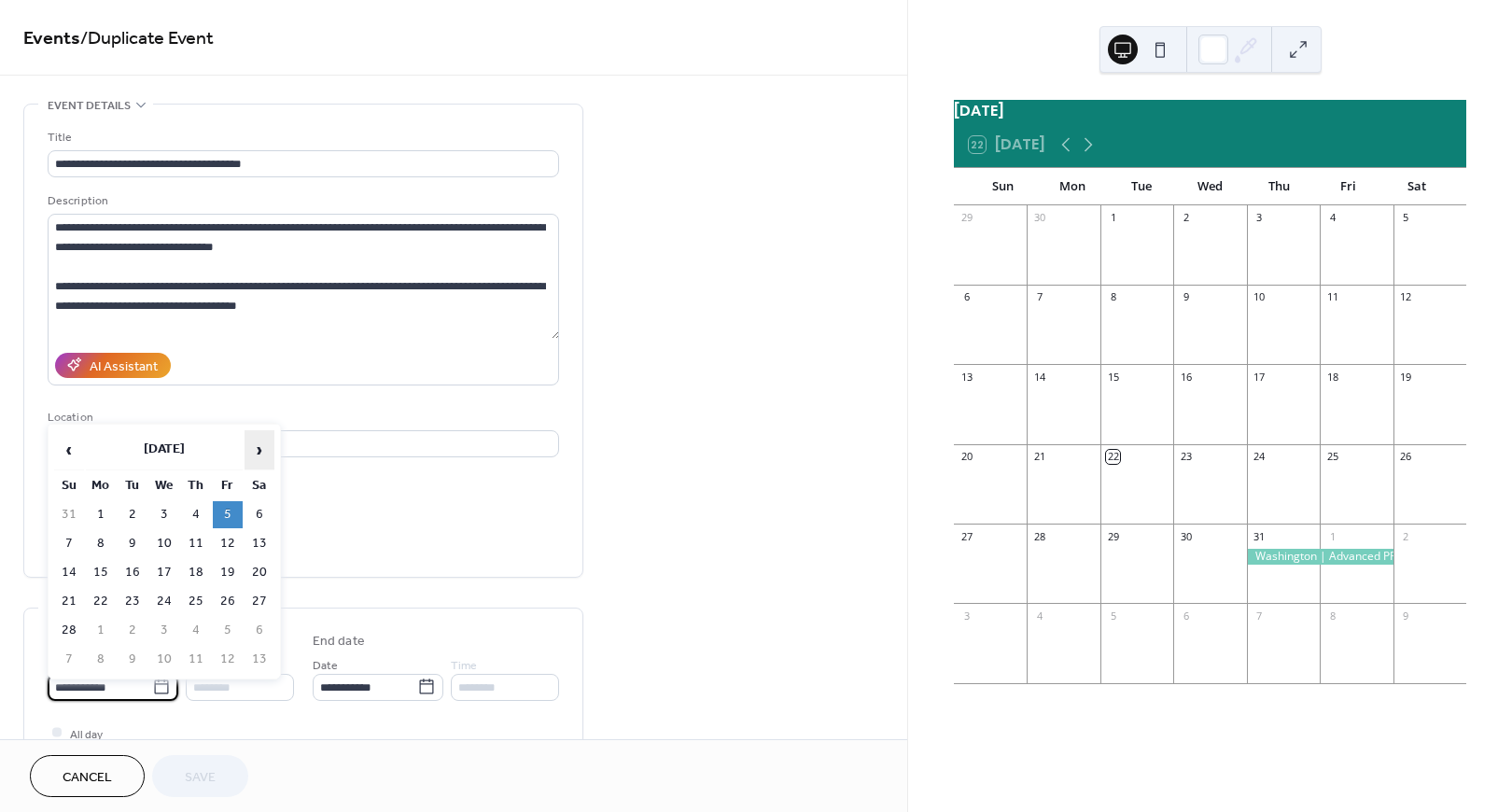click on "›" at bounding box center (259, 450) 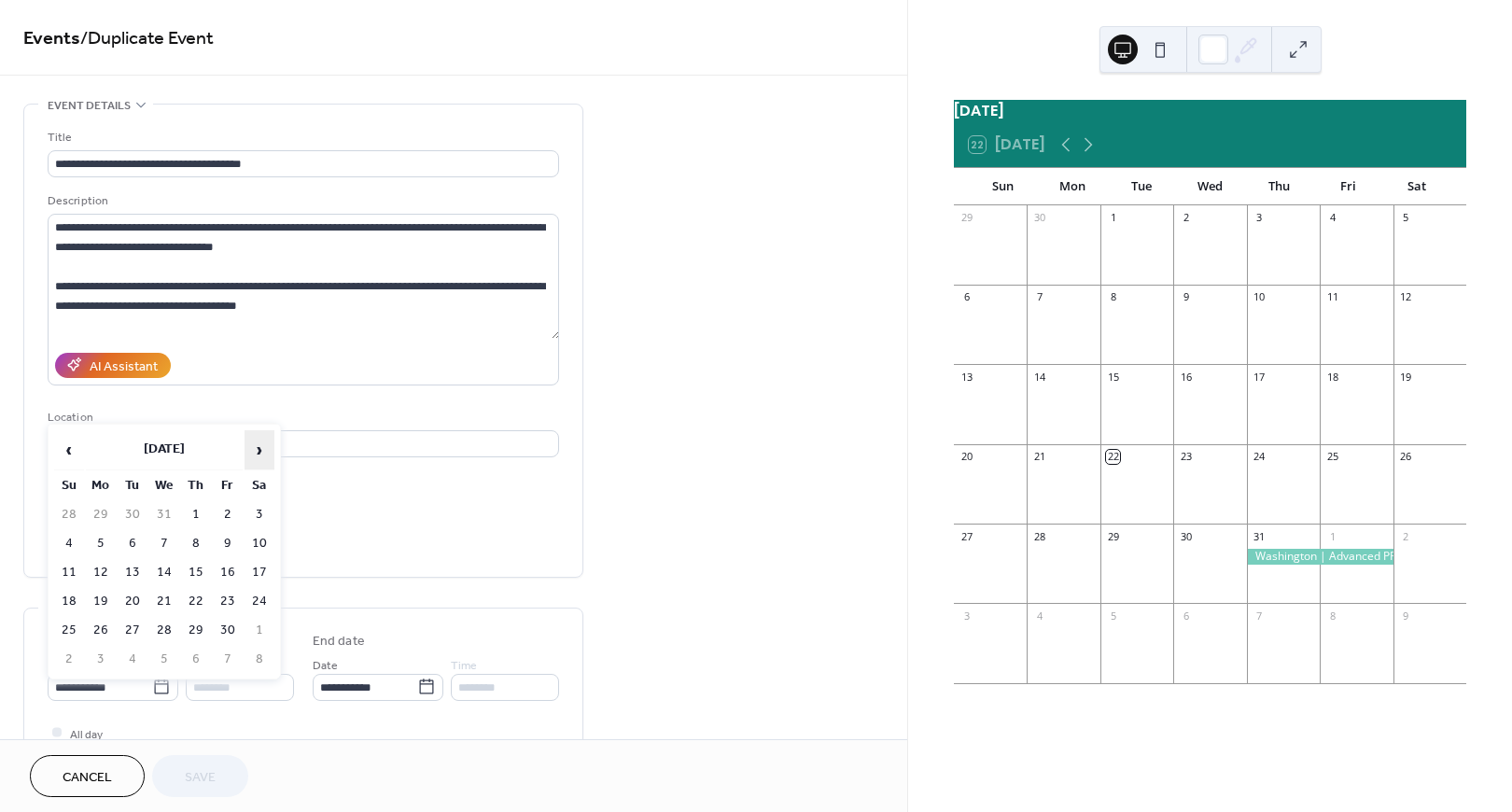 click on "›" at bounding box center [259, 450] 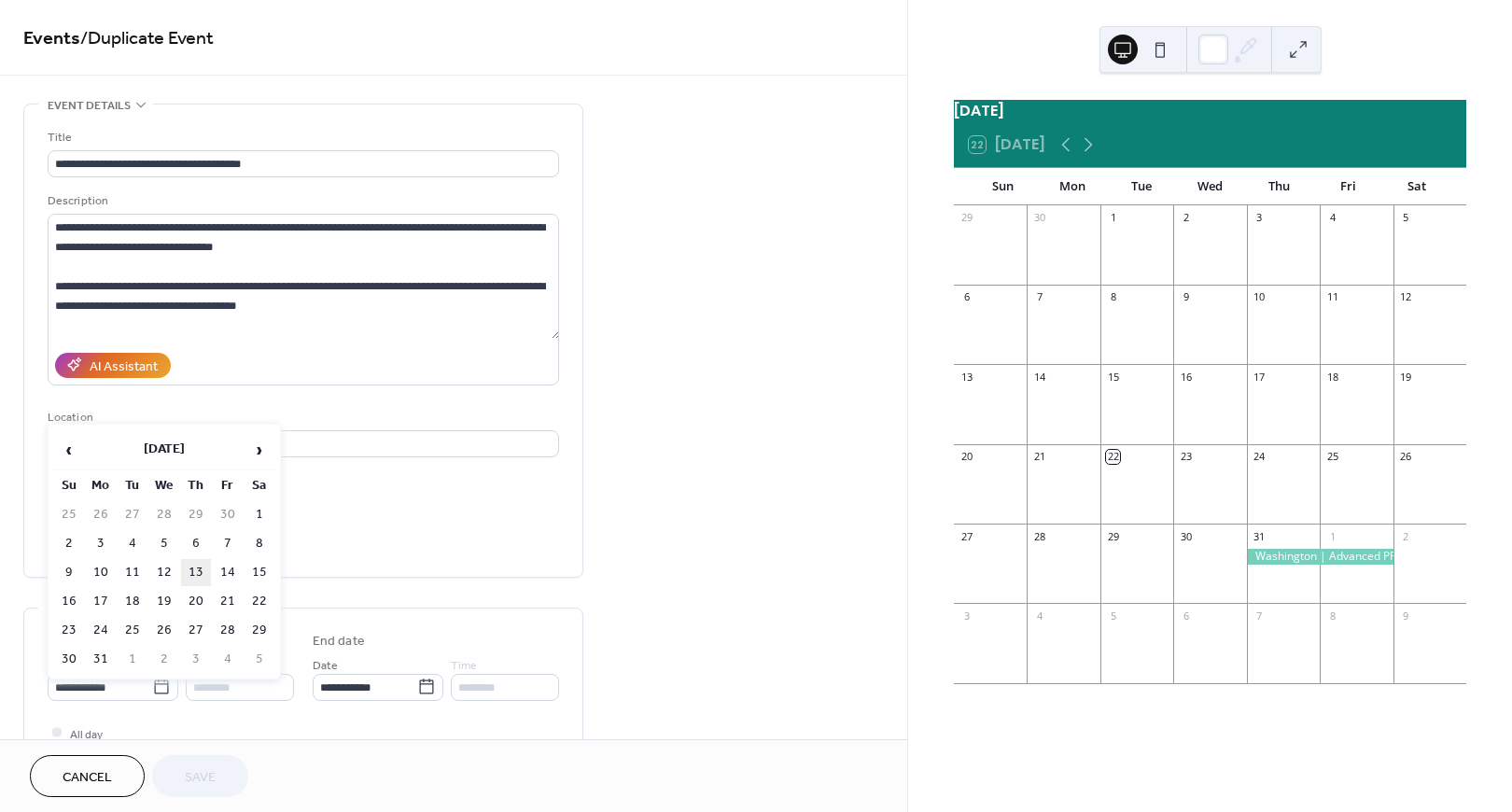 click on "13" at bounding box center [196, 572] 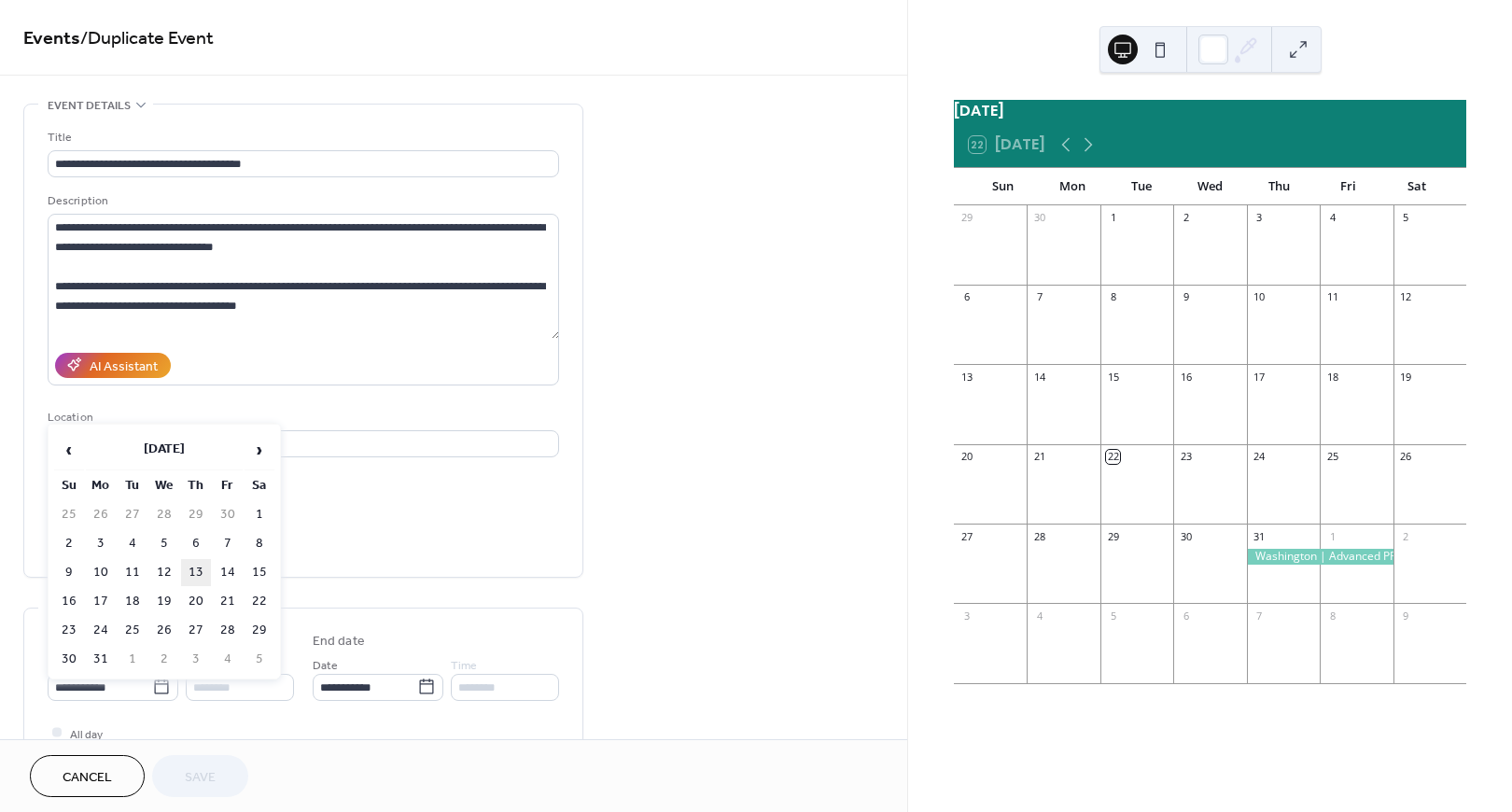 type on "**********" 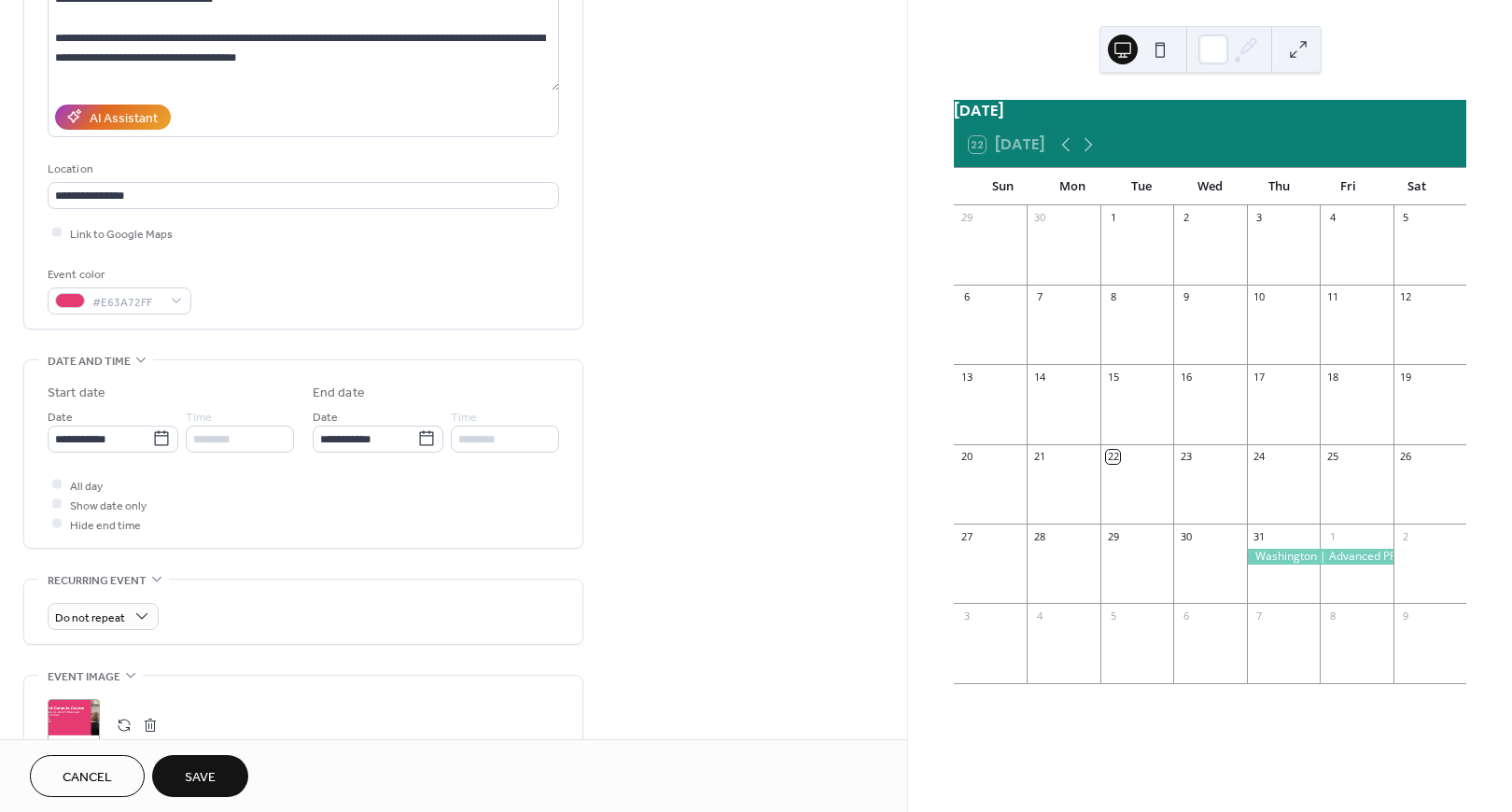 scroll, scrollTop: 252, scrollLeft: 0, axis: vertical 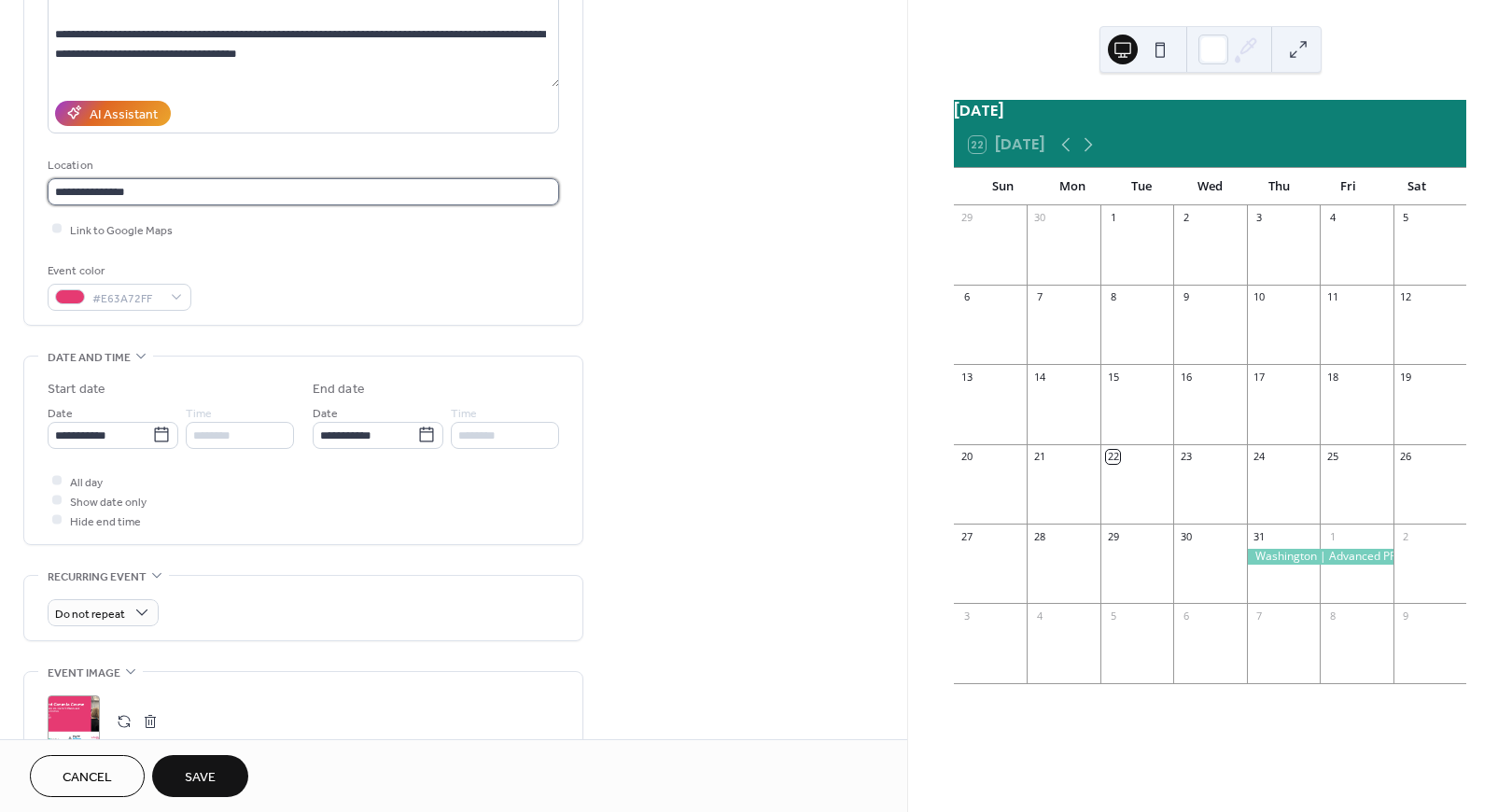 click on "**********" at bounding box center [303, 191] 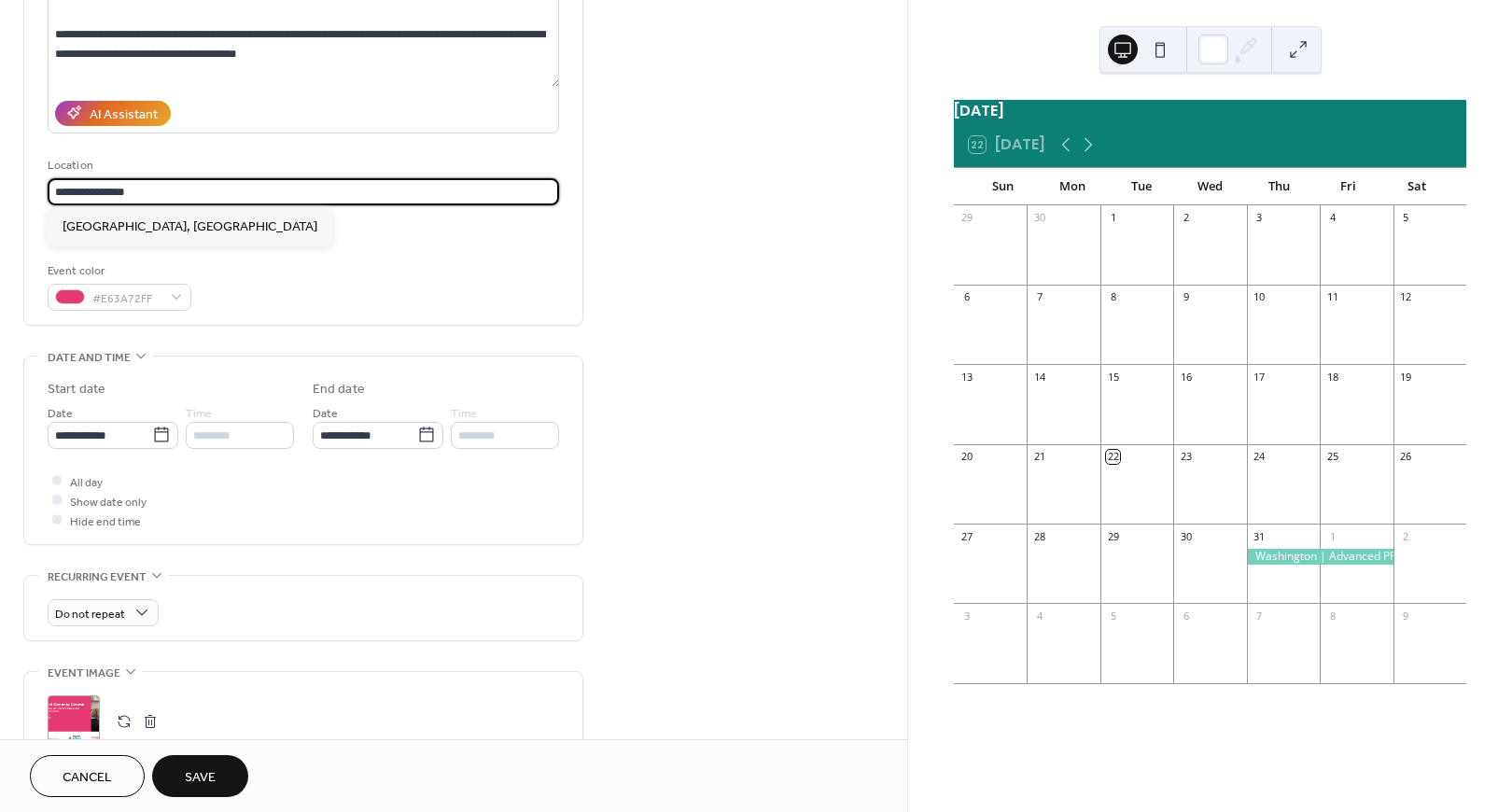click on "**********" at bounding box center [303, 191] 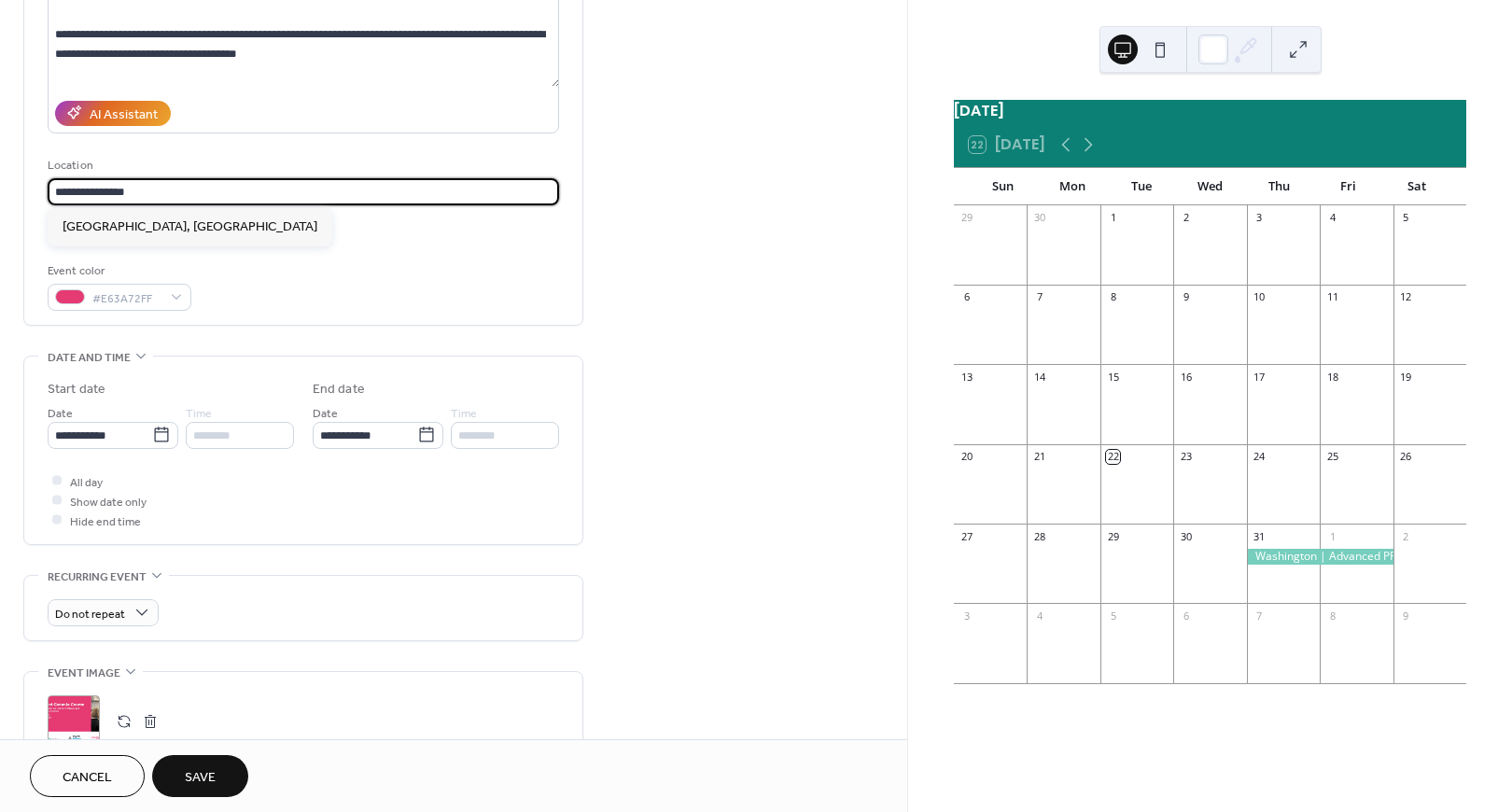 click on "**********" at bounding box center [303, 191] 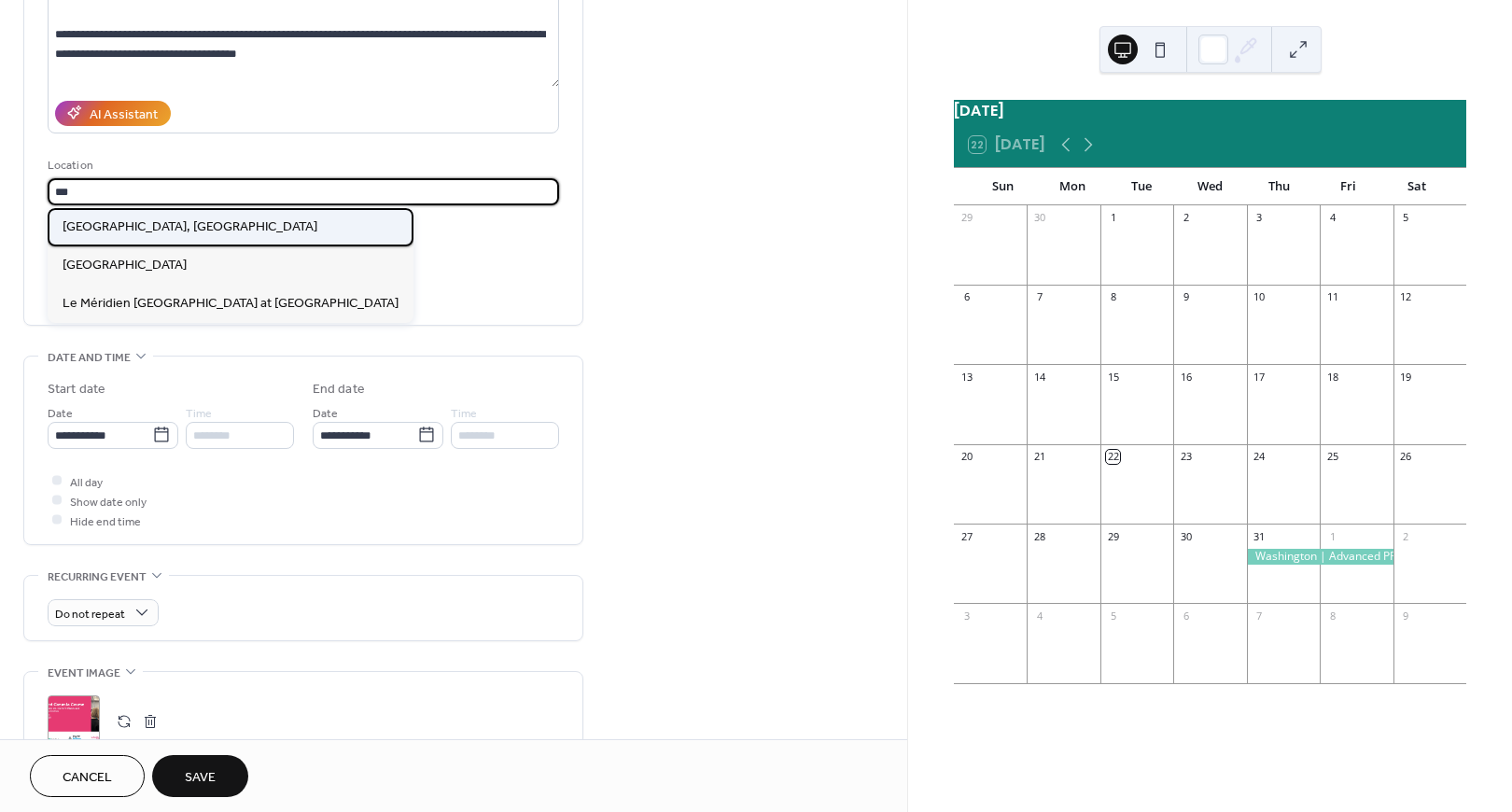 click on "Fort Lauderdale, FL" at bounding box center [189, 227] 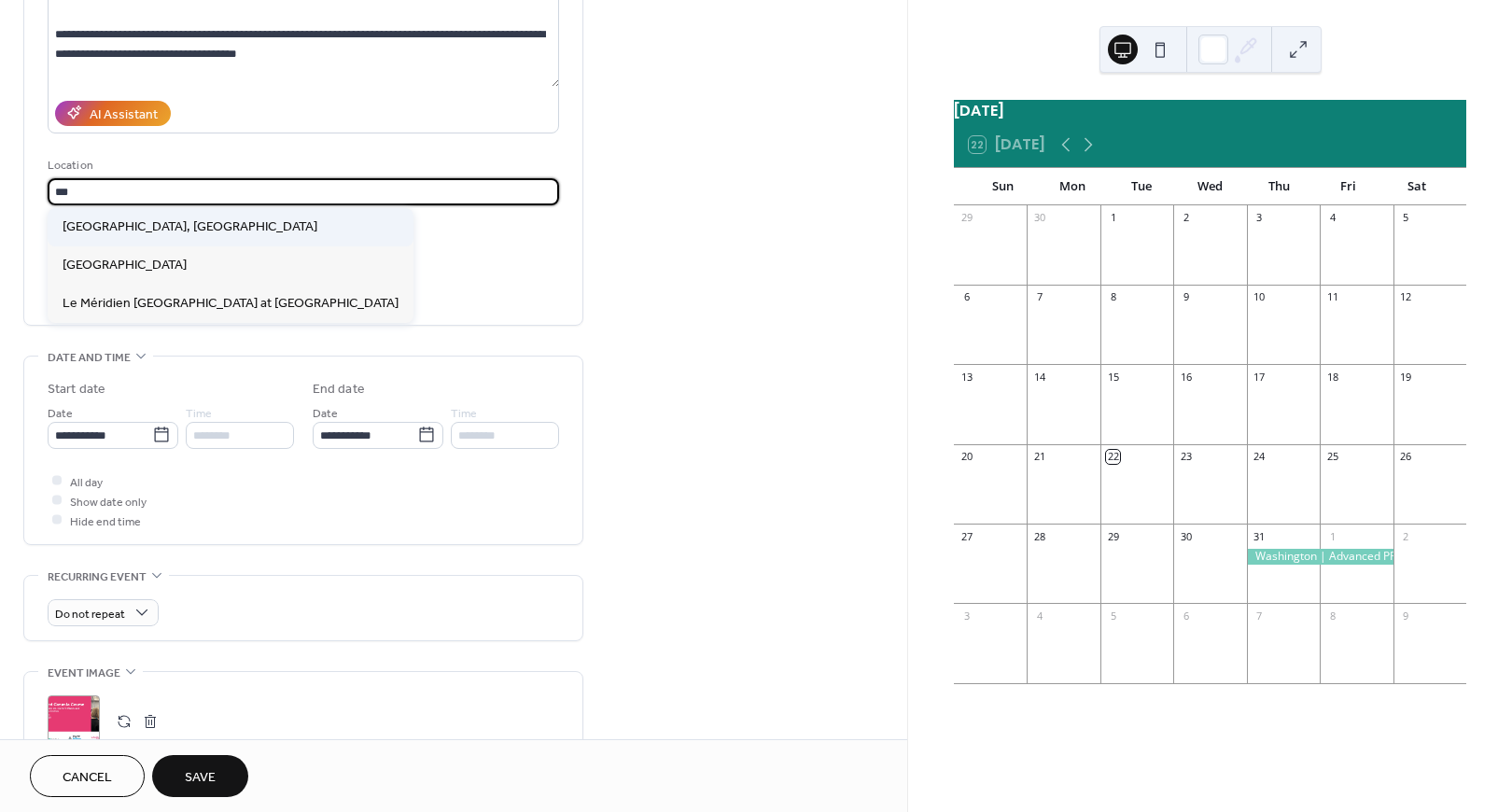 type on "**********" 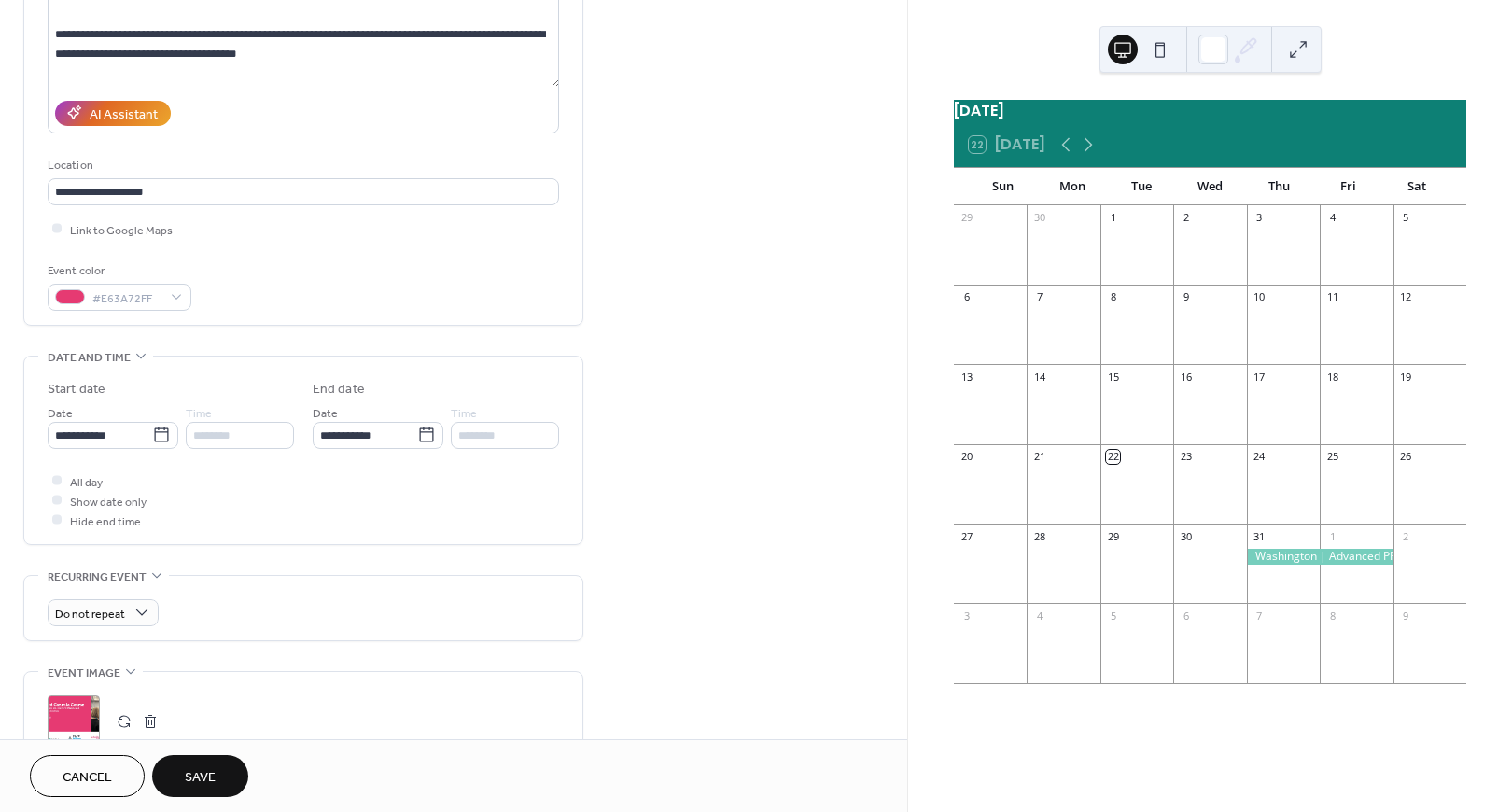 click on "Save" at bounding box center (200, 776) 